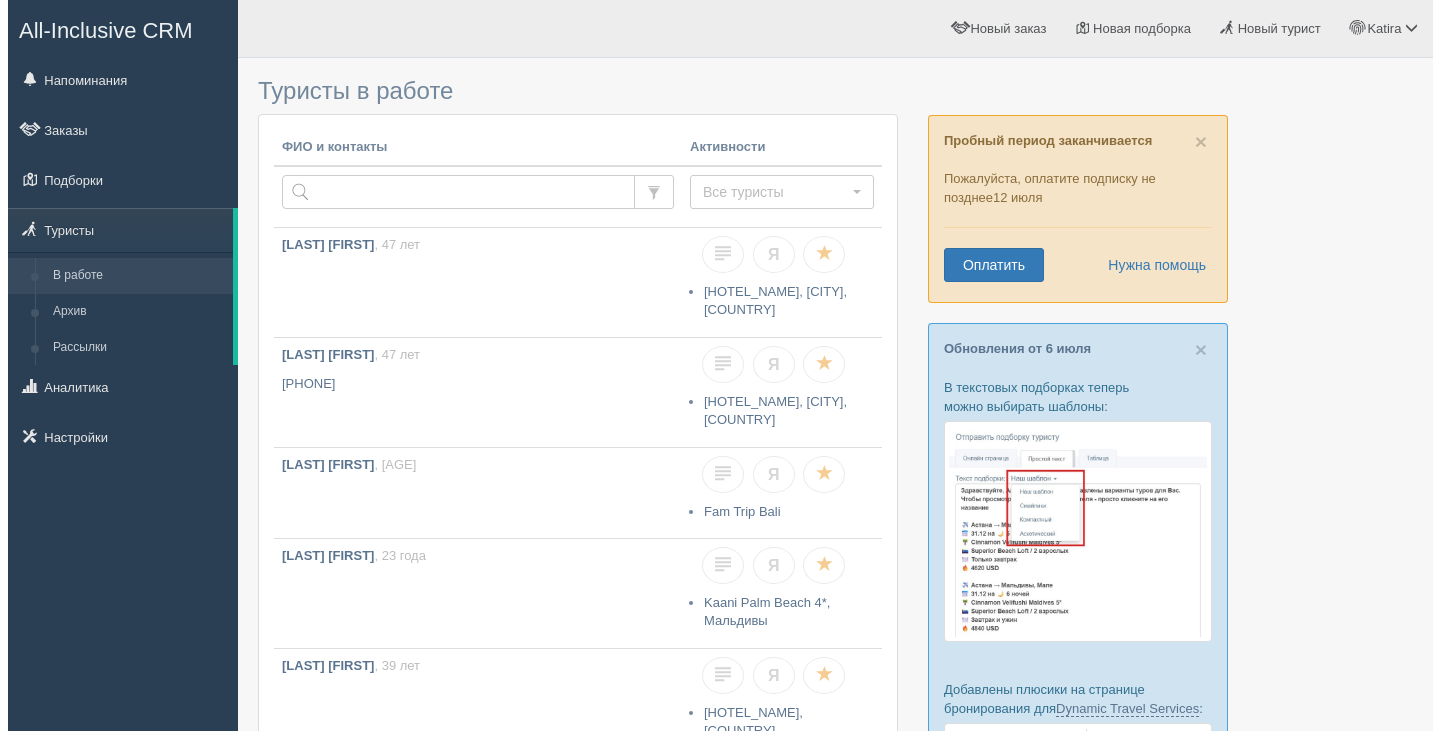 scroll, scrollTop: 0, scrollLeft: 0, axis: both 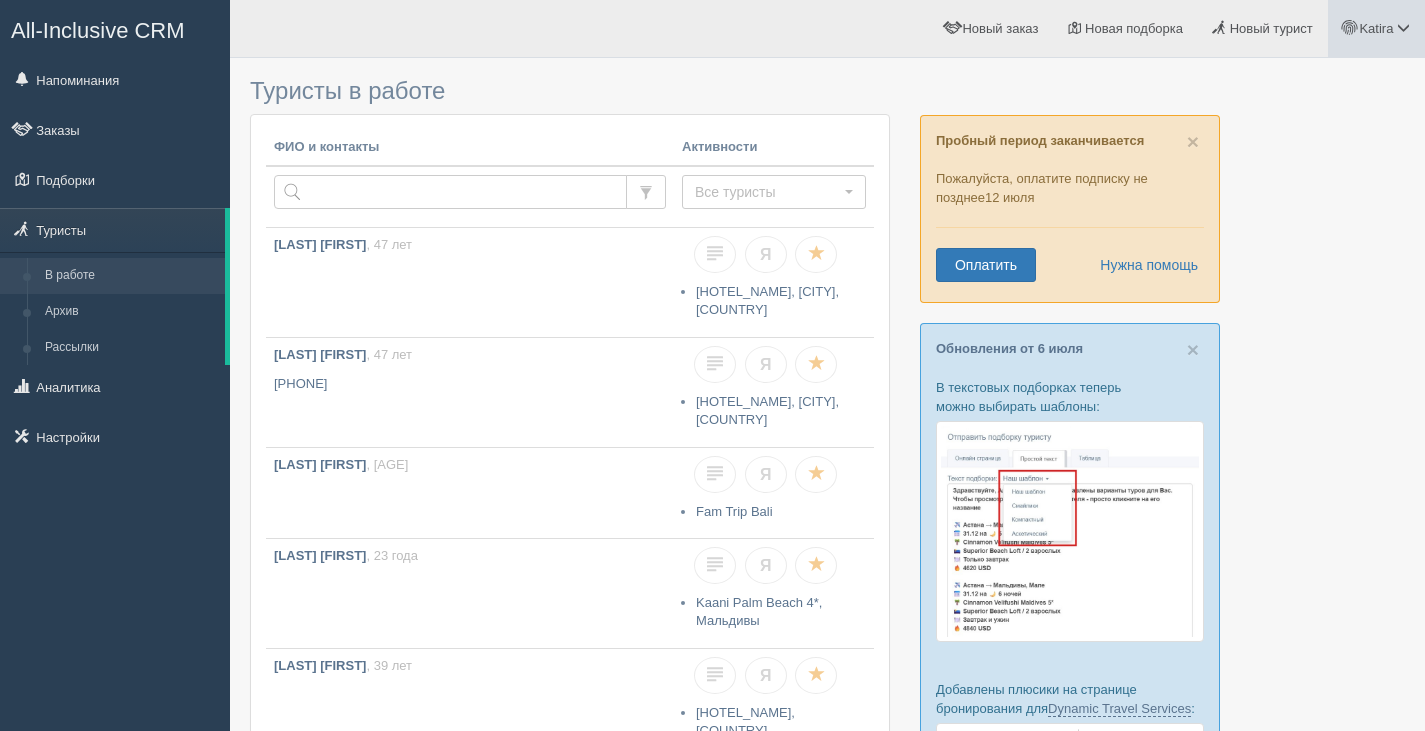 click at bounding box center [1403, 27] 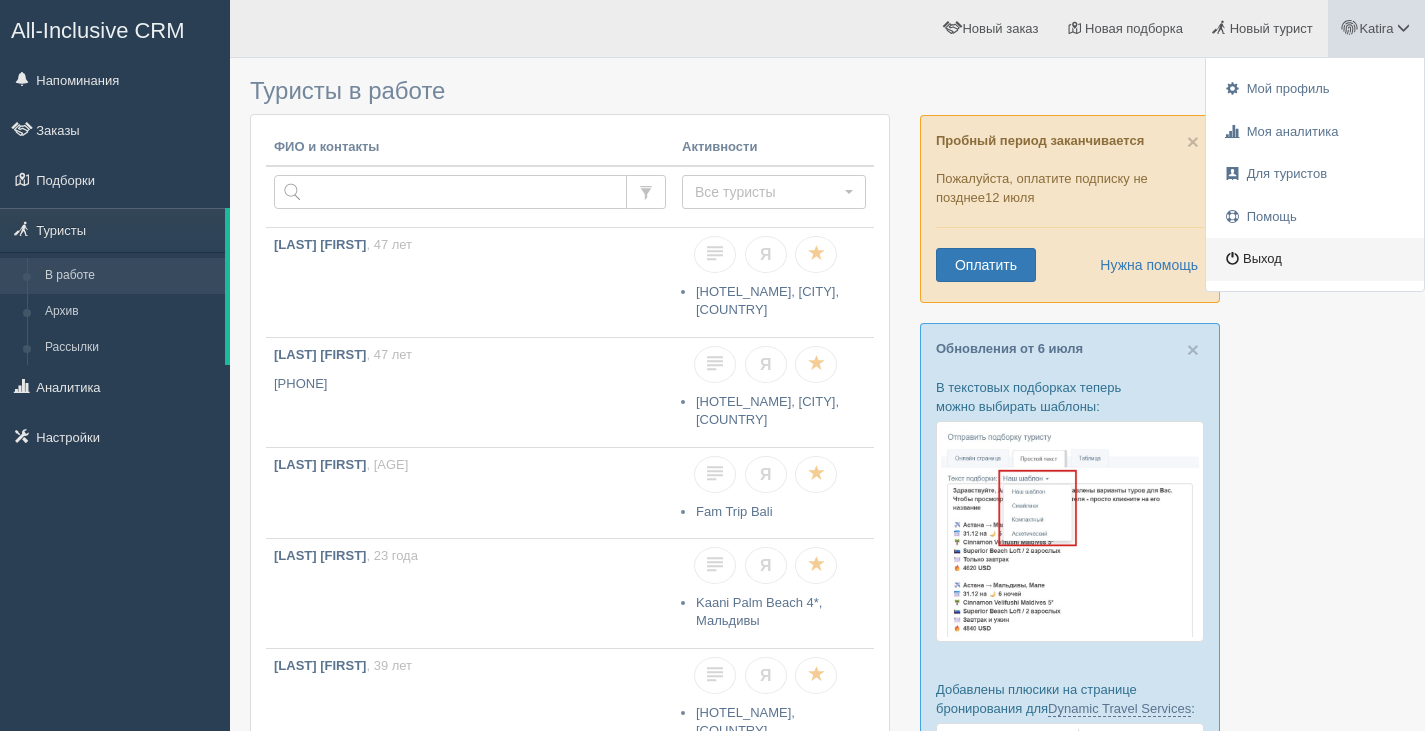 click on "Выход" at bounding box center [1315, 259] 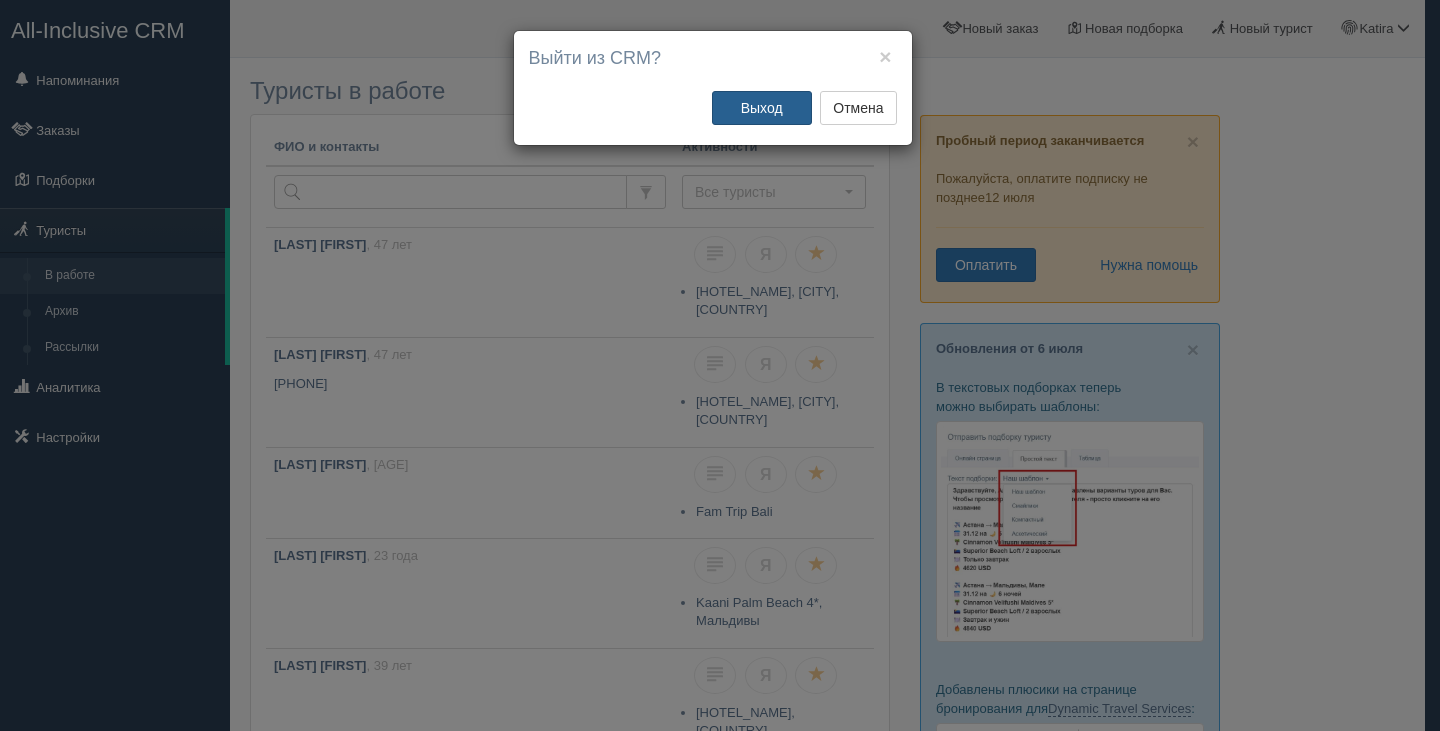 click on "Выход" at bounding box center (762, 108) 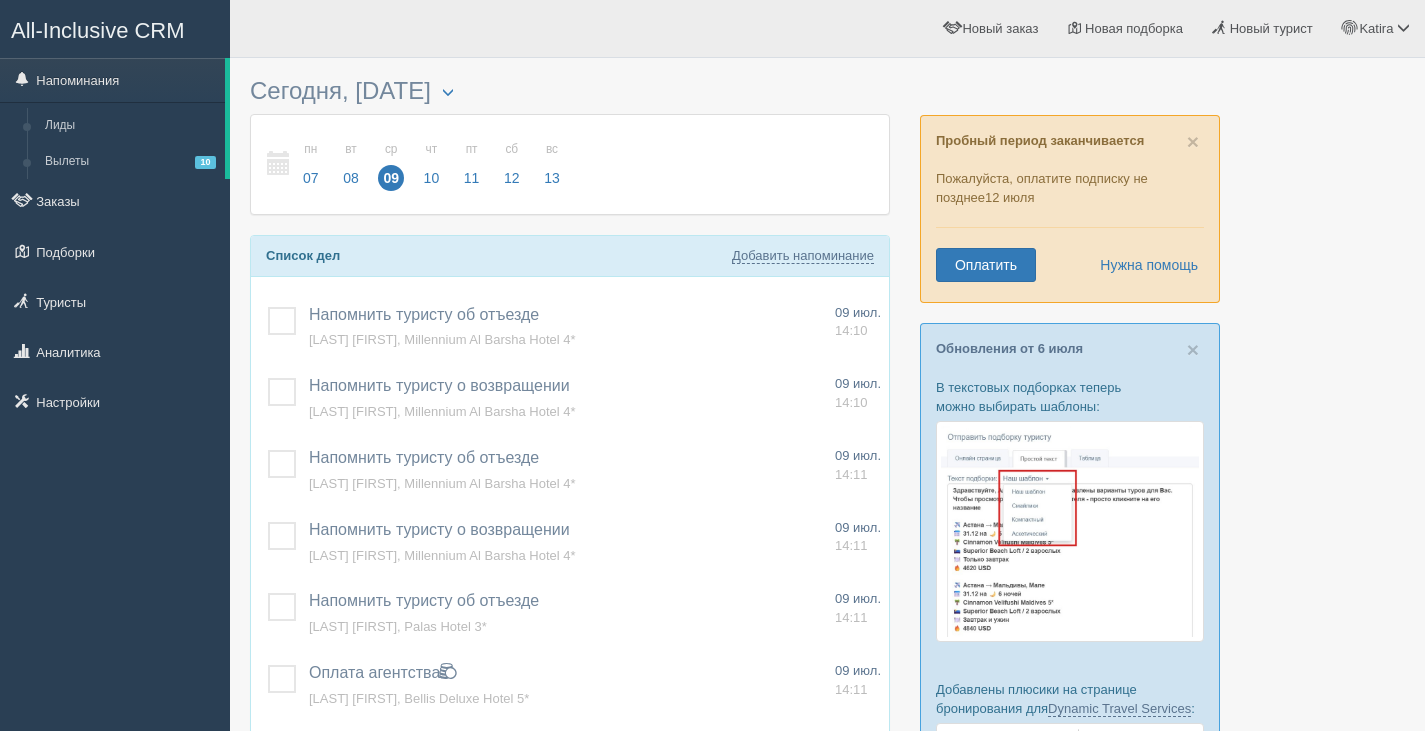 scroll, scrollTop: 0, scrollLeft: 0, axis: both 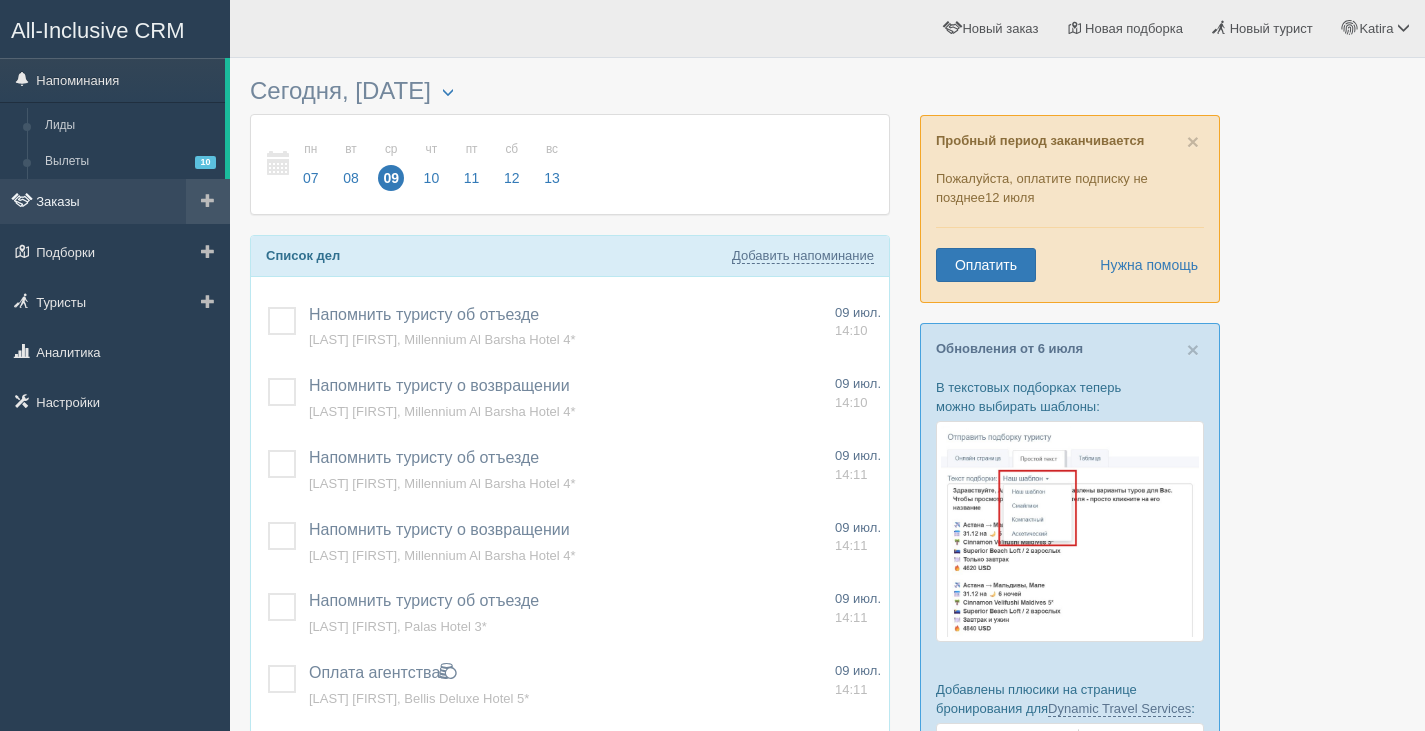 click on "Заказы" at bounding box center (115, 201) 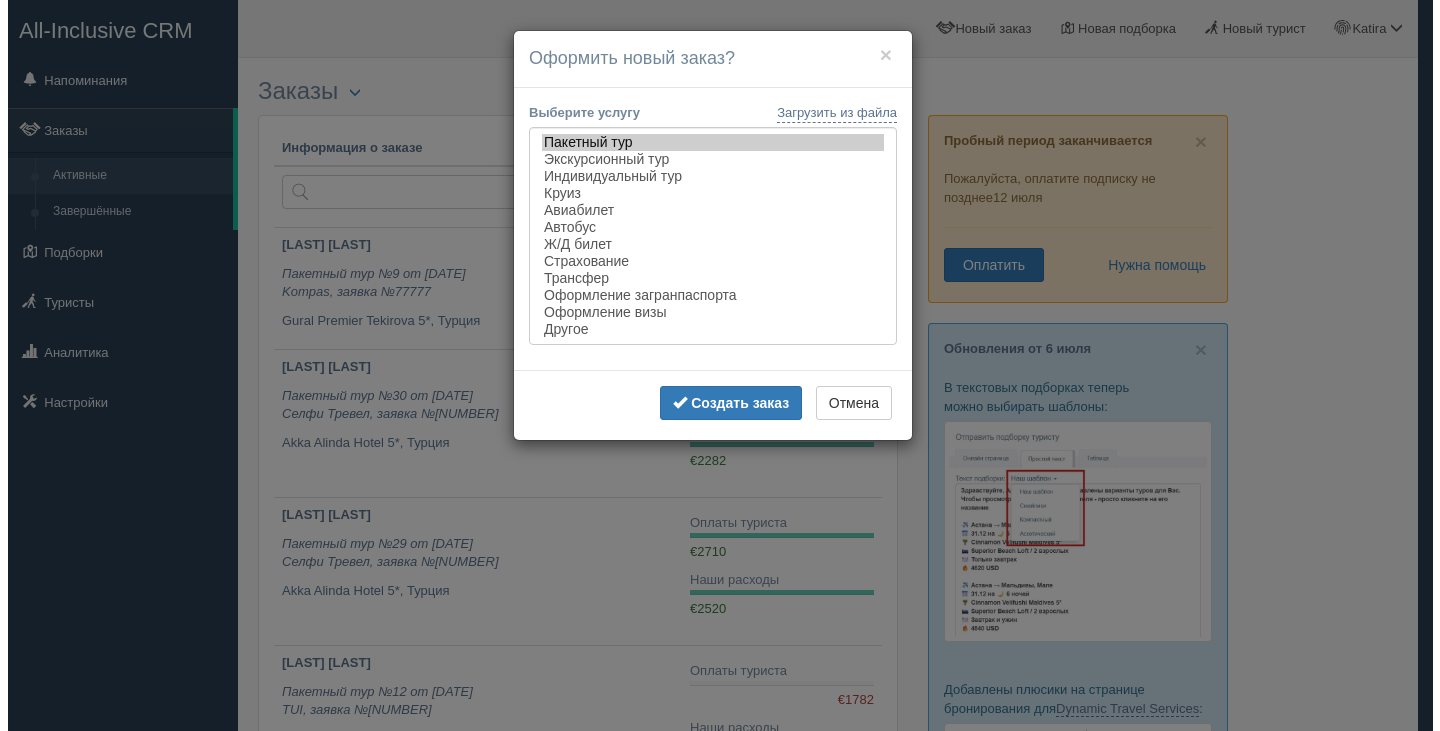 scroll, scrollTop: 0, scrollLeft: 0, axis: both 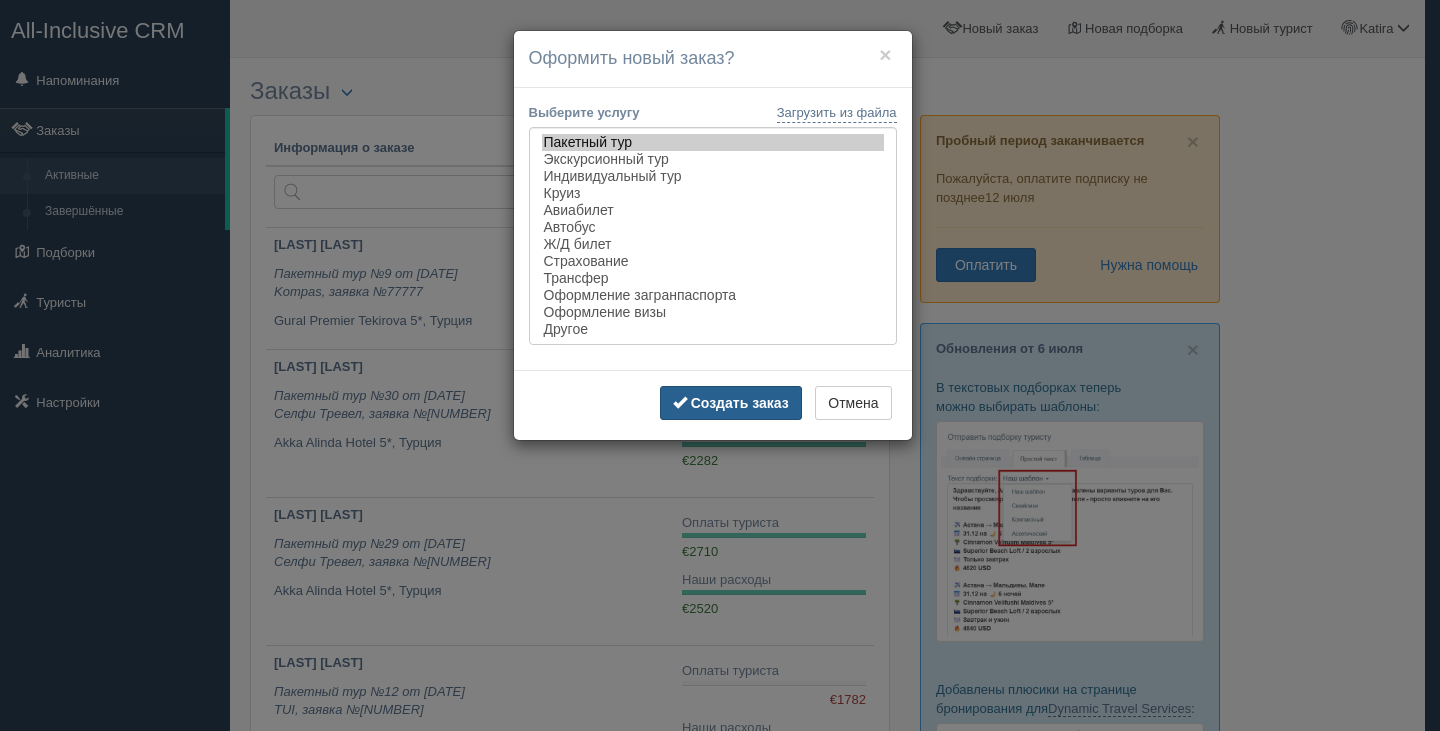 click on "Создать заказ" at bounding box center (740, 403) 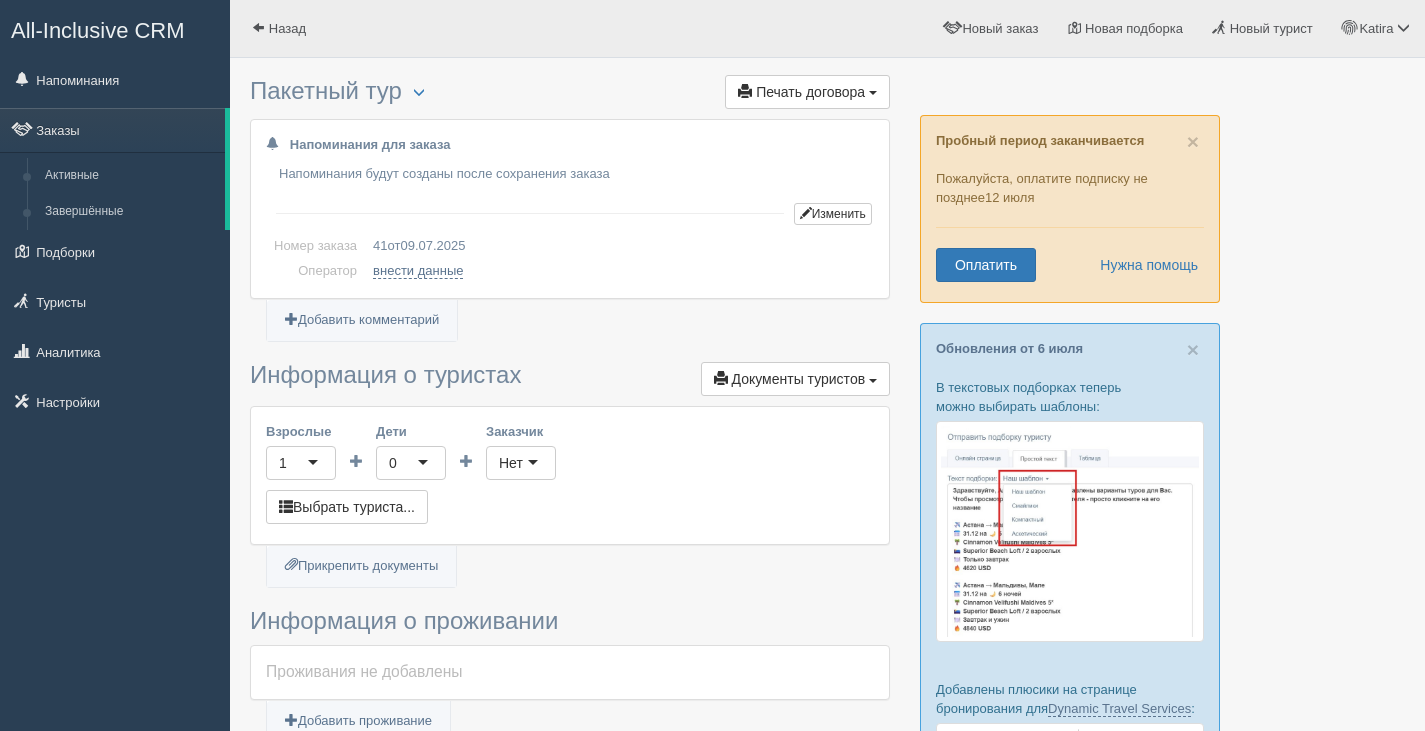scroll, scrollTop: 0, scrollLeft: 0, axis: both 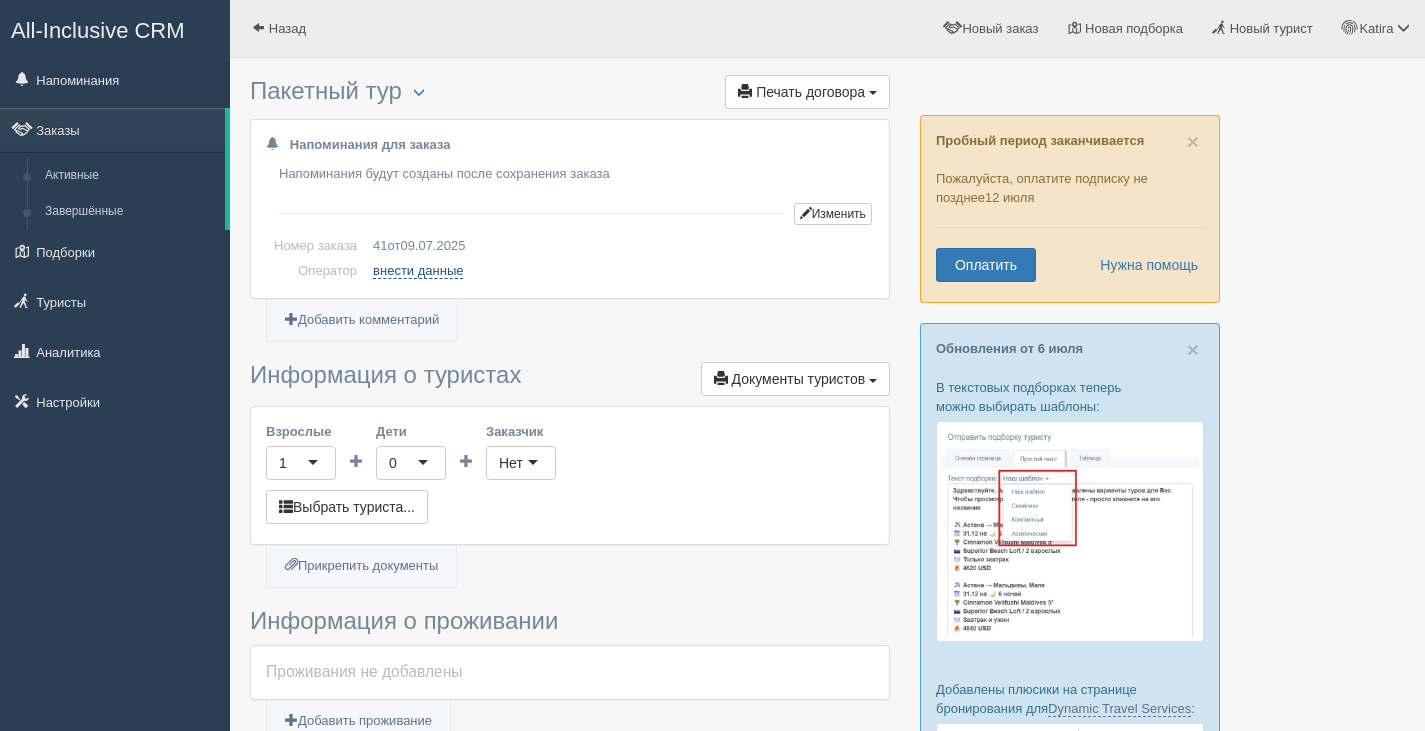 click on "внести данные" at bounding box center (418, 271) 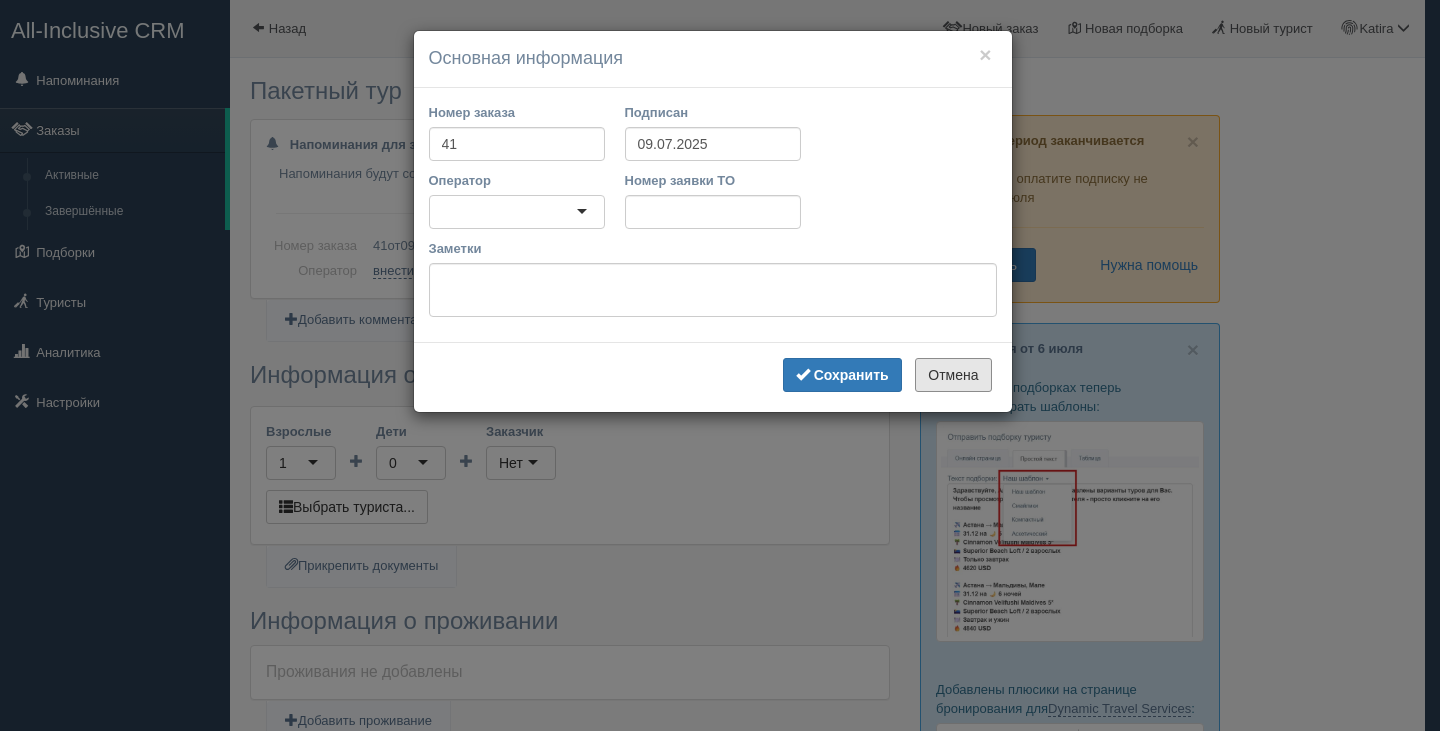 click on "Отмена" at bounding box center [953, 375] 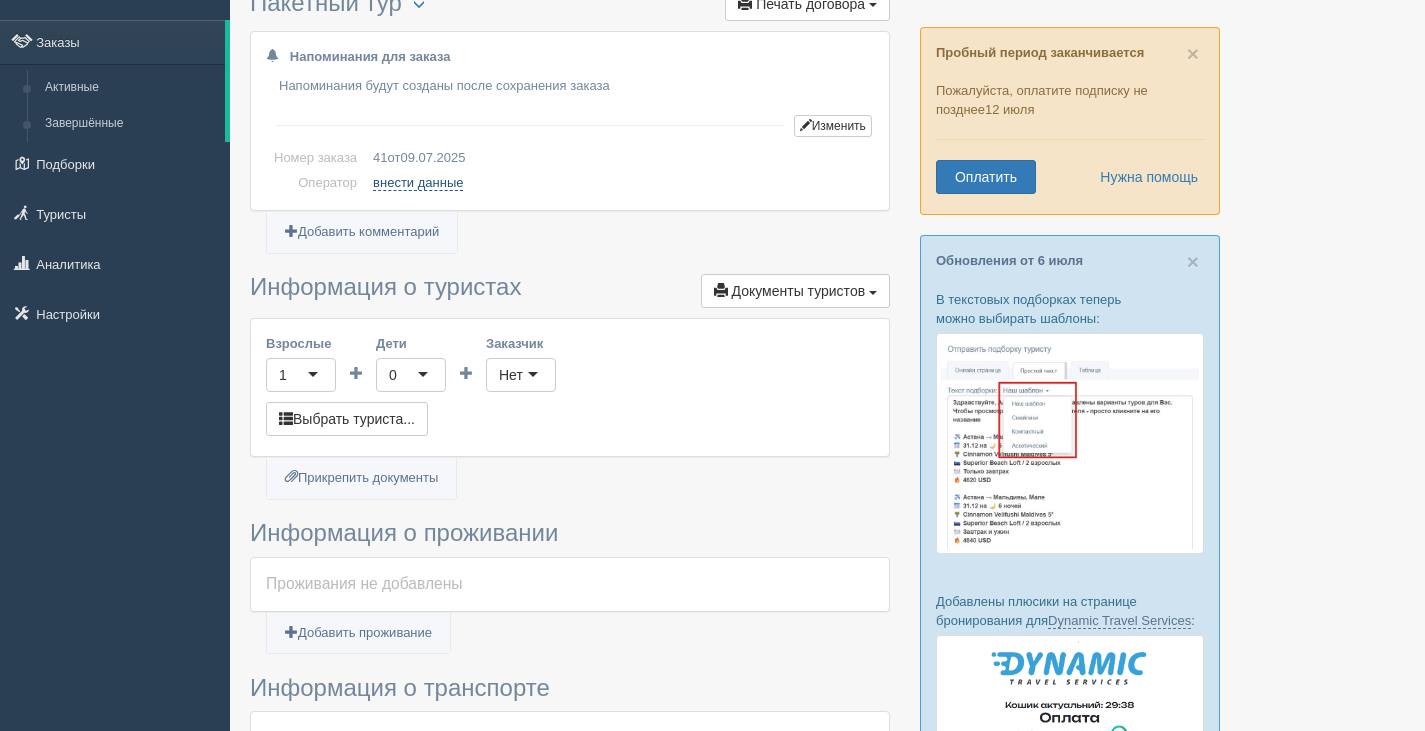 scroll, scrollTop: 0, scrollLeft: 0, axis: both 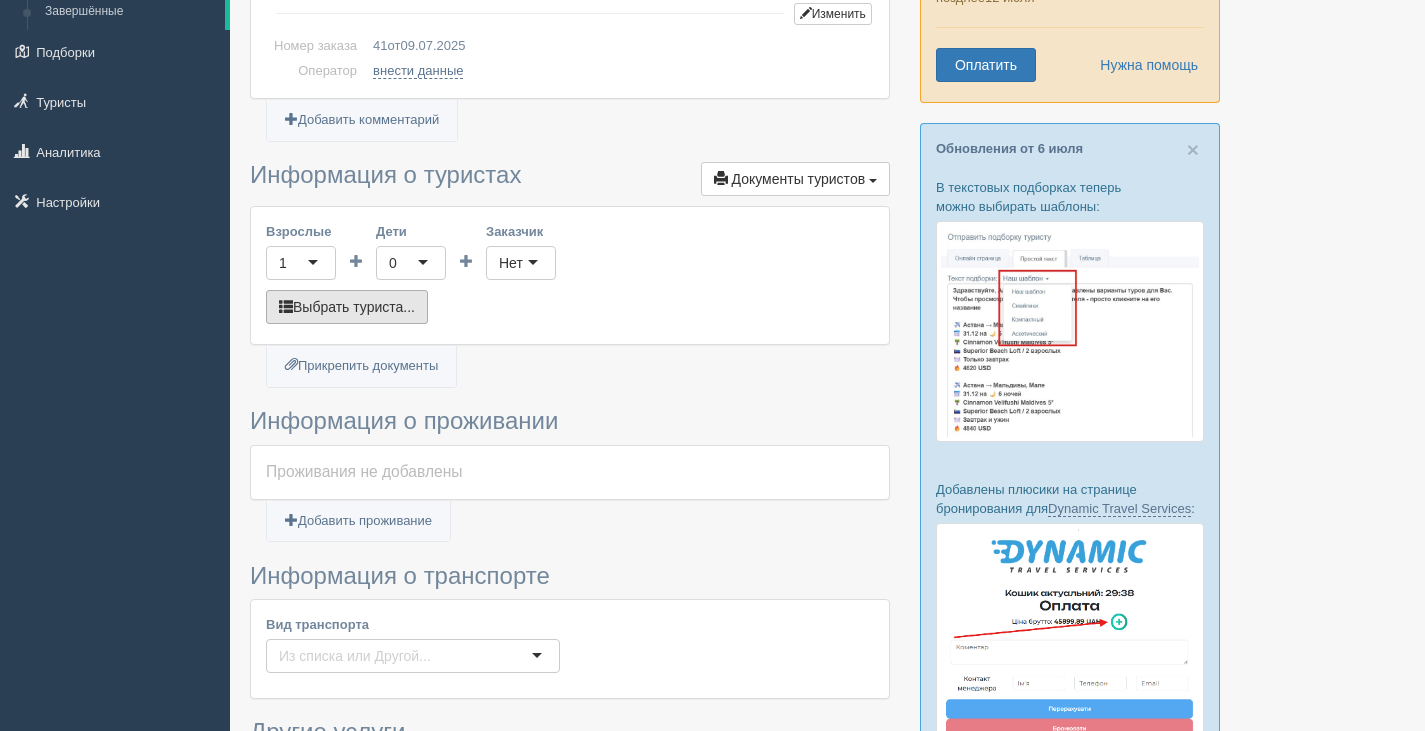 click on "Выбрать туриста..." at bounding box center [347, 307] 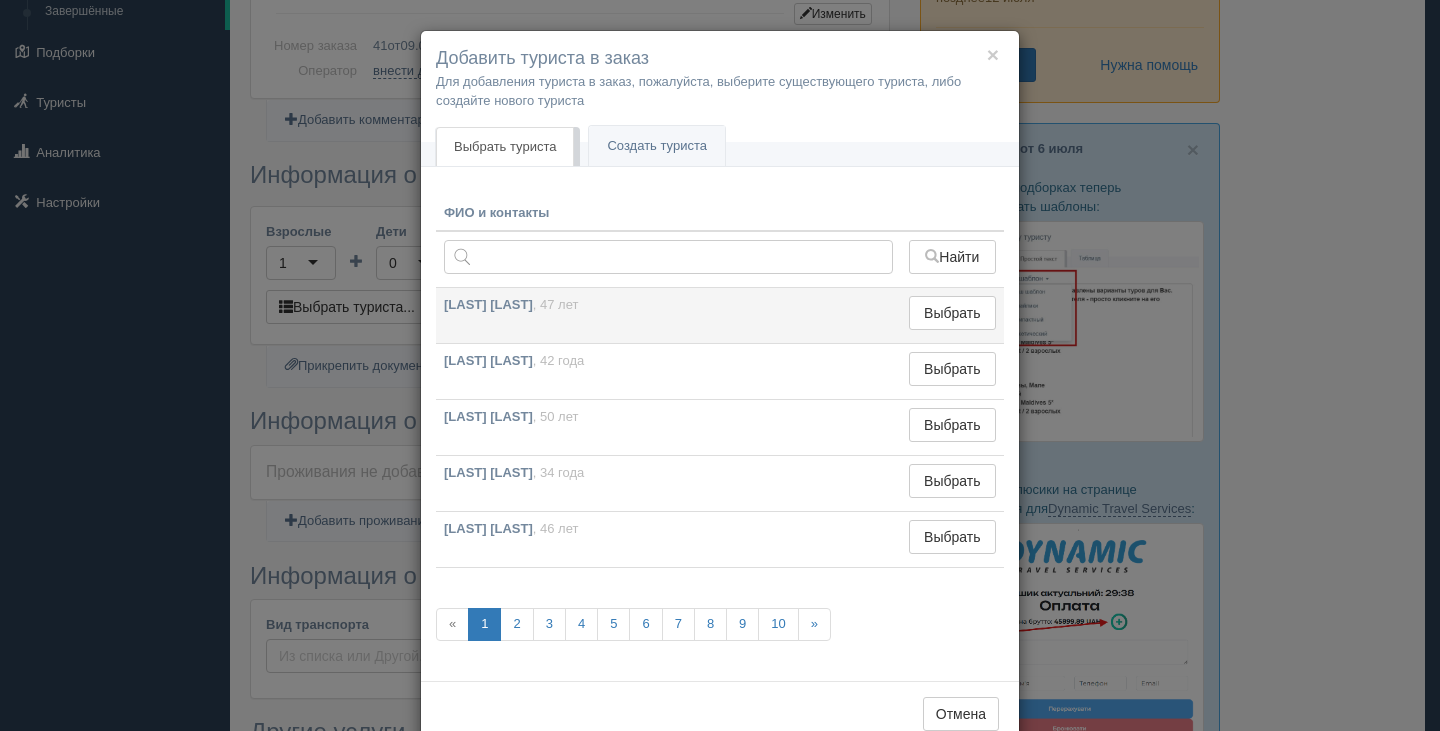 click on "[LAST] [FIRST]" at bounding box center (488, 304) 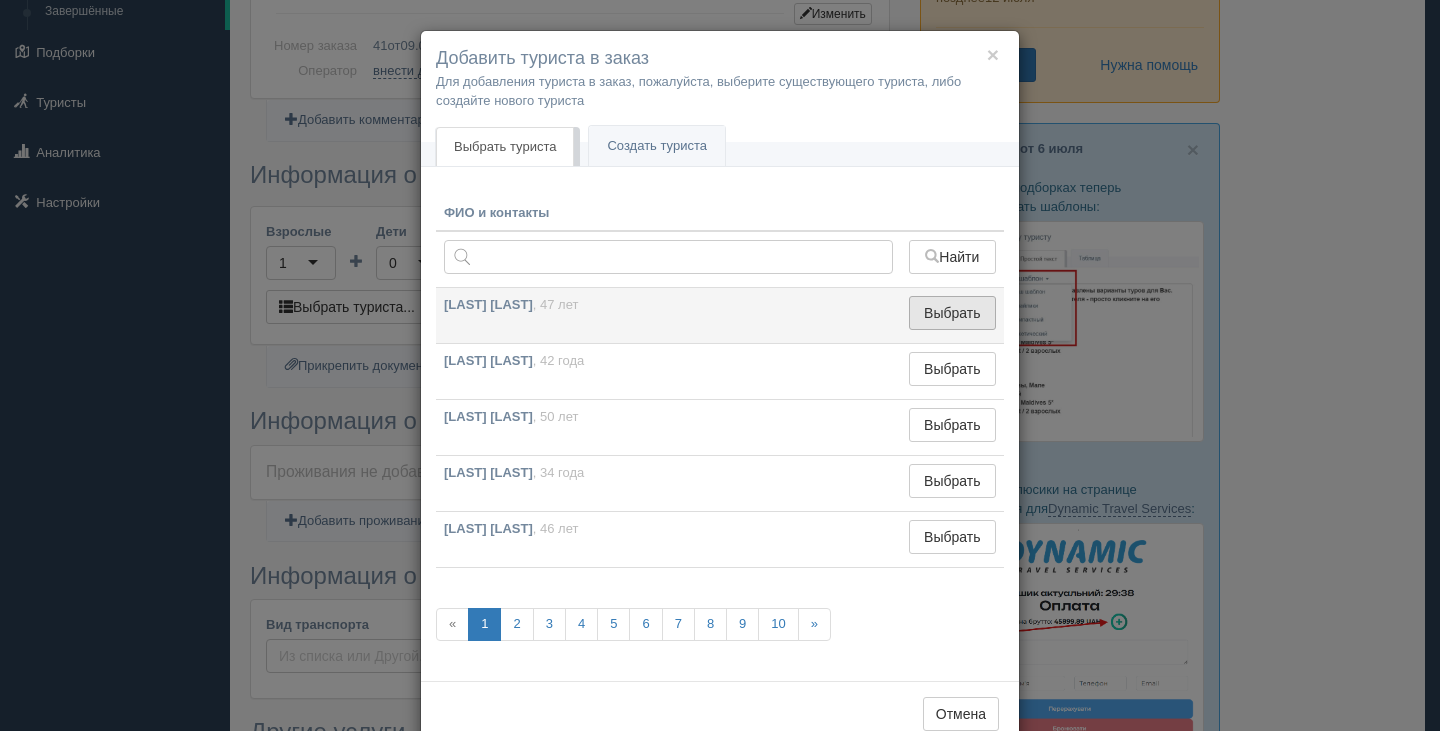 click on "Выбрать" at bounding box center (952, 313) 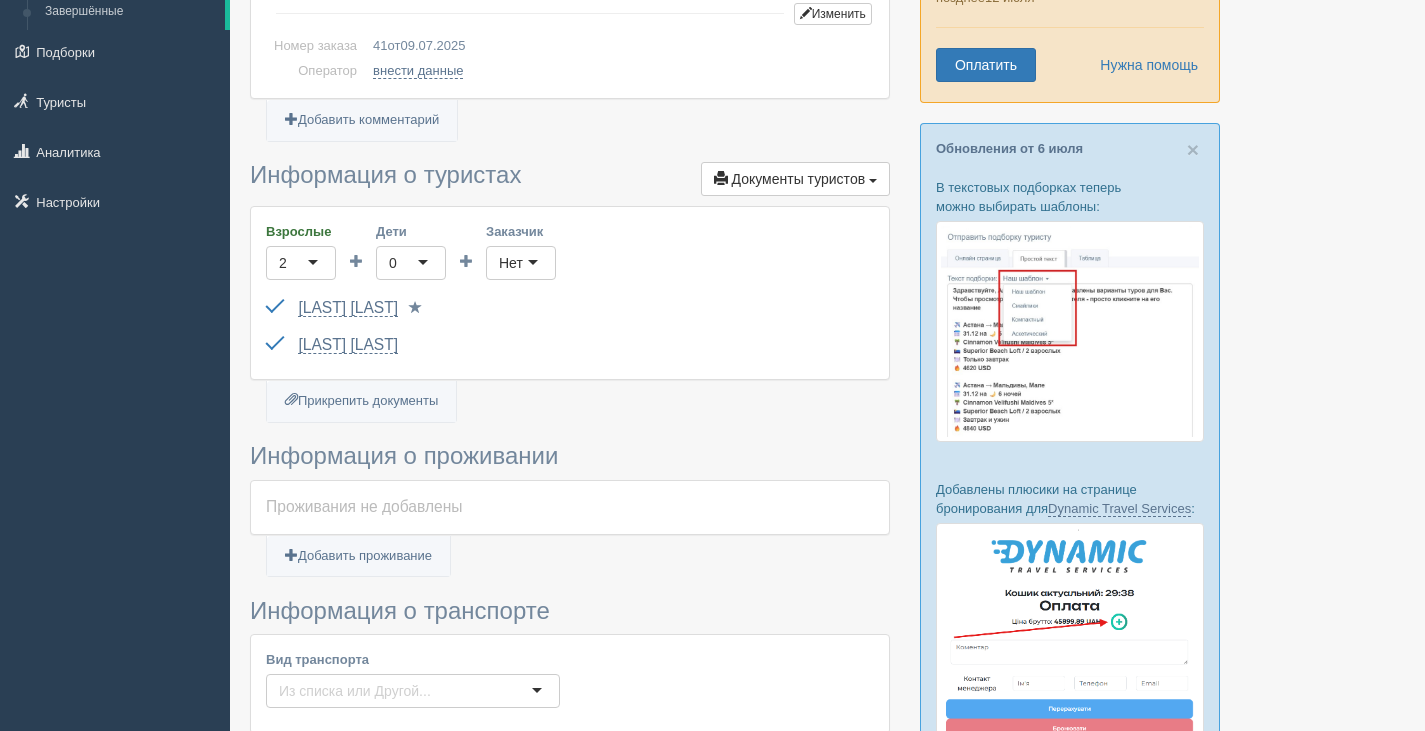 scroll, scrollTop: 400, scrollLeft: 0, axis: vertical 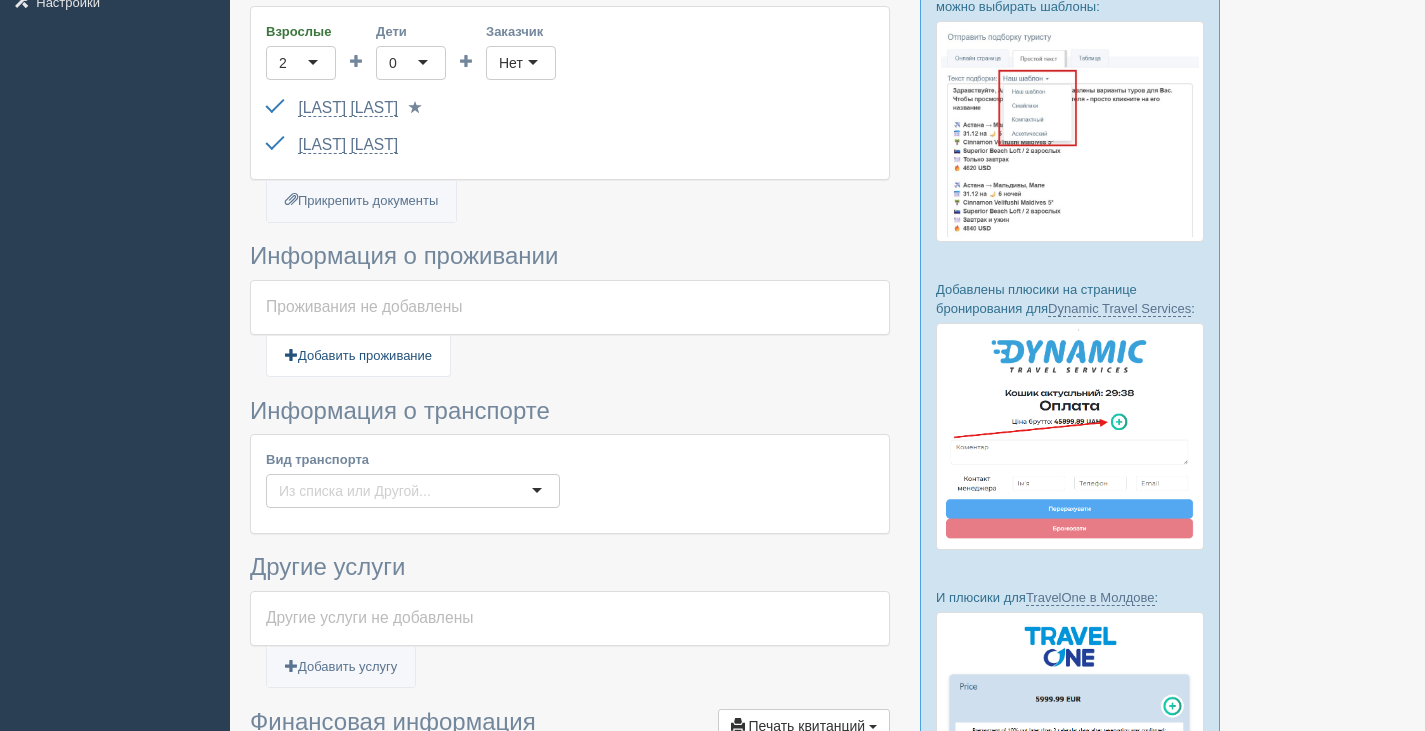 click on "Добавить проживание" at bounding box center [358, 356] 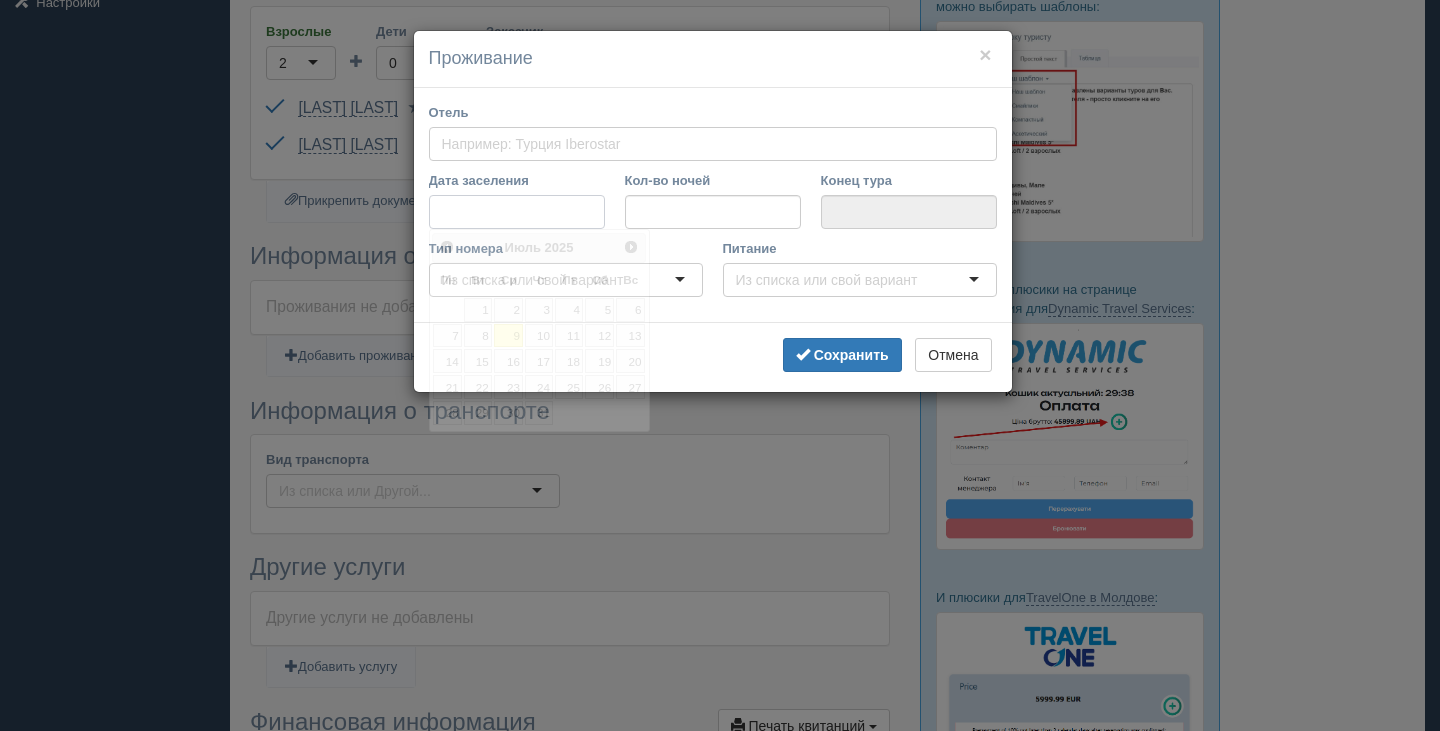 click on "Дата заселения" at bounding box center [517, 212] 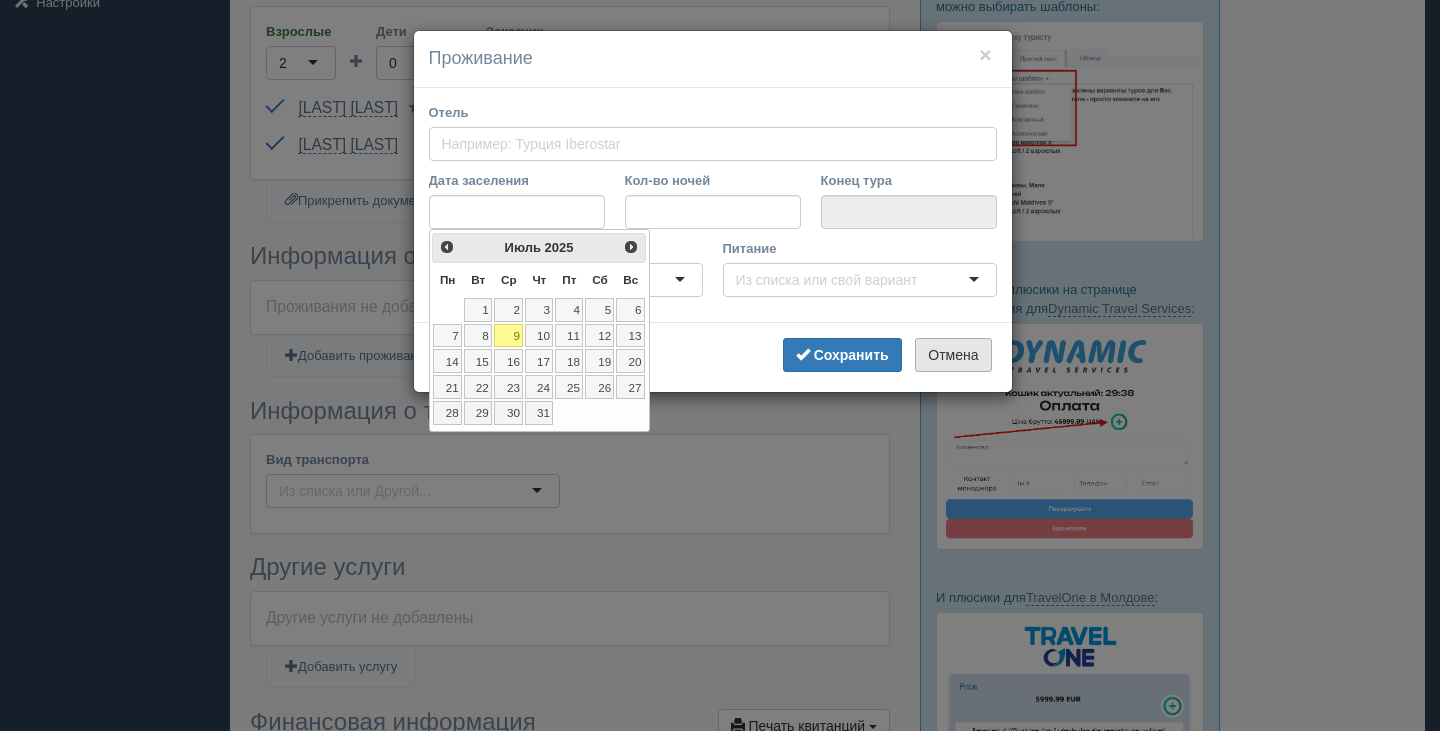 click on "Отмена" at bounding box center [953, 355] 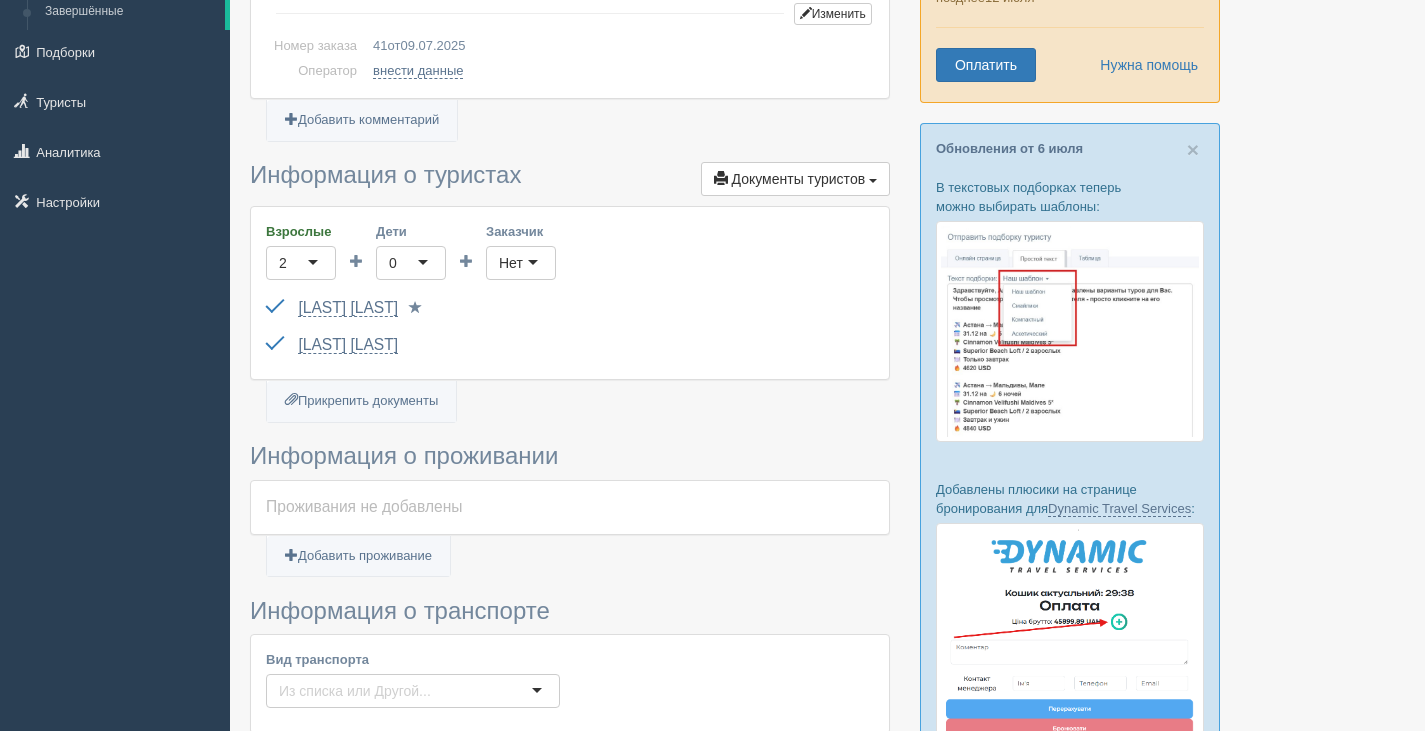 scroll, scrollTop: 500, scrollLeft: 0, axis: vertical 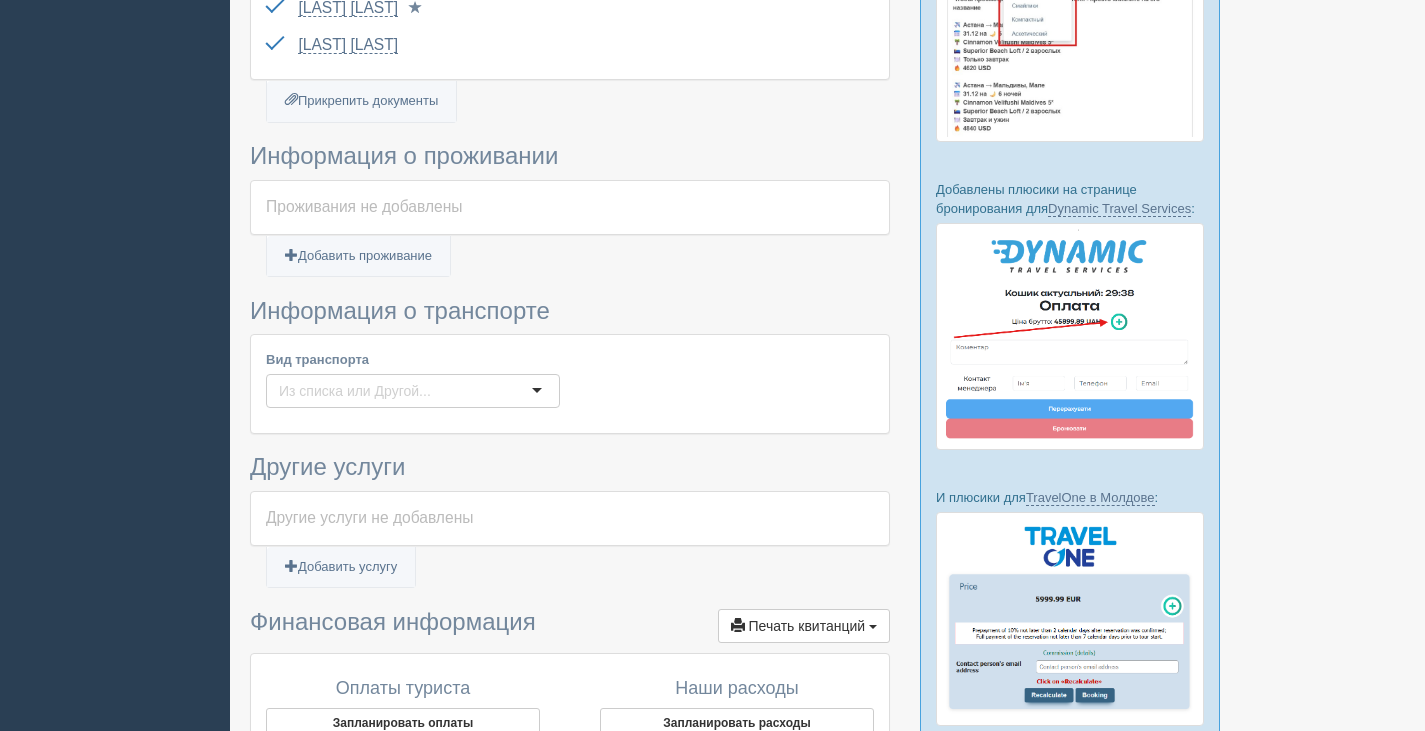 click on "Проживания не добавлены" at bounding box center (570, 207) 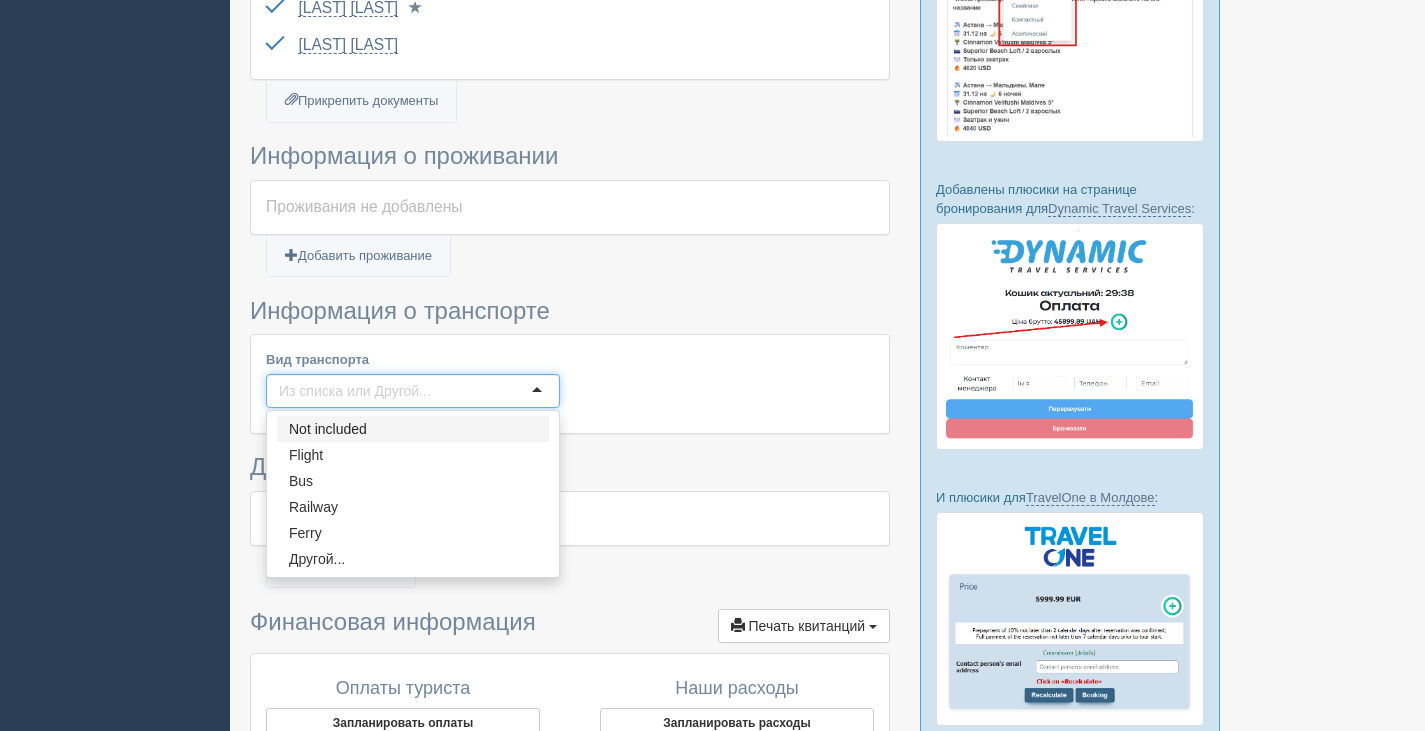 click on "Вид транспорта" at bounding box center [359, 391] 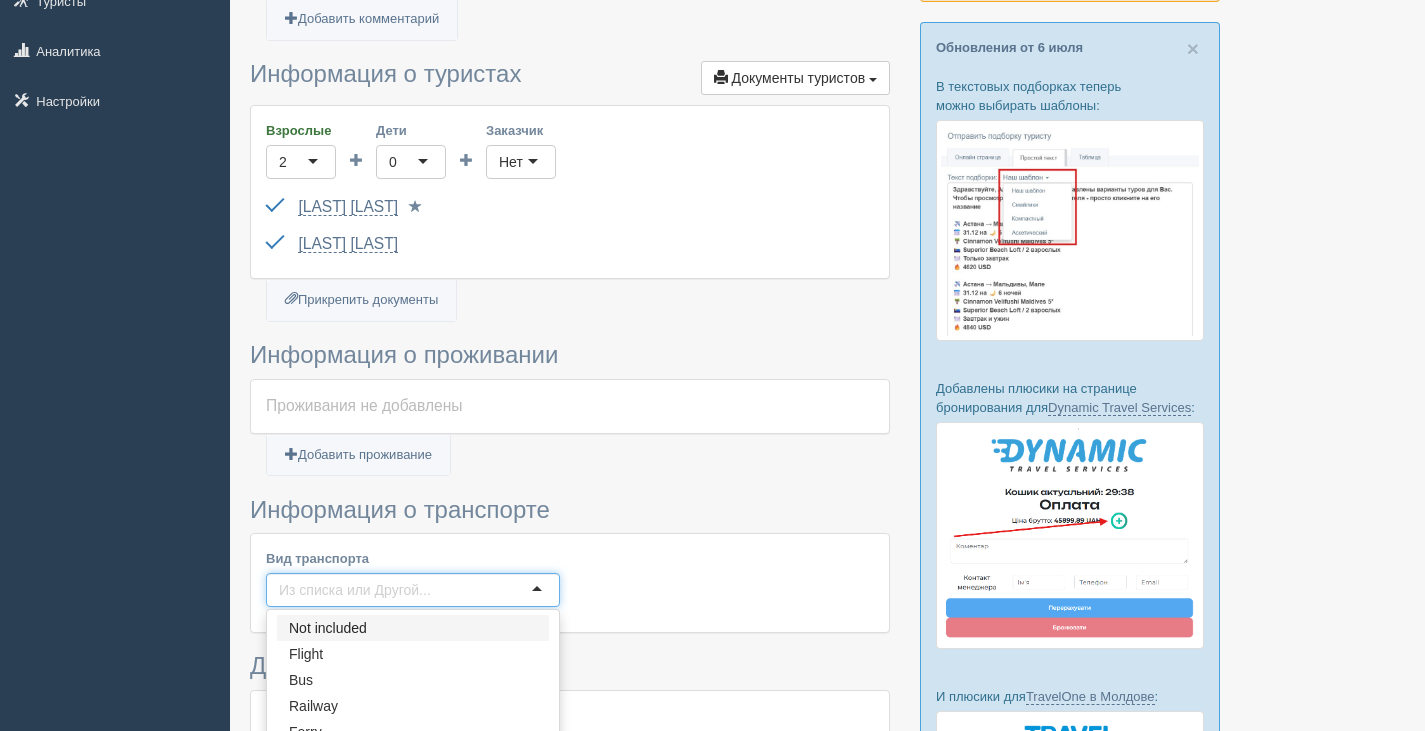 scroll, scrollTop: 300, scrollLeft: 0, axis: vertical 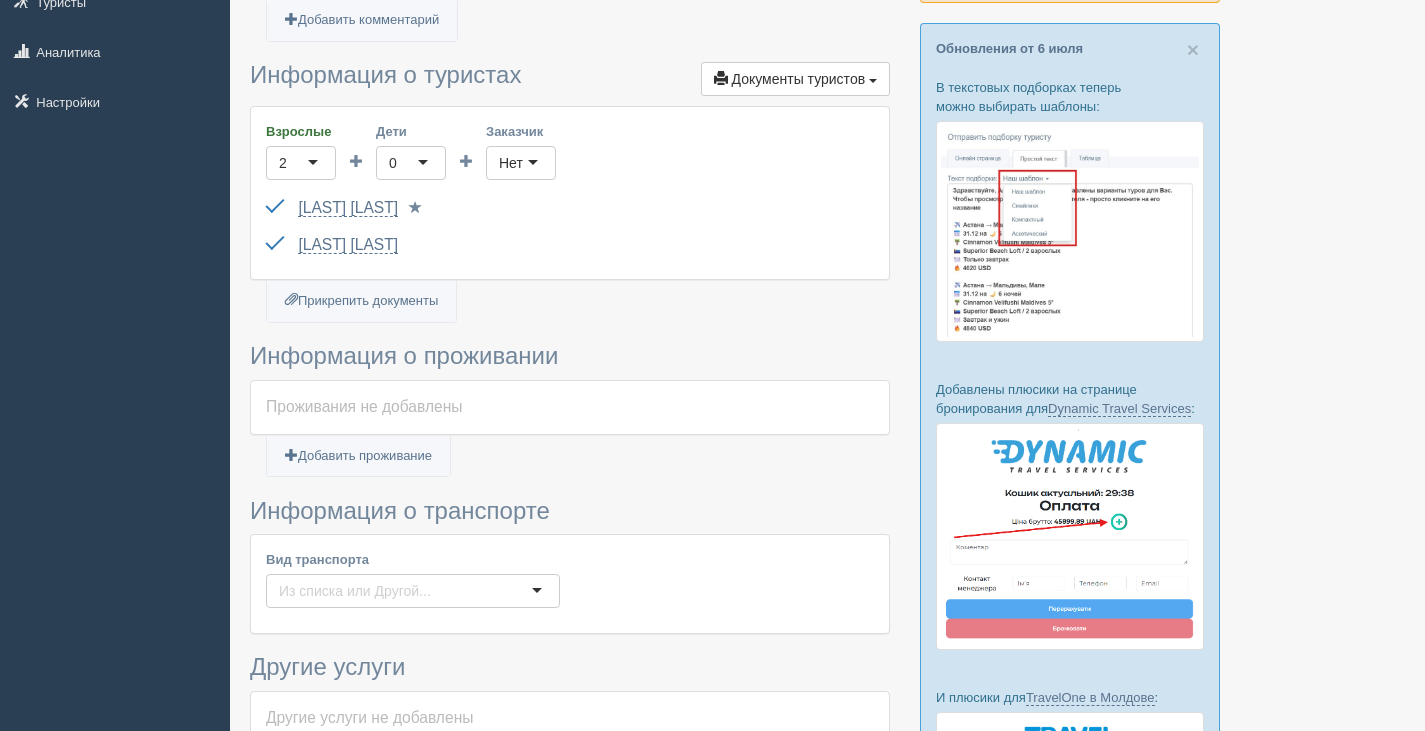 click on "Проживания не добавлены" at bounding box center (570, 407) 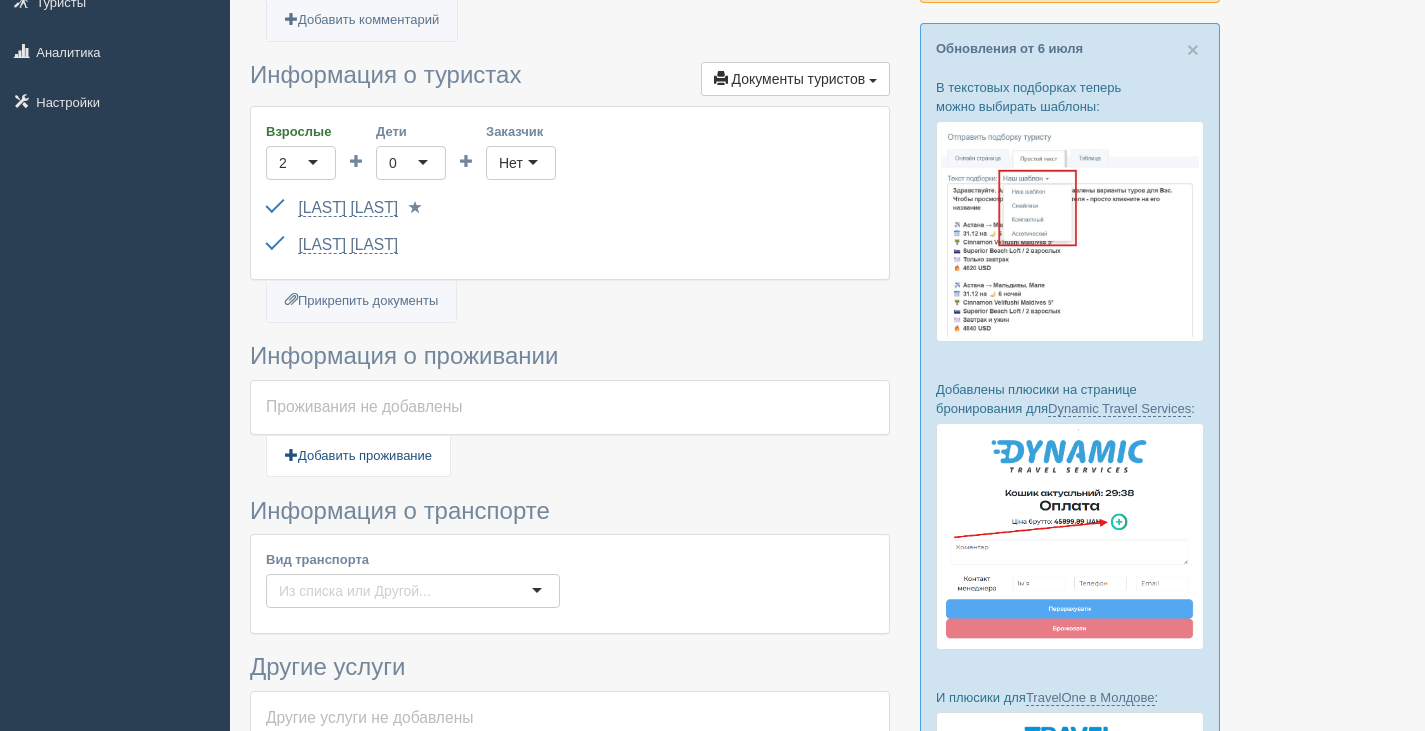 click on "Добавить проживание" at bounding box center [358, 456] 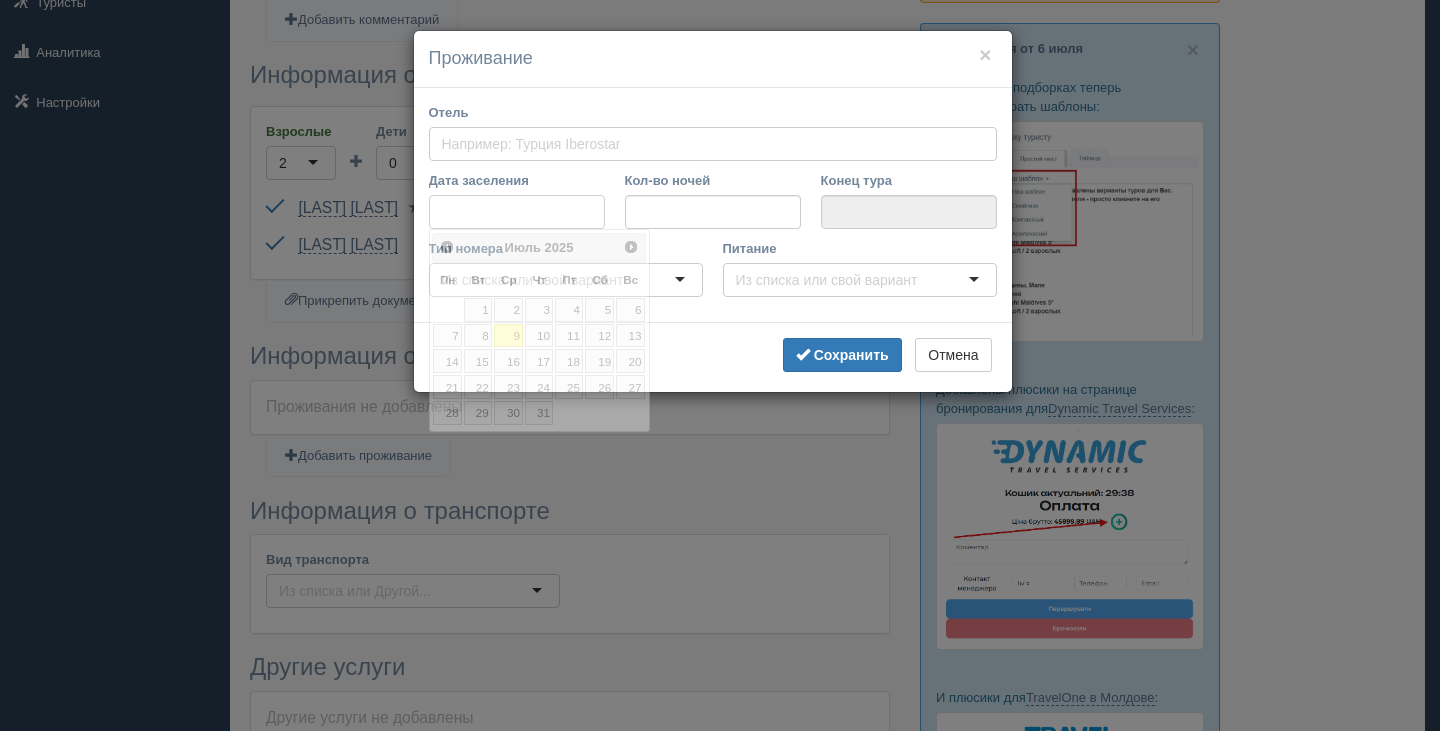 click on "Дата заселения" at bounding box center (517, 212) 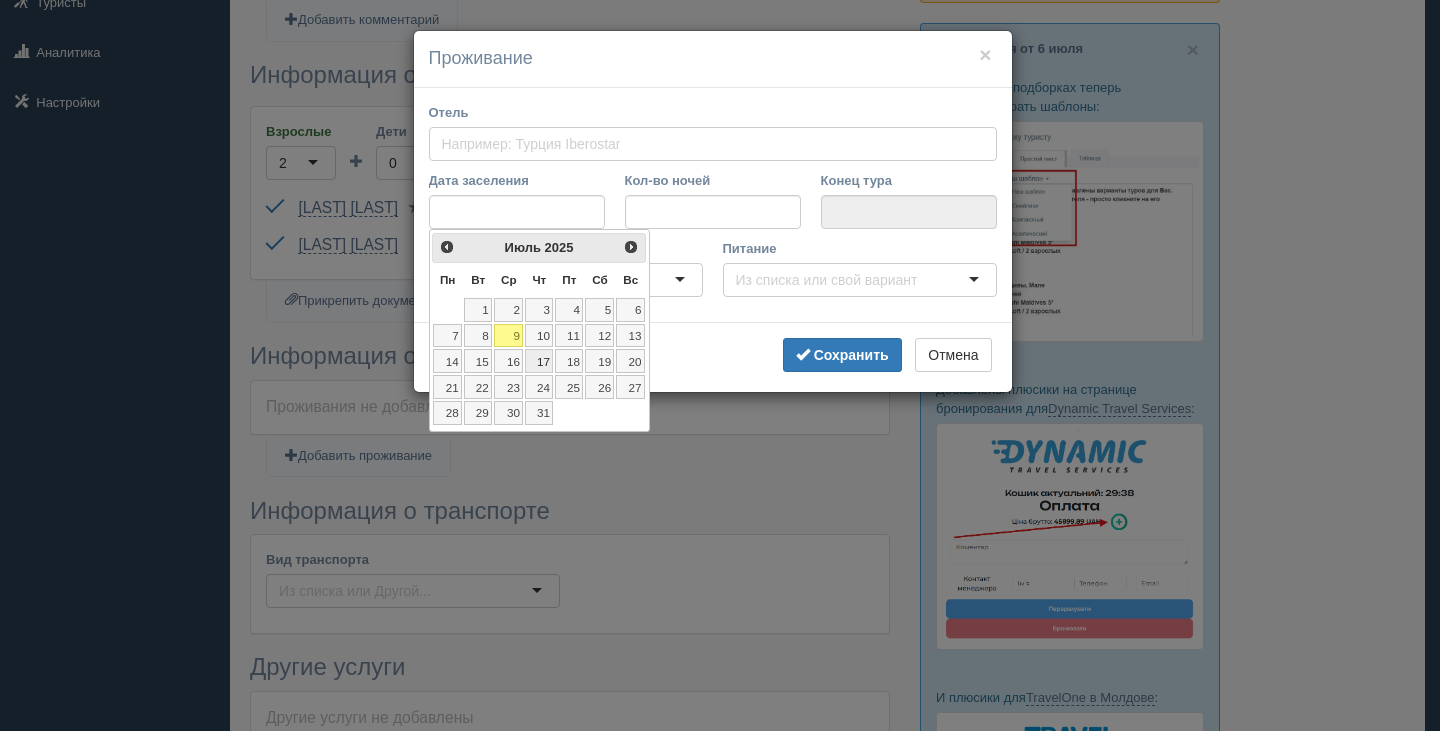 click on "17" at bounding box center (539, 361) 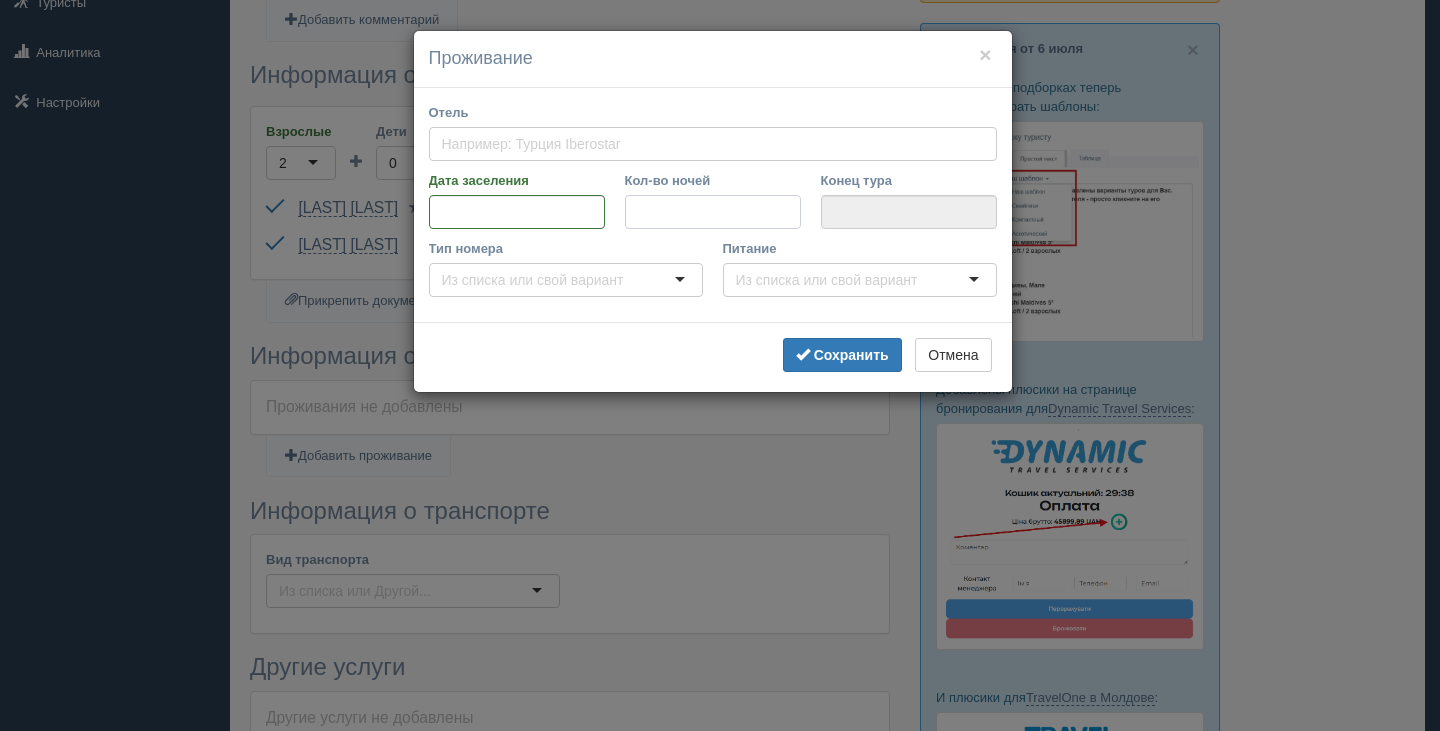 click on "Кол-во ночей" at bounding box center [713, 212] 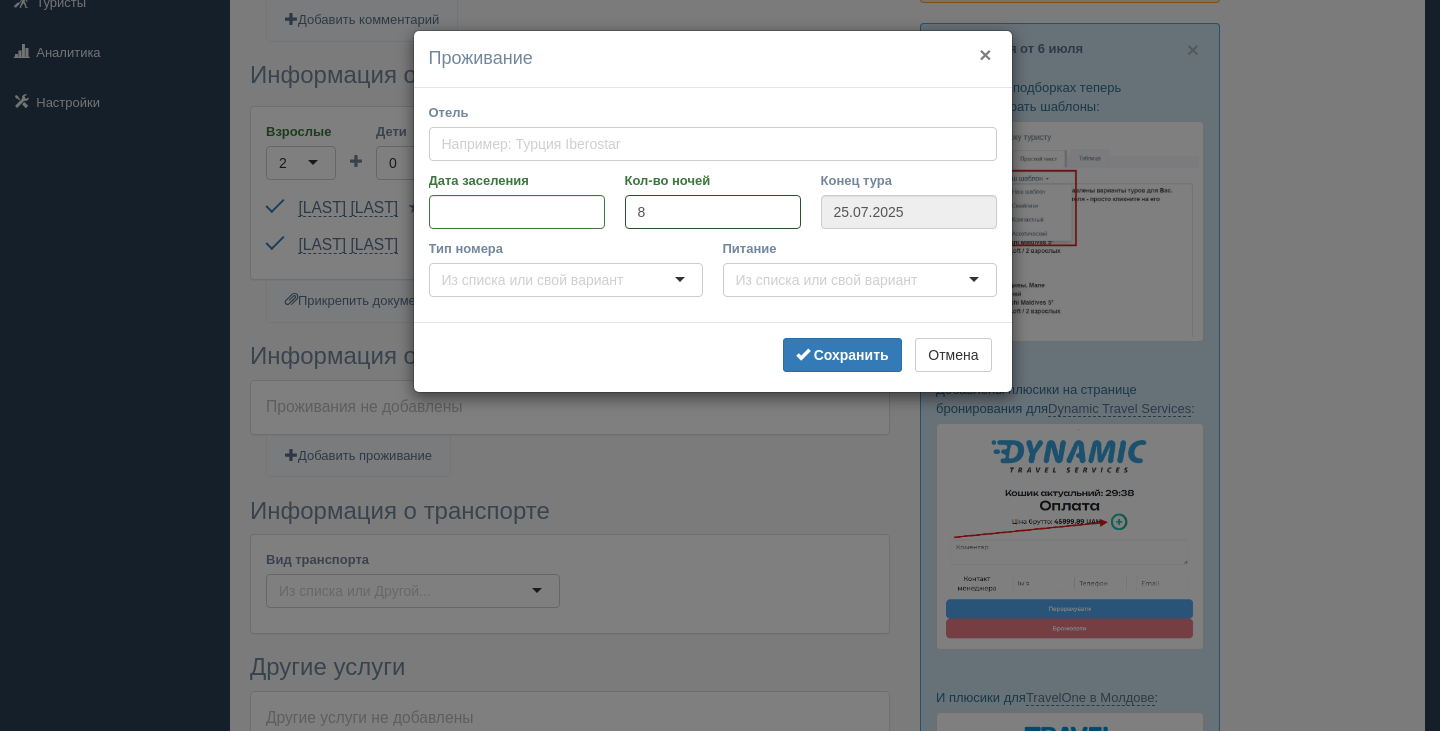 type on "8" 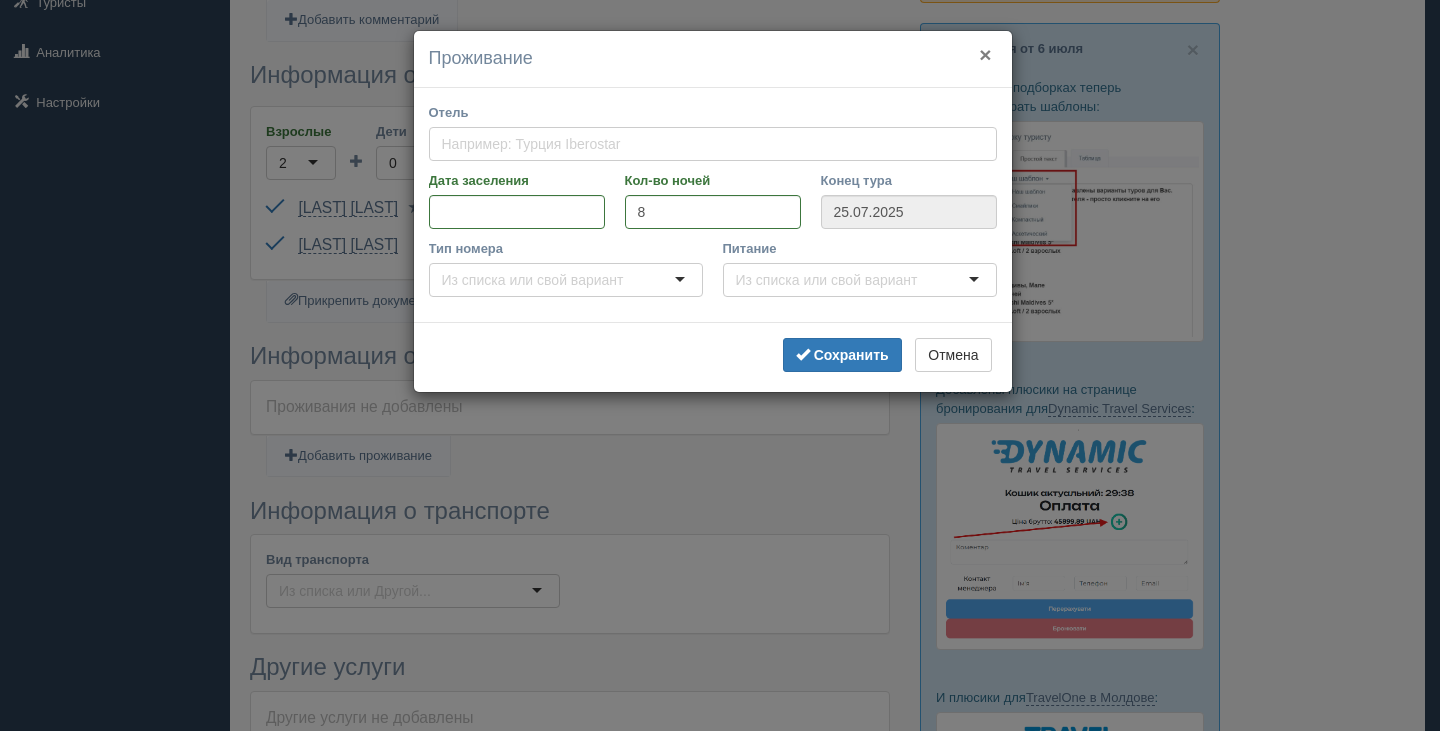 click on "×" at bounding box center (985, 54) 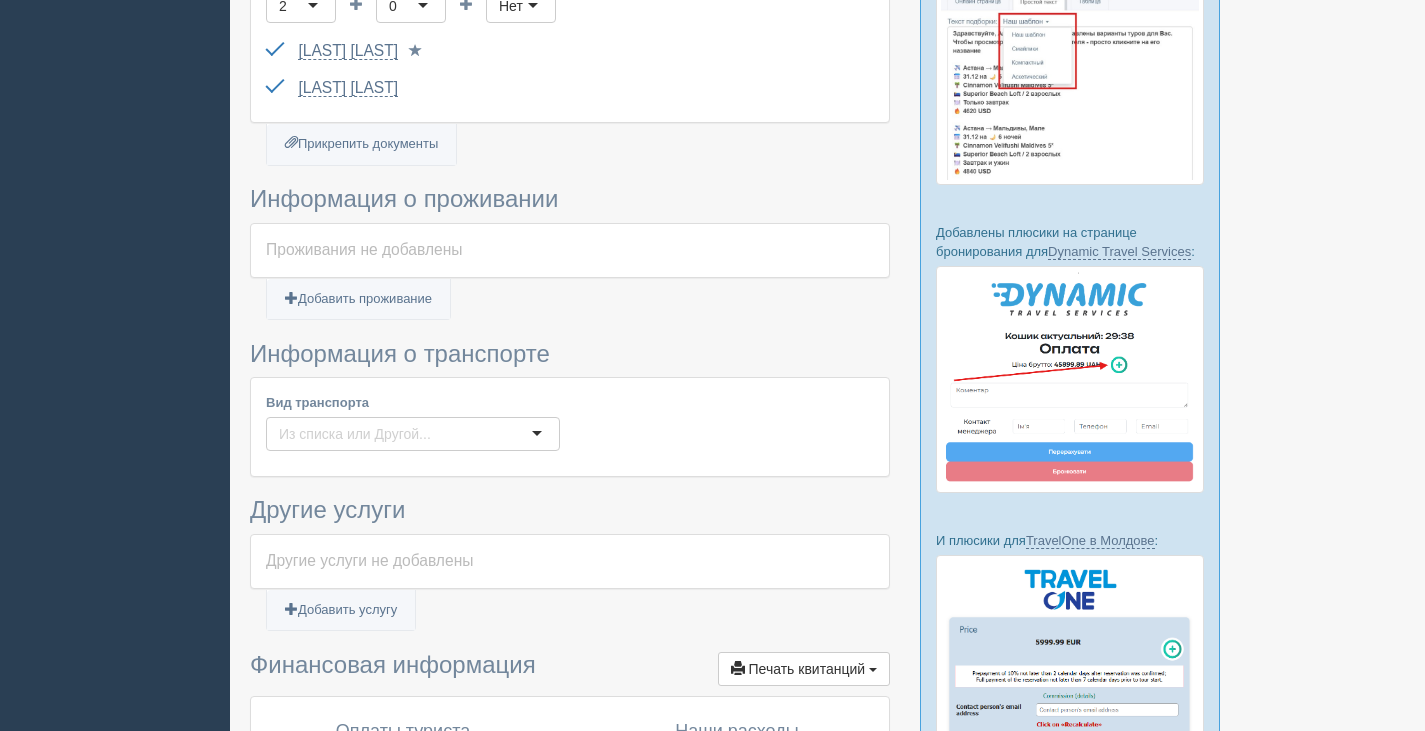 scroll, scrollTop: 600, scrollLeft: 0, axis: vertical 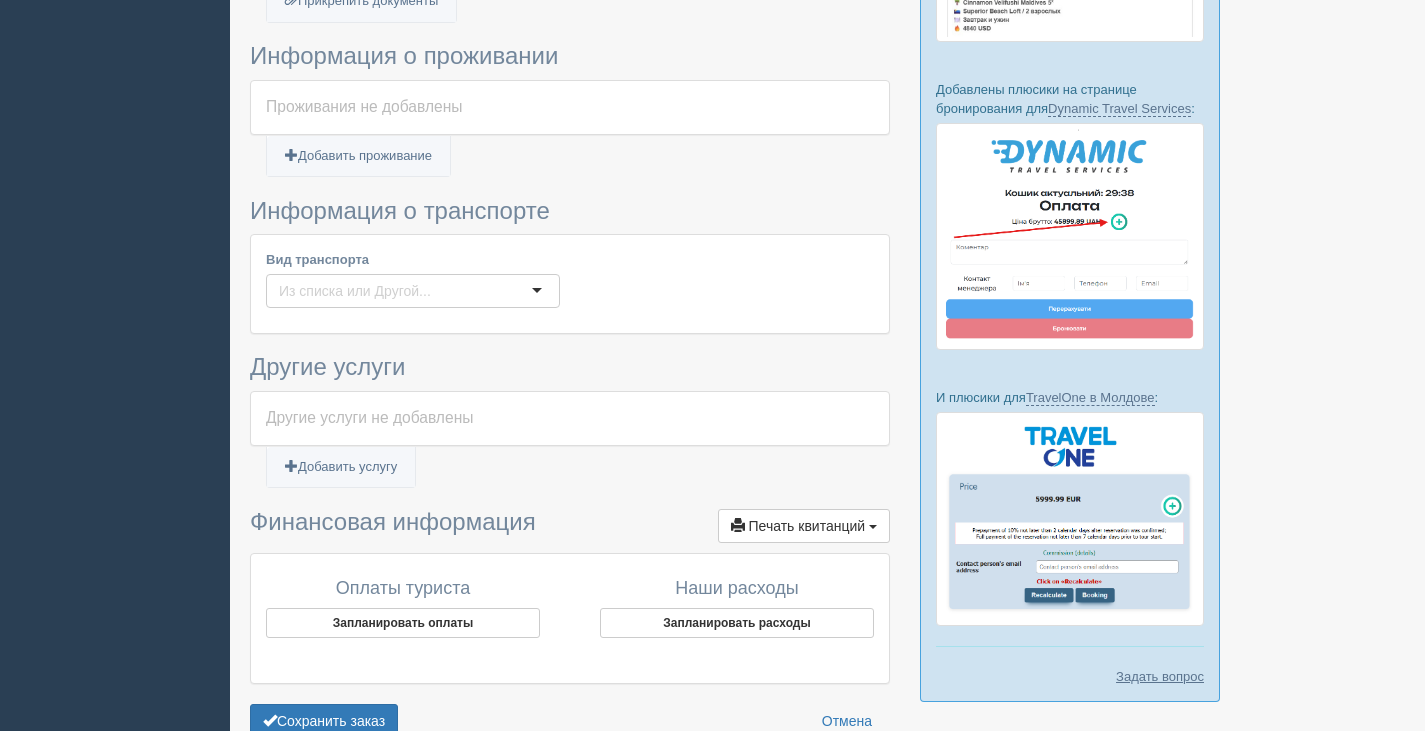 click at bounding box center (413, 291) 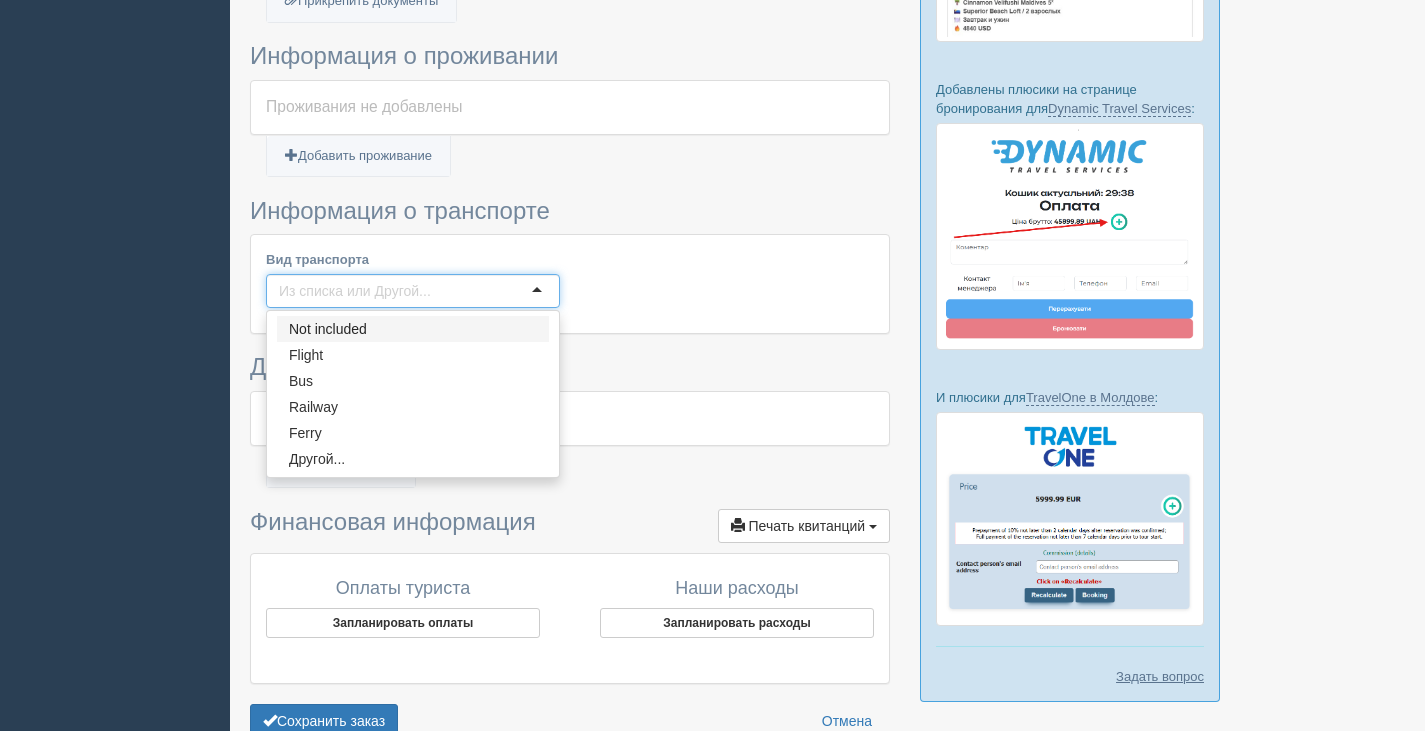 click at bounding box center [413, 291] 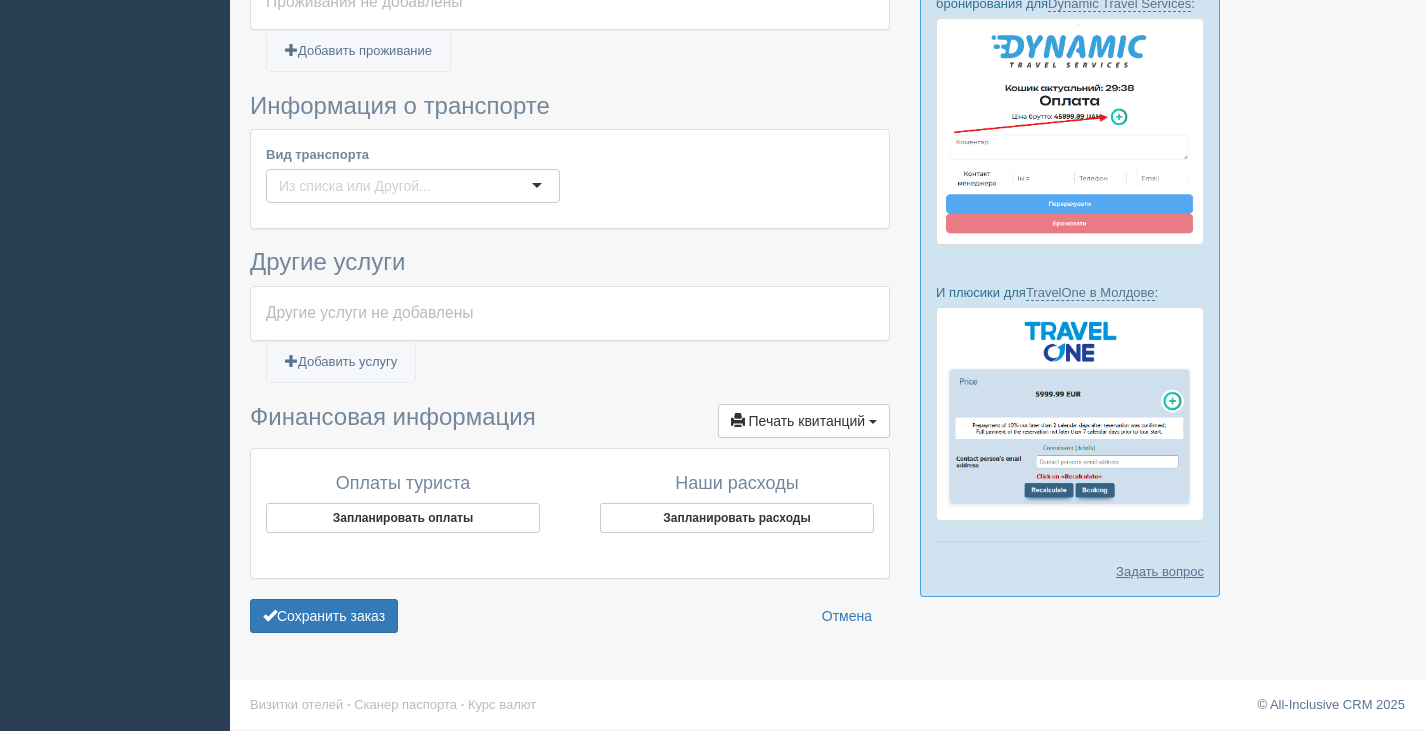 scroll, scrollTop: 706, scrollLeft: 0, axis: vertical 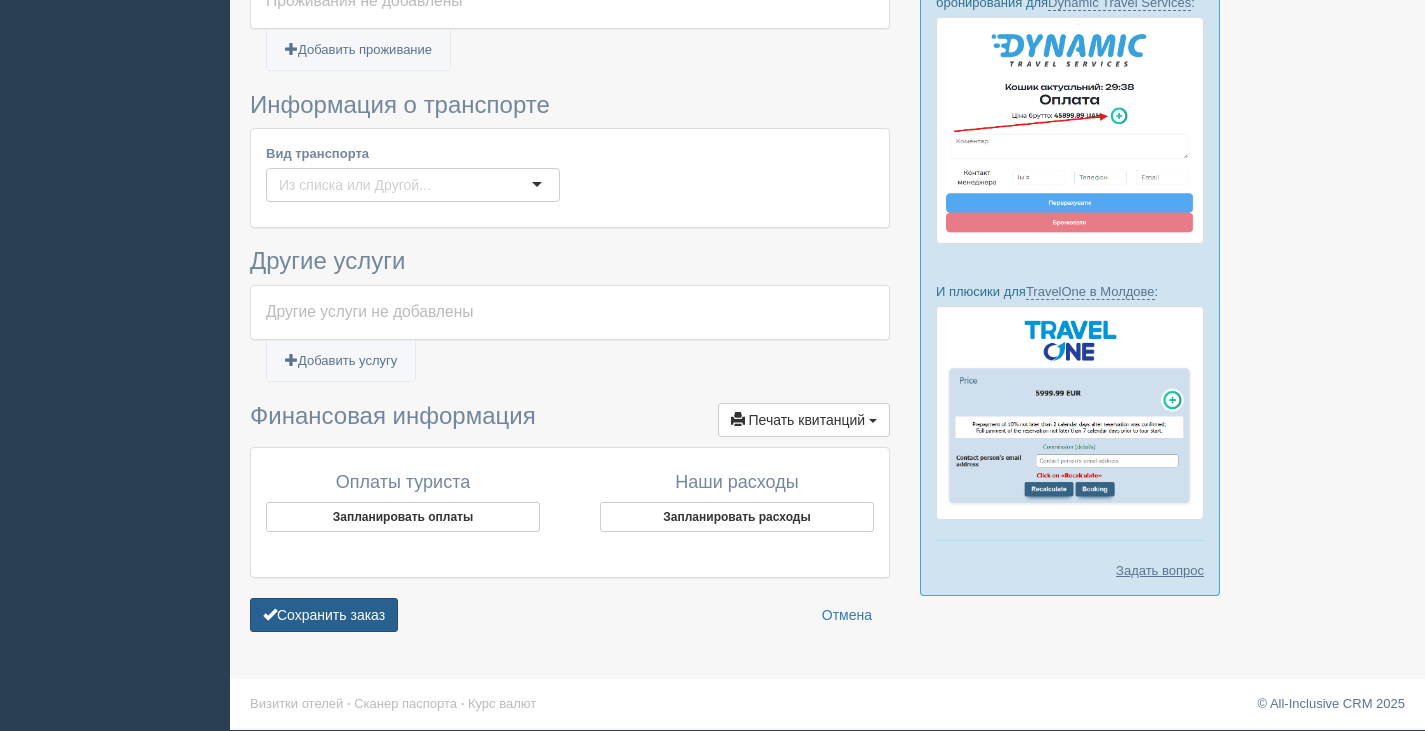 click on "Сохранить заказ" at bounding box center [324, 615] 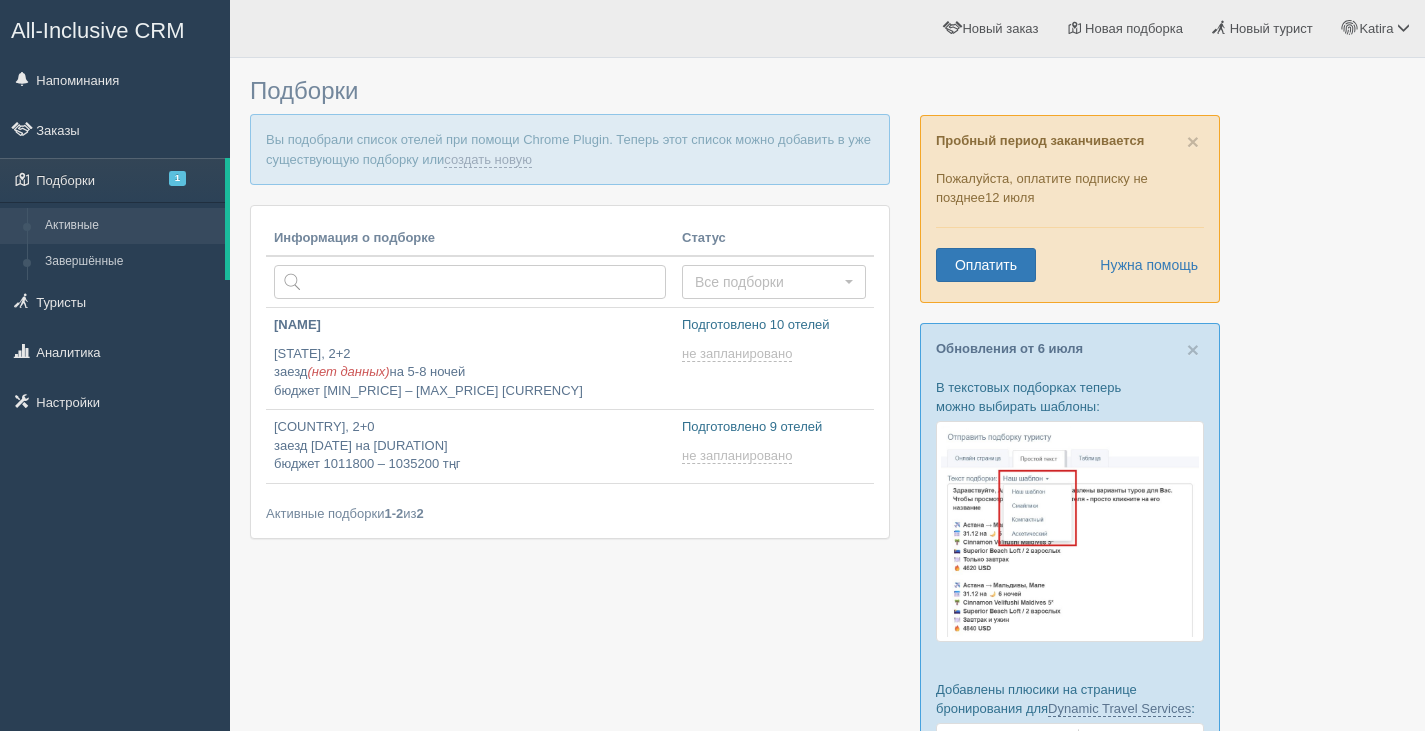 scroll, scrollTop: 0, scrollLeft: 0, axis: both 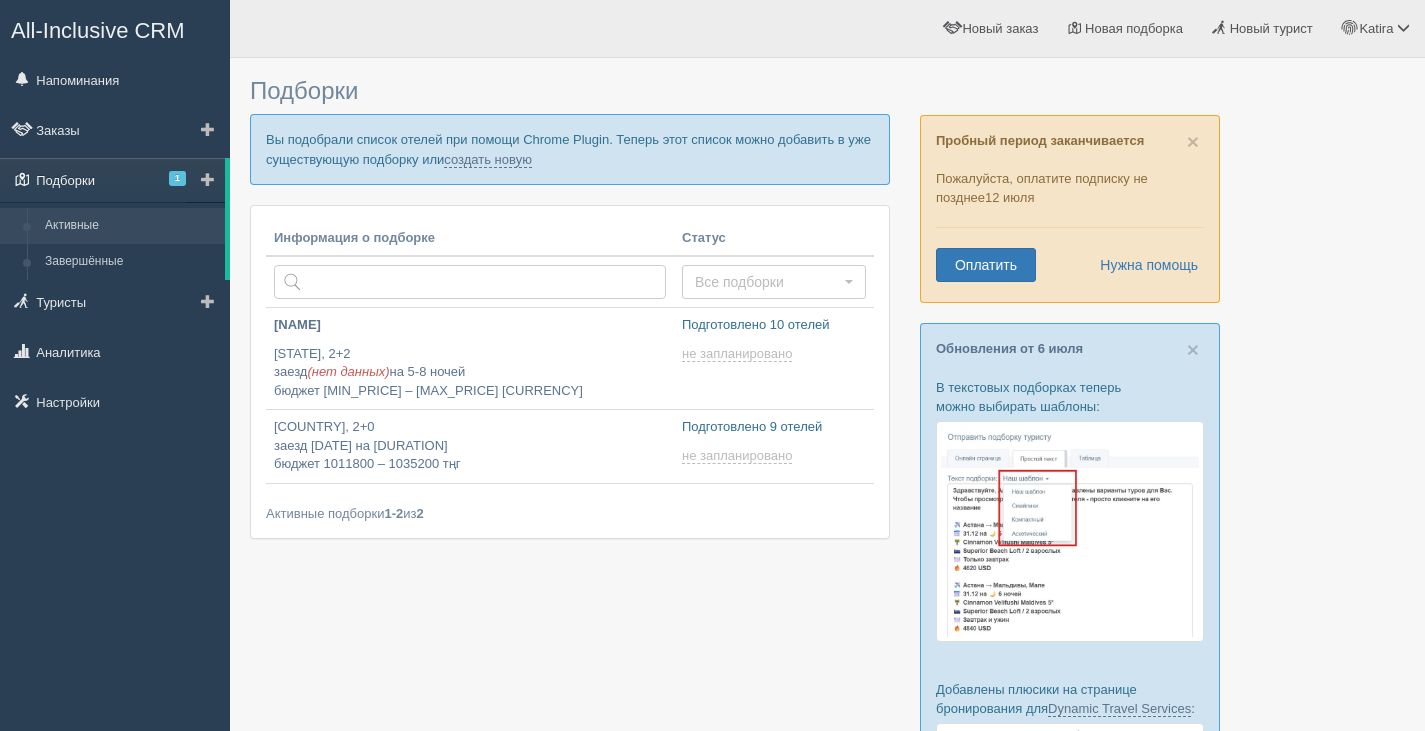 click on "Подборки 1" at bounding box center [112, 180] 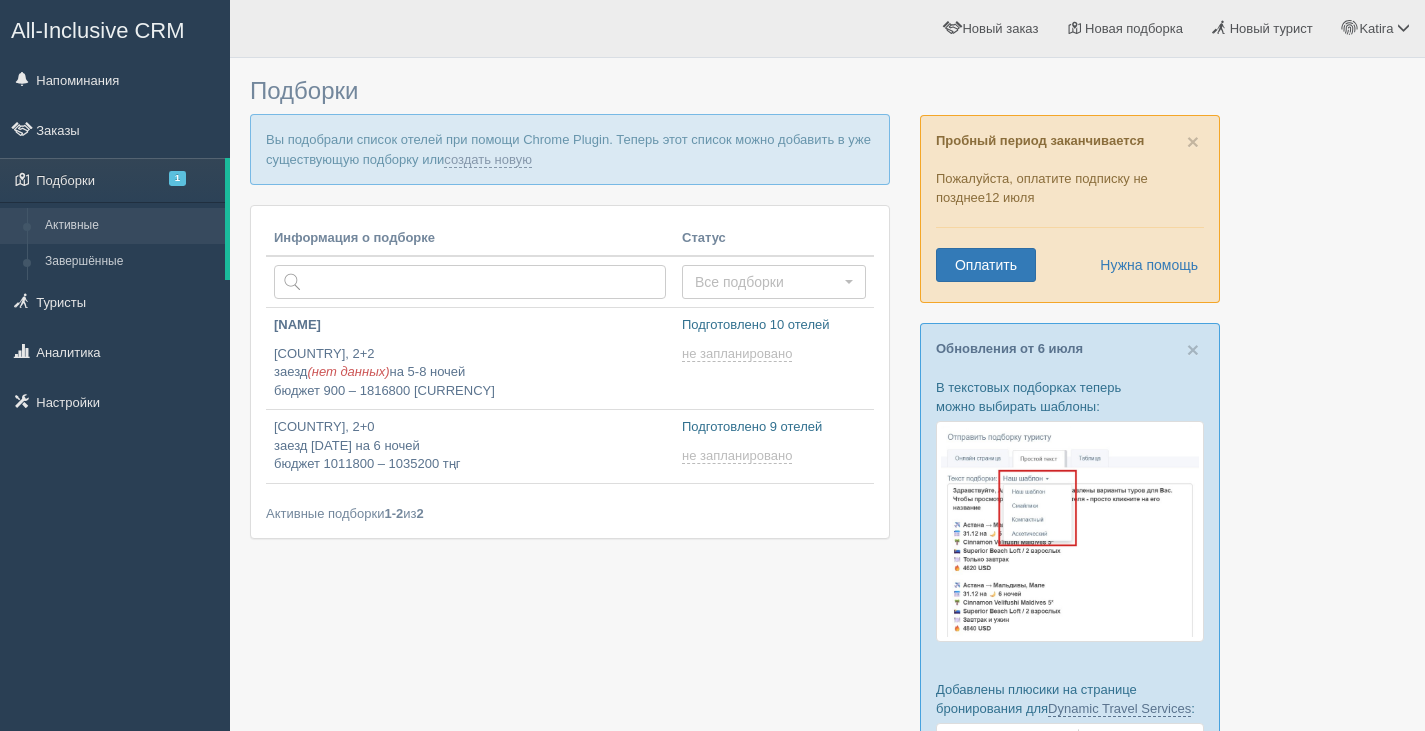 scroll, scrollTop: 0, scrollLeft: 0, axis: both 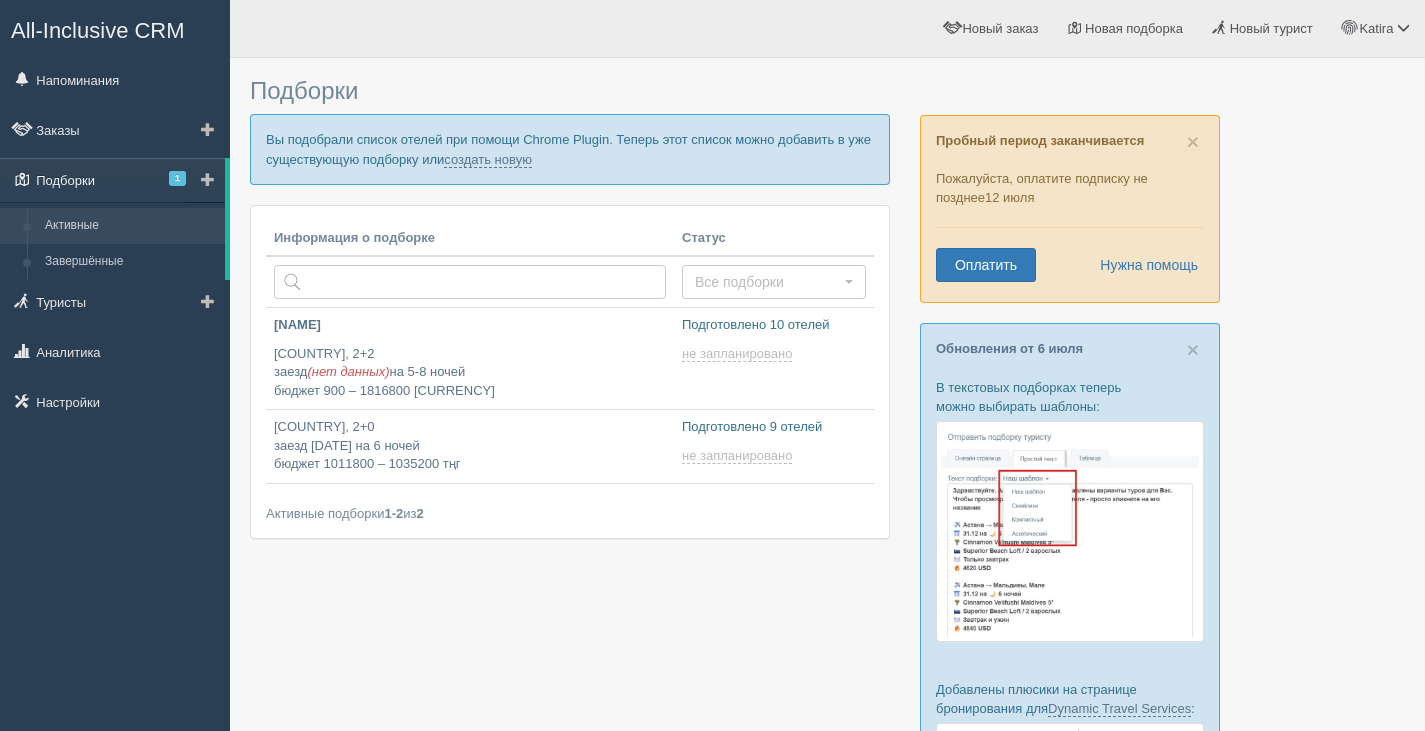 click on "Подборки 1" at bounding box center (112, 180) 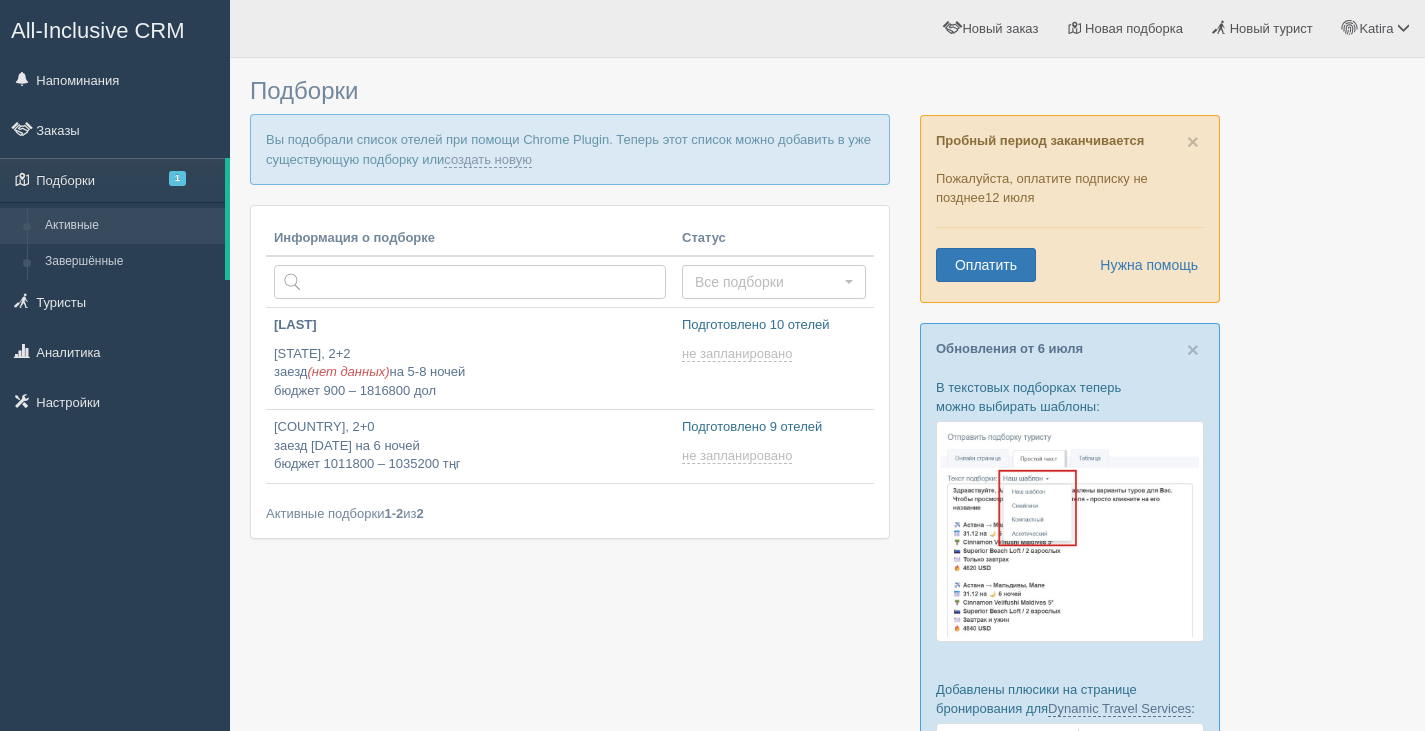 scroll, scrollTop: 0, scrollLeft: 0, axis: both 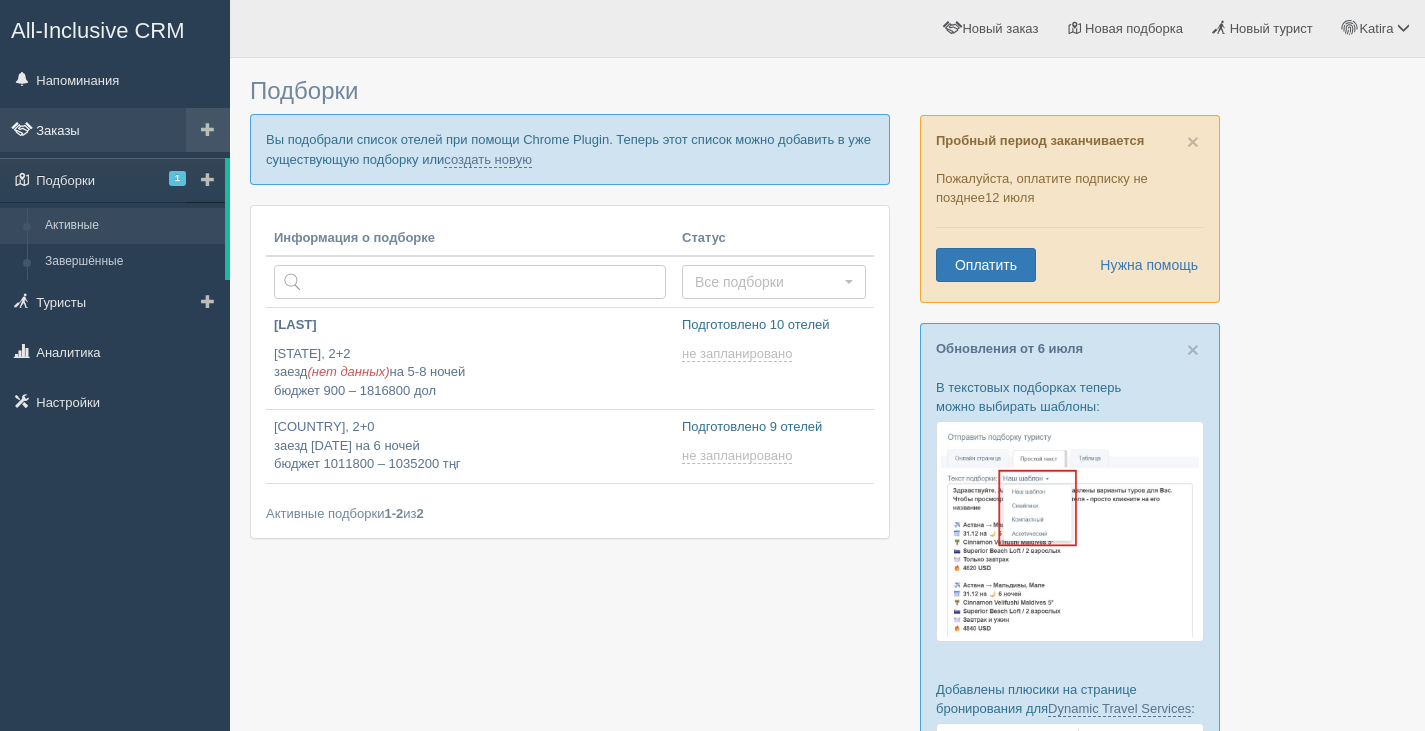 click on "Заказы" at bounding box center [115, 130] 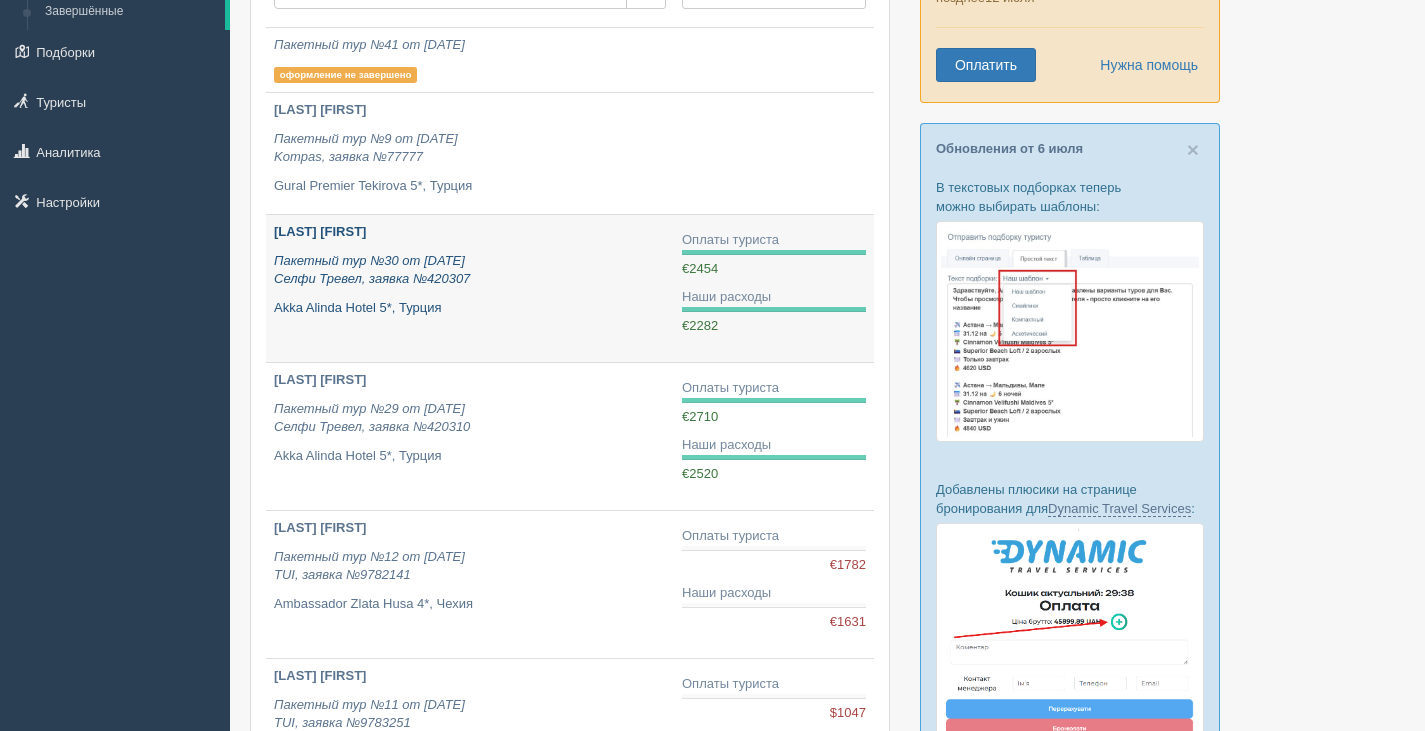 scroll, scrollTop: 0, scrollLeft: 0, axis: both 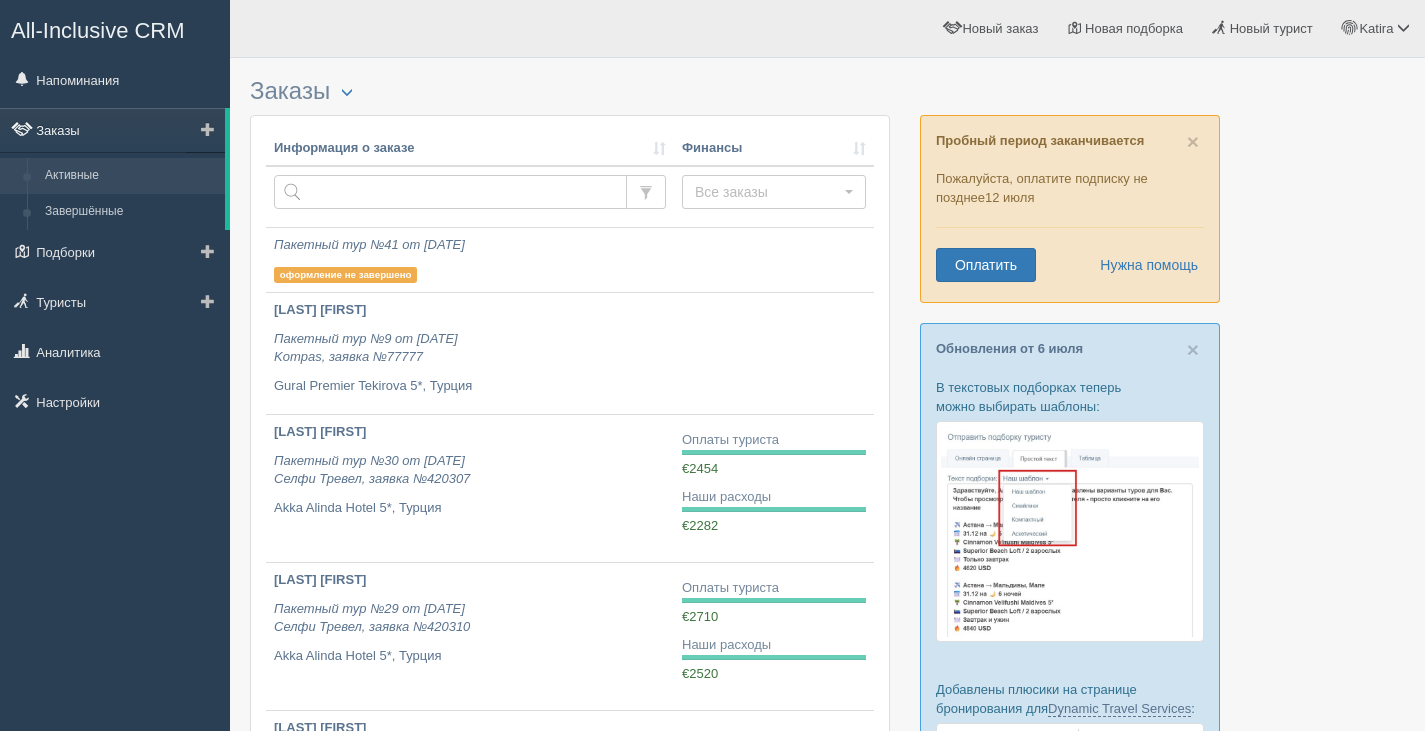 click on "Заказы" at bounding box center (112, 130) 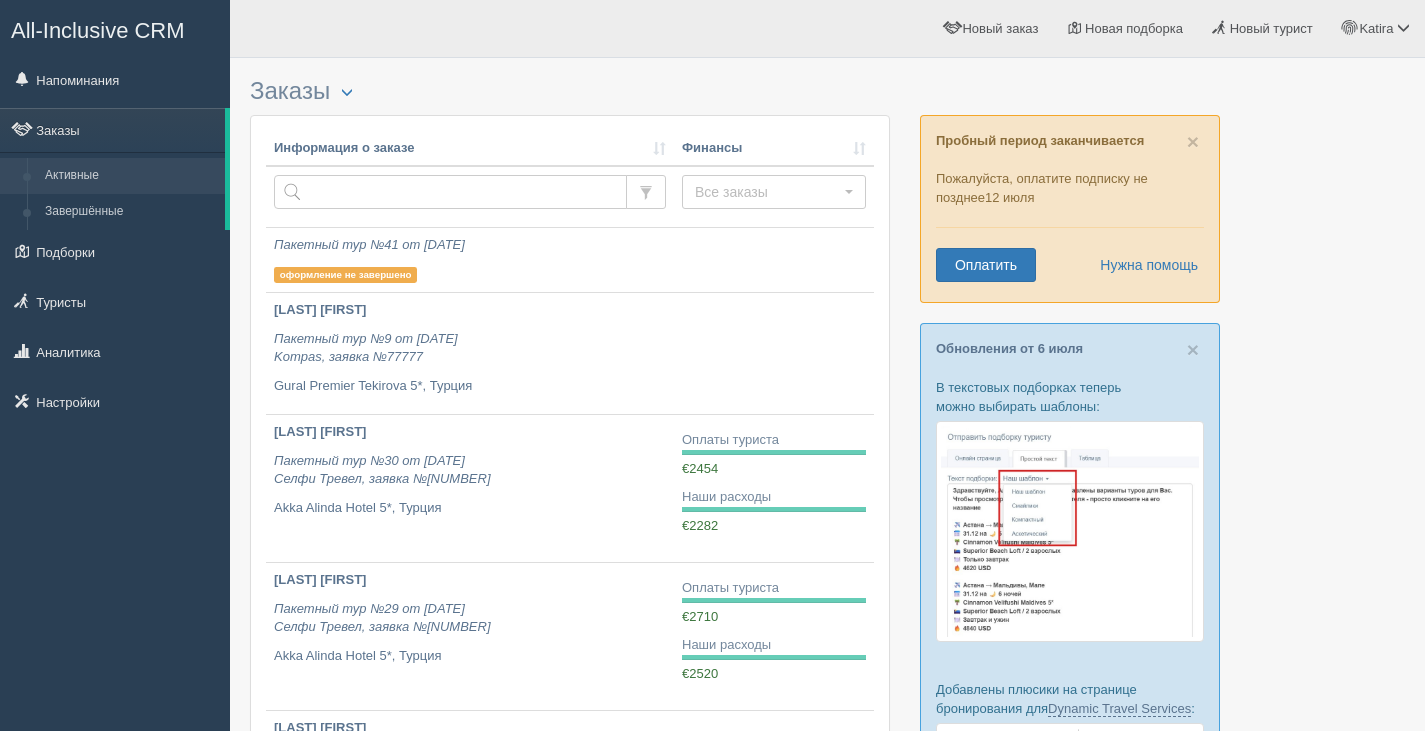 scroll, scrollTop: 0, scrollLeft: 0, axis: both 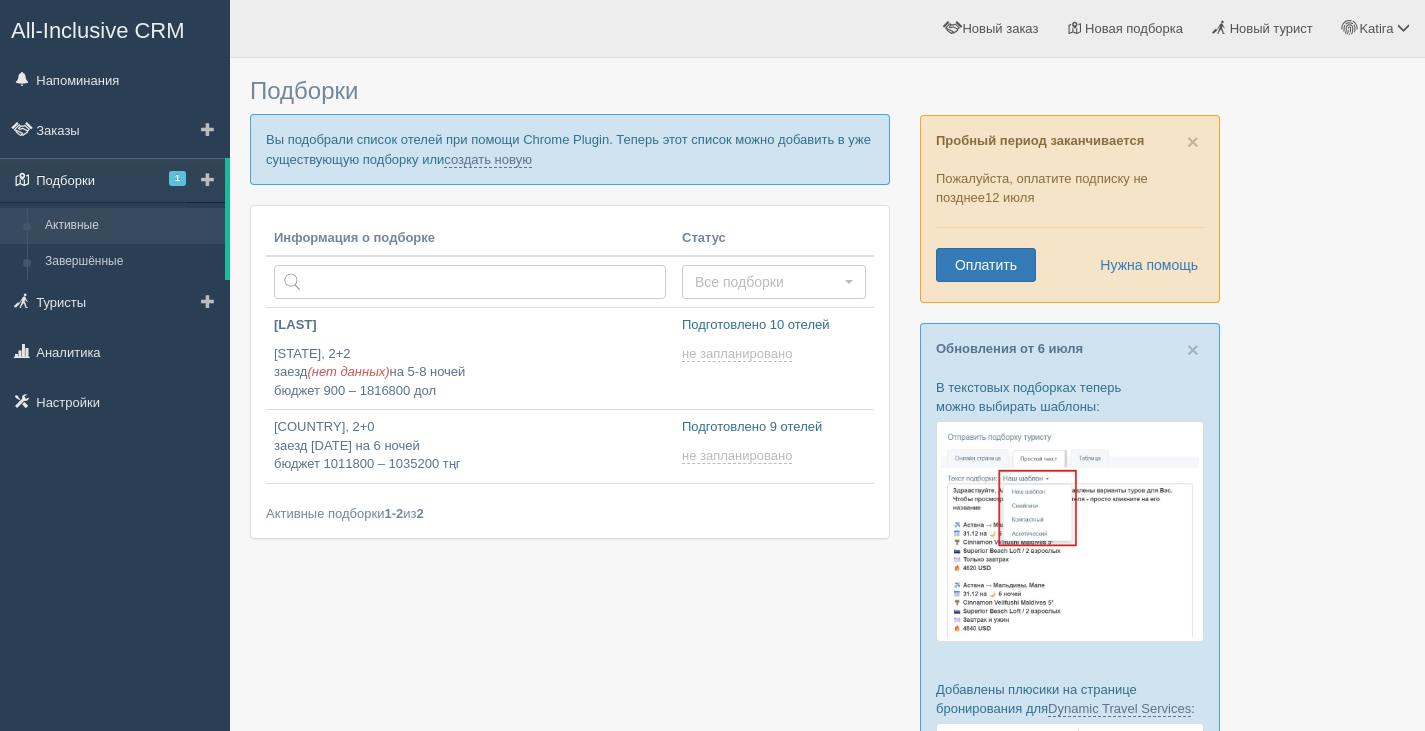 click on "Подборки 1" at bounding box center [112, 180] 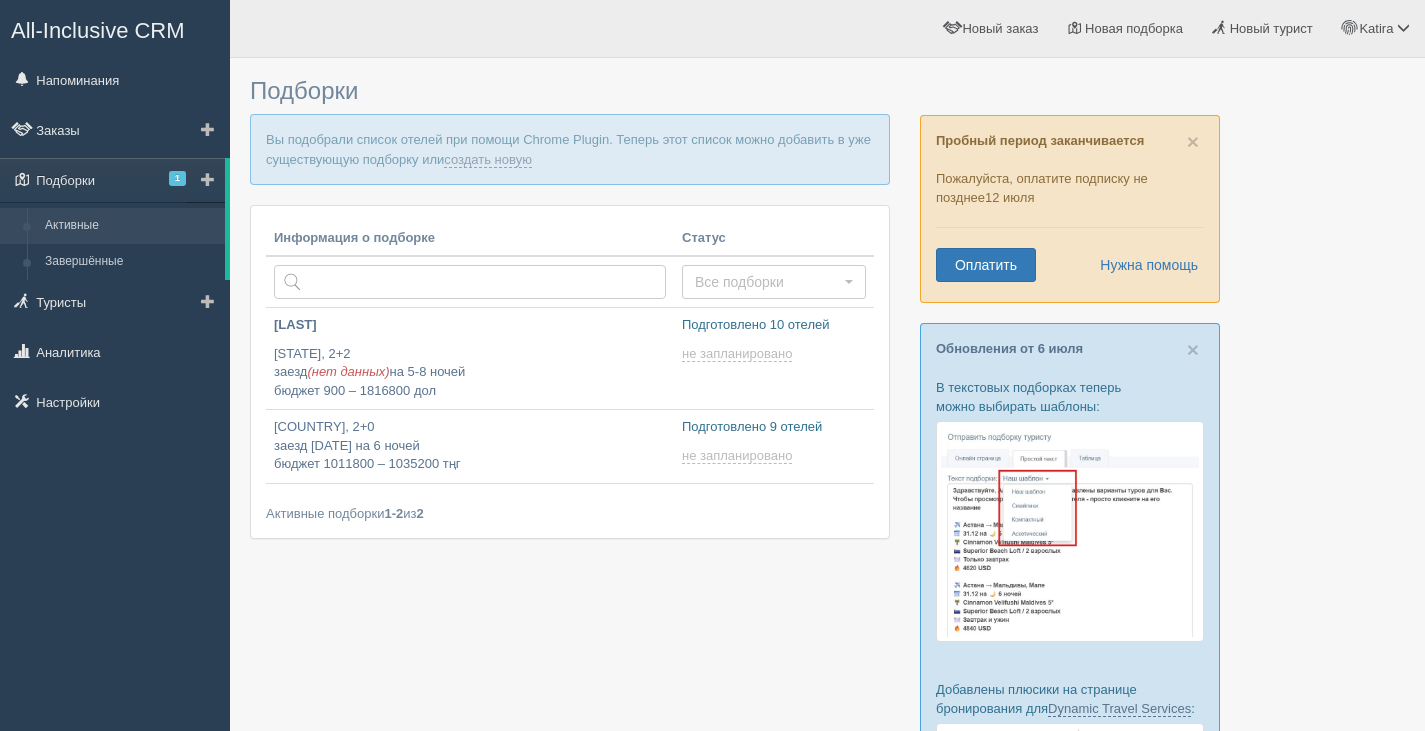 scroll, scrollTop: 0, scrollLeft: 0, axis: both 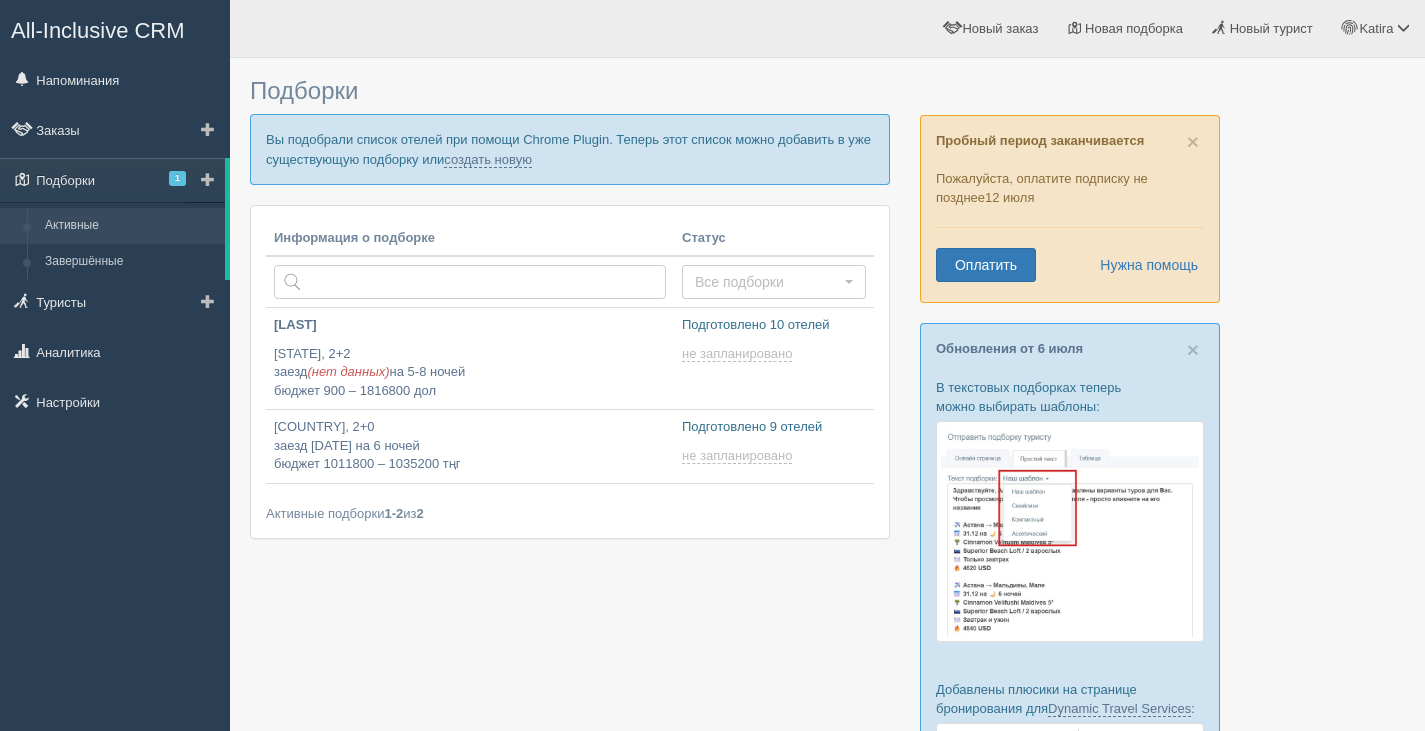 click at bounding box center [205, 180] 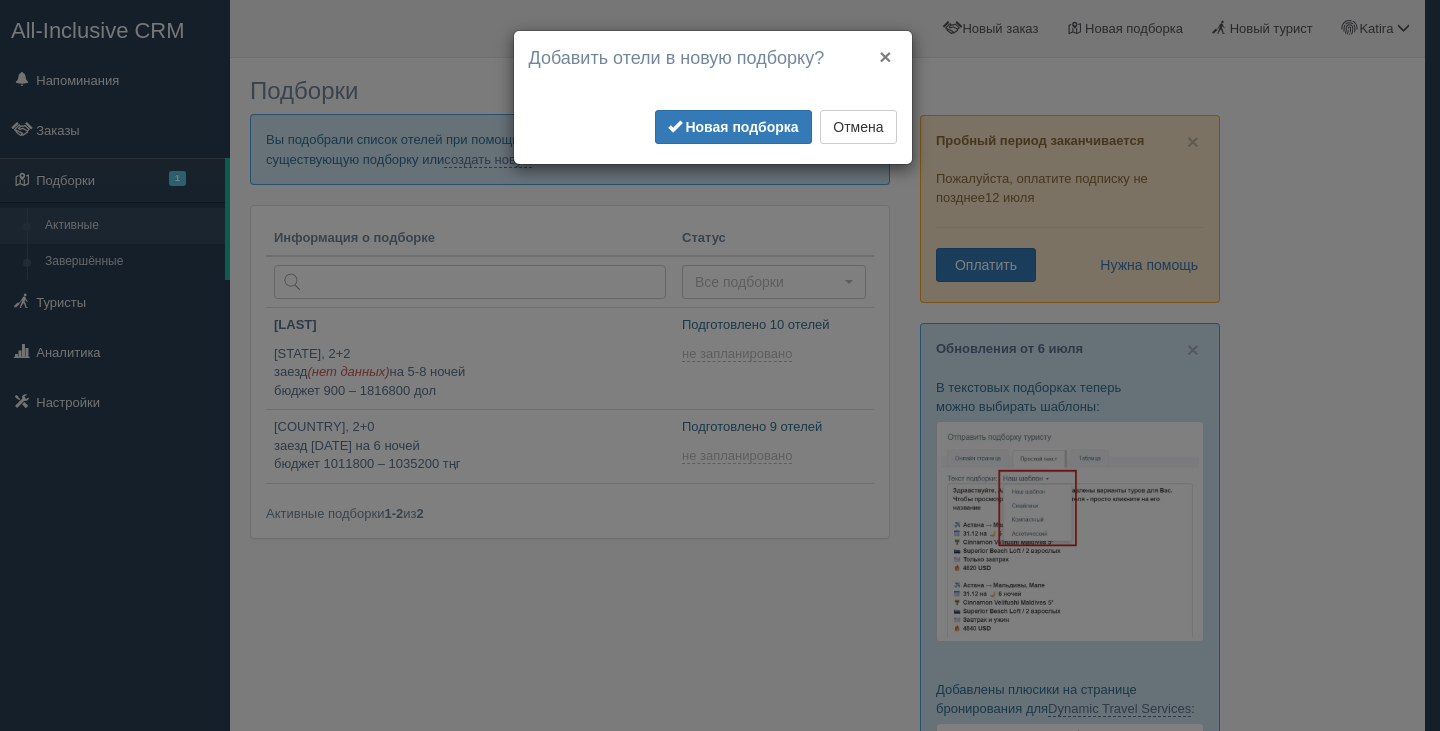 click on "×" at bounding box center [885, 56] 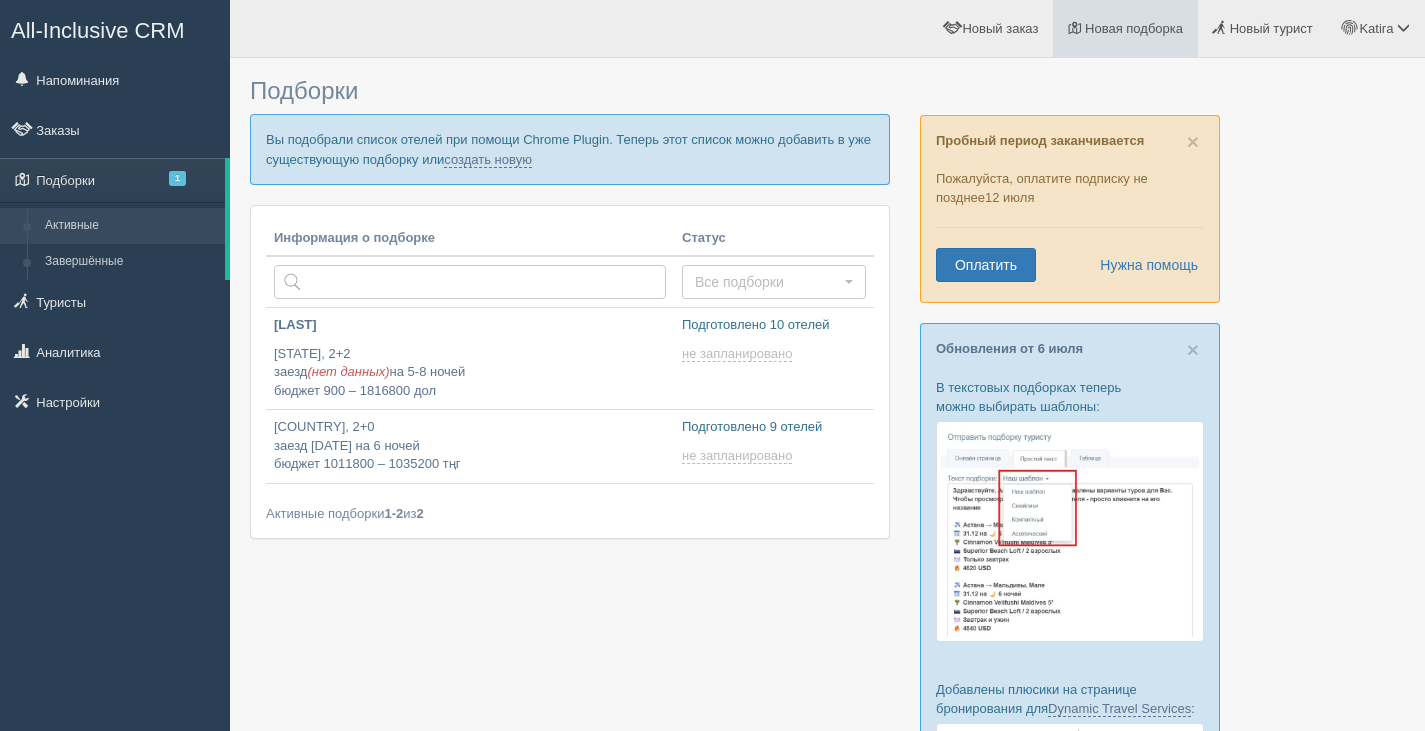 click on "Новая подборка" at bounding box center (1134, 28) 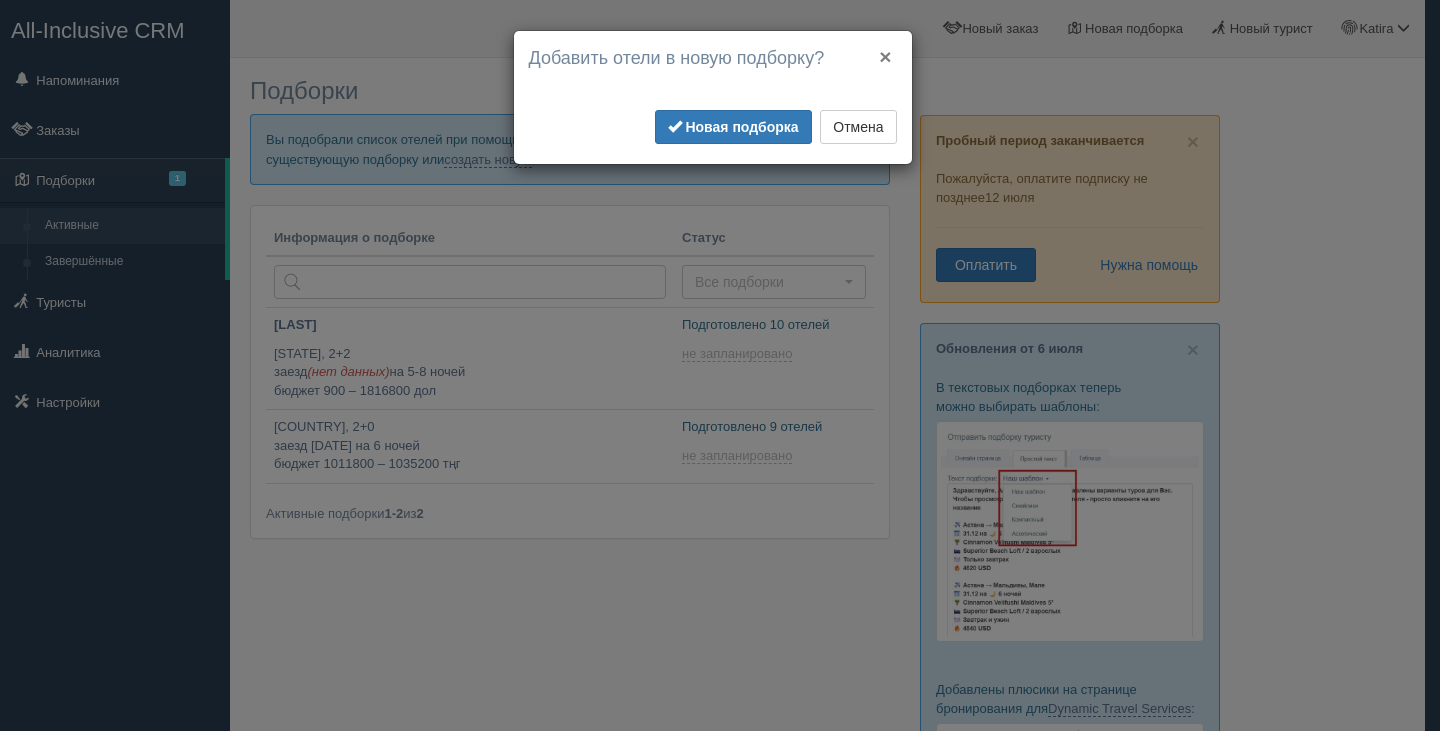click on "×" at bounding box center [885, 56] 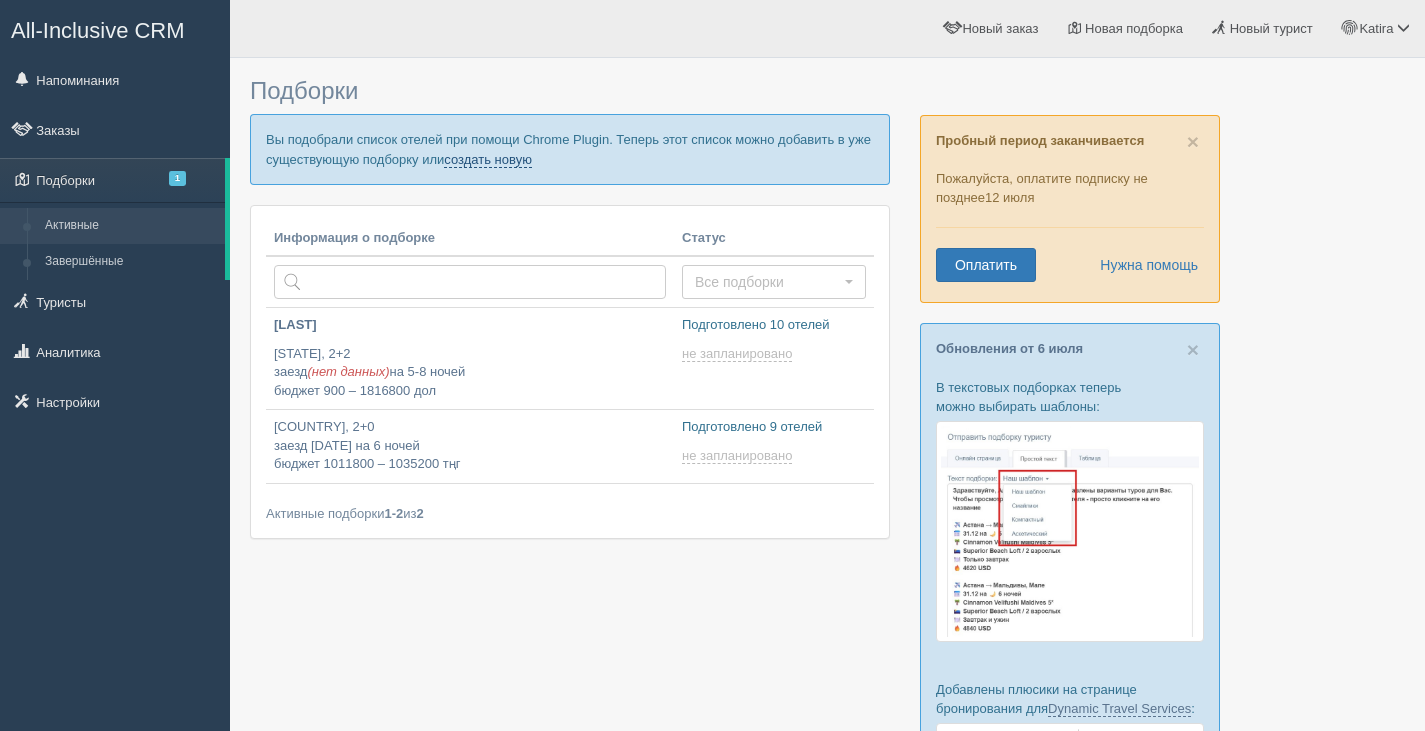 click on "создать новую" at bounding box center [488, 160] 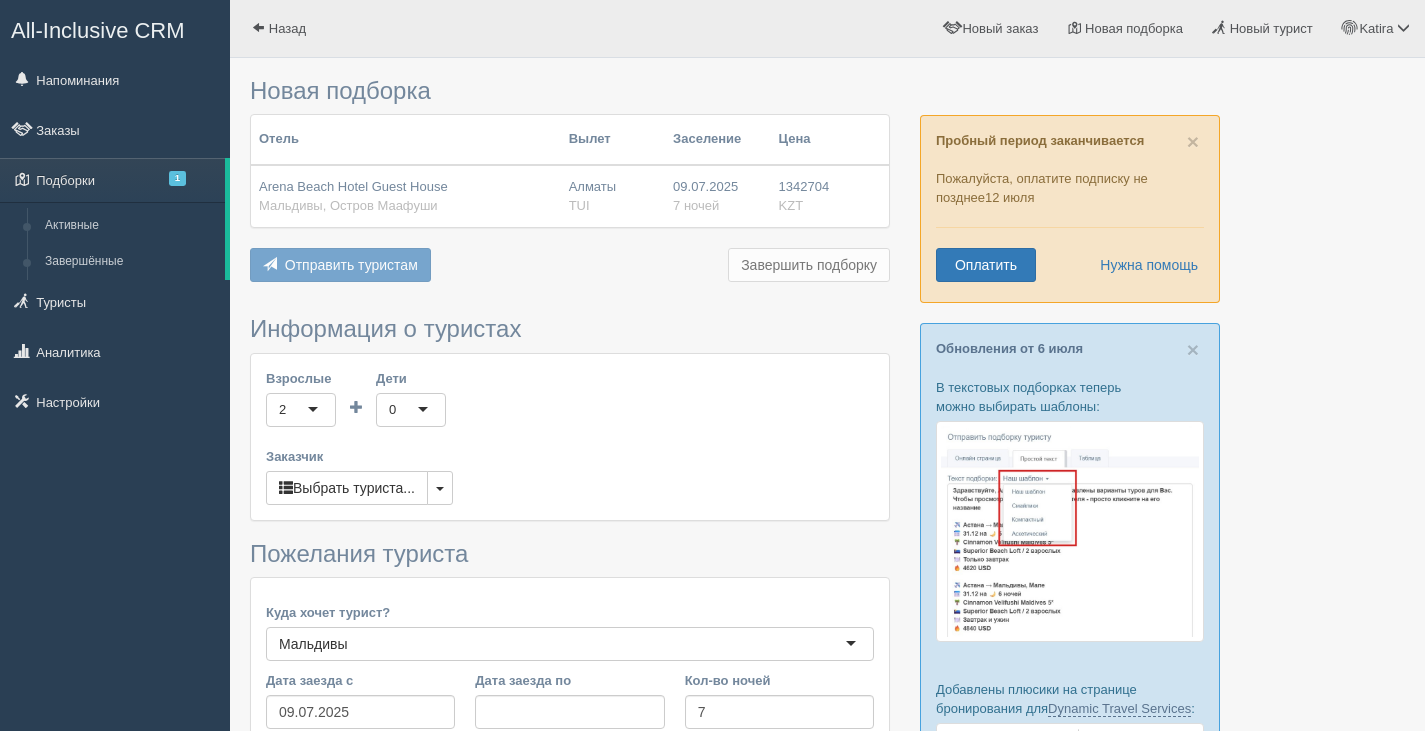 scroll, scrollTop: 0, scrollLeft: 0, axis: both 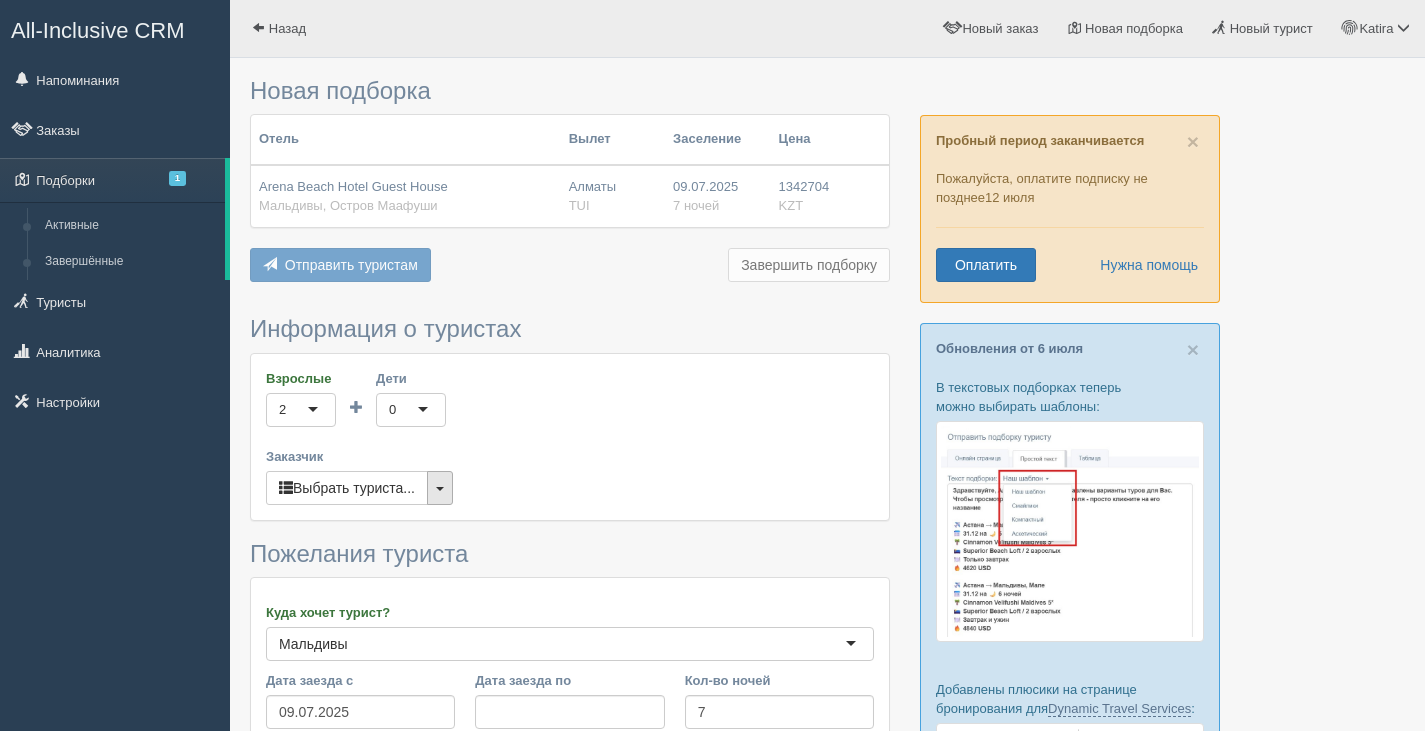 click at bounding box center [440, 488] 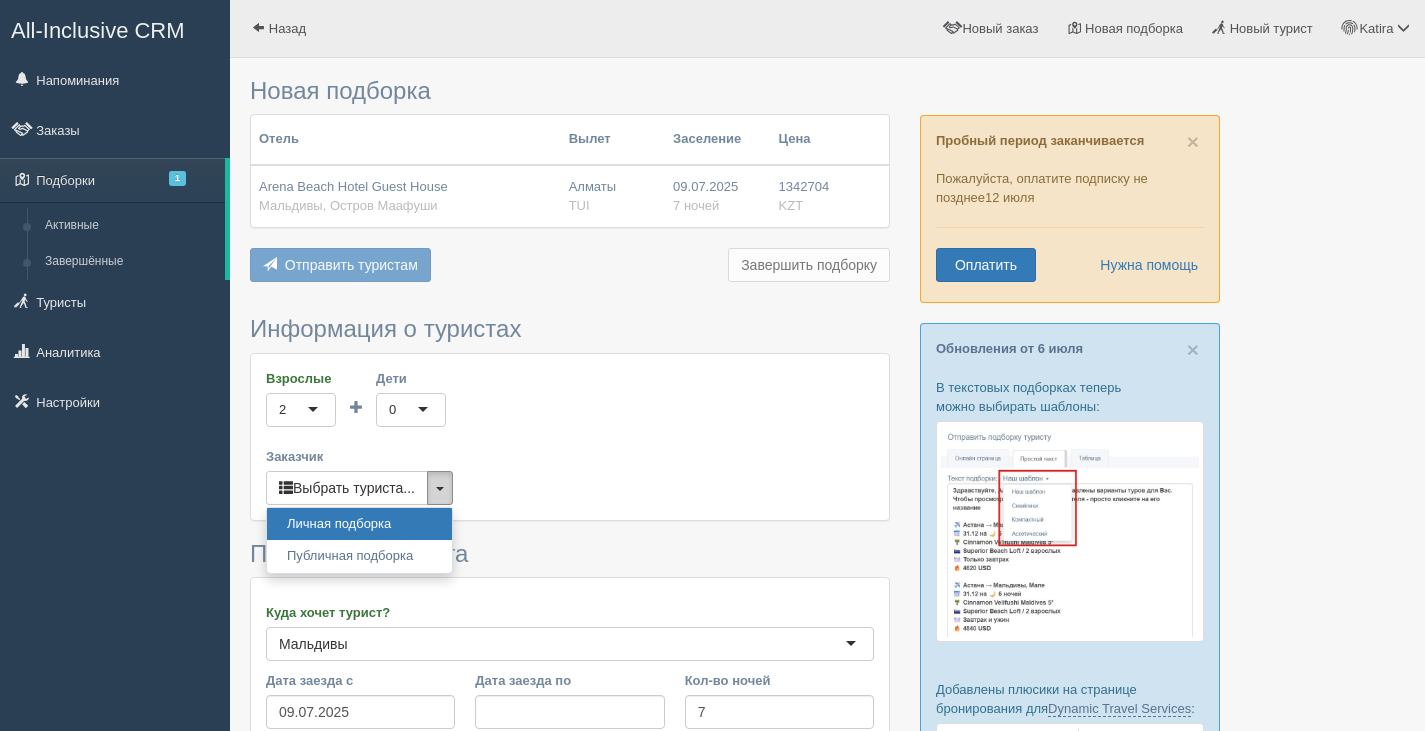 click at bounding box center (440, 488) 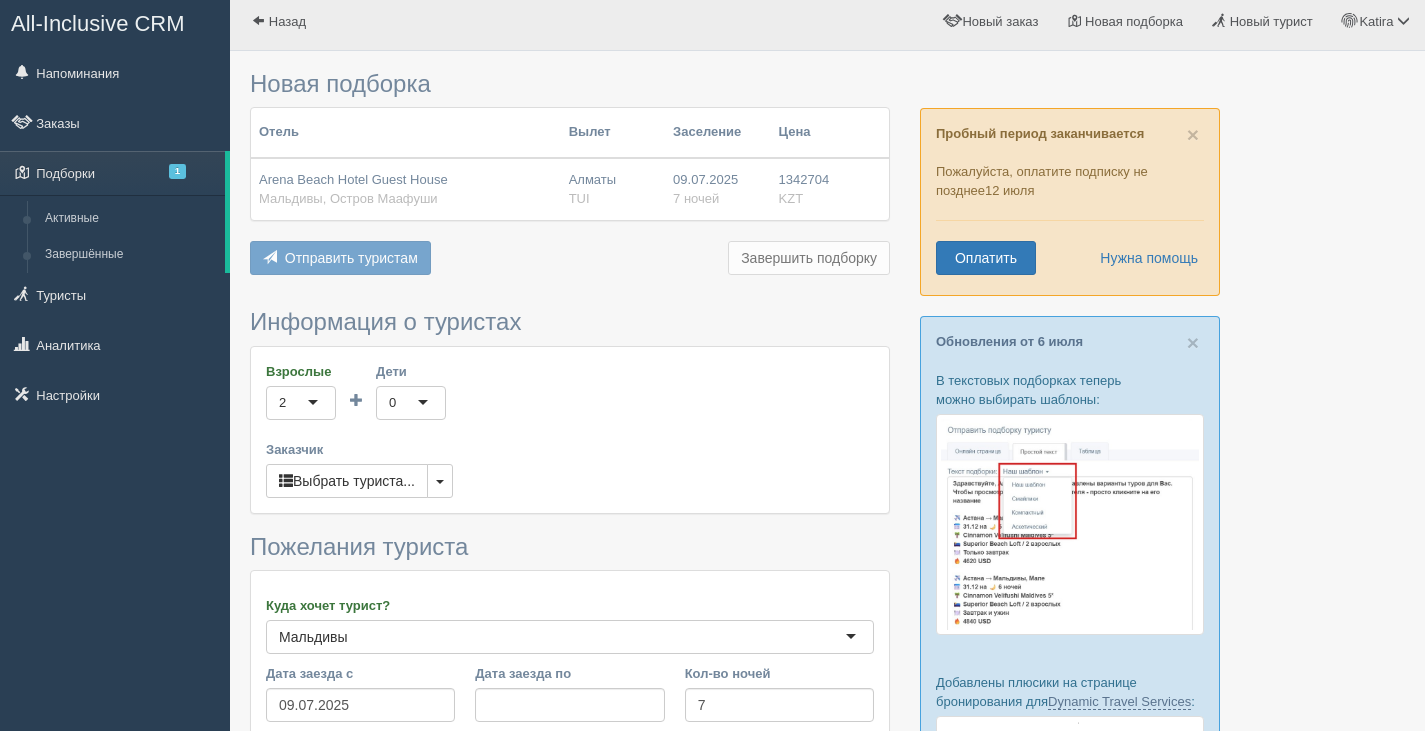 scroll, scrollTop: 0, scrollLeft: 0, axis: both 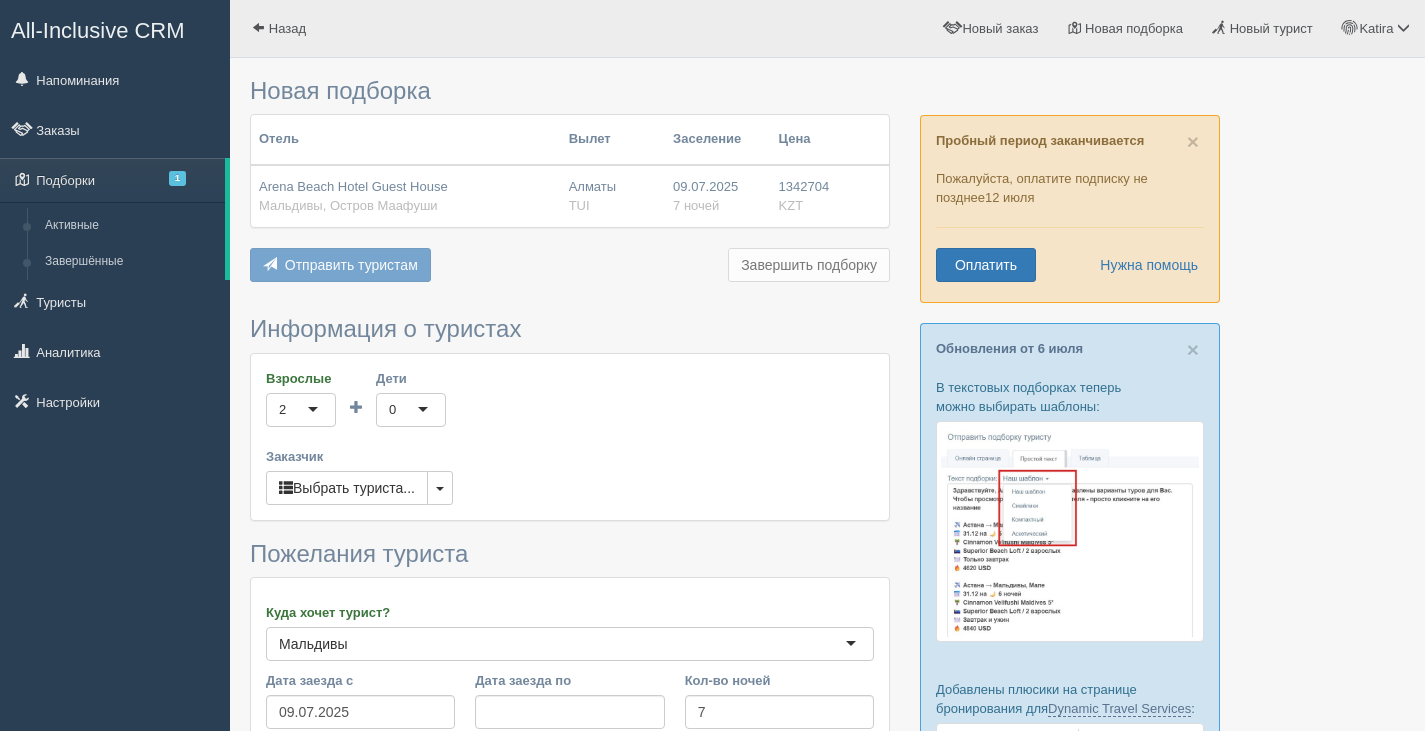 click on "Arena Beach Hotel Guest House" at bounding box center (353, 186) 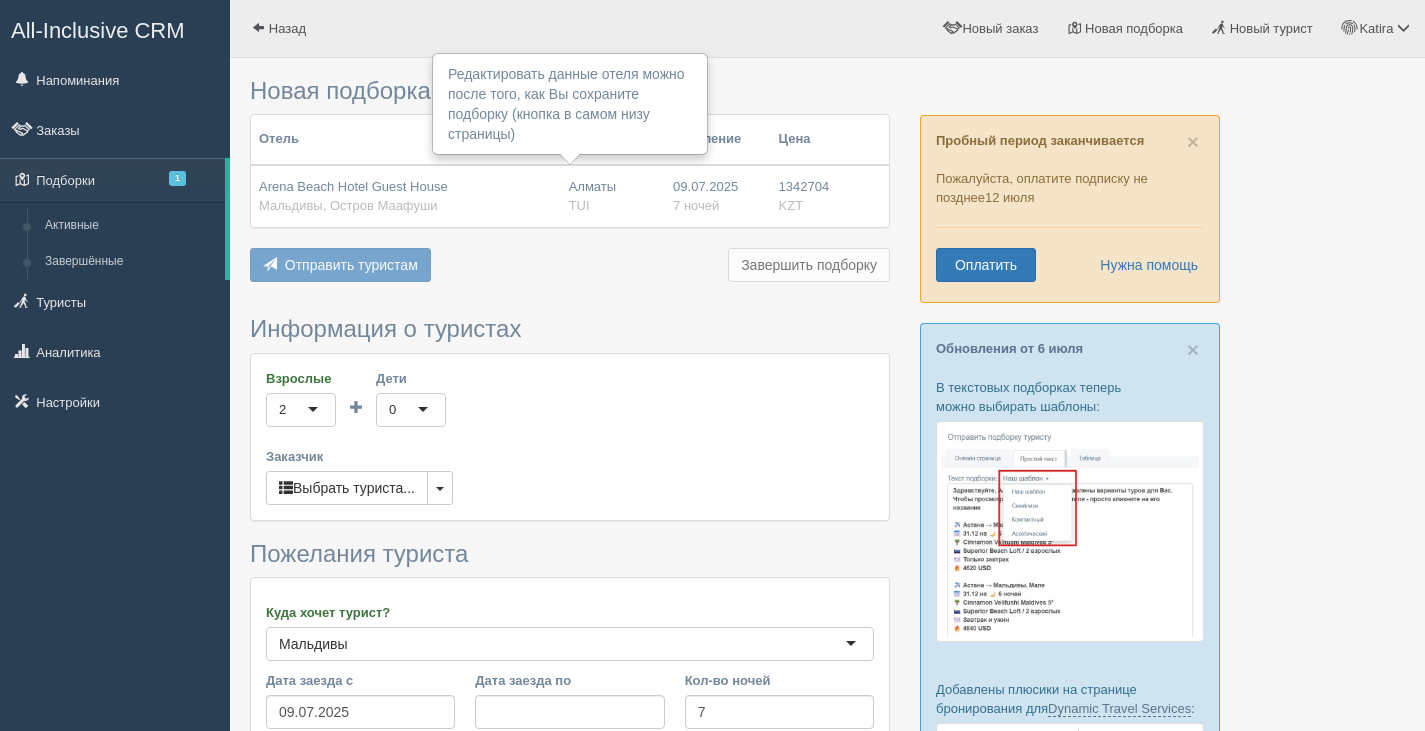 click on "Отправить туристам
Отправить
Завершить подборку
Добавить из Plugin
Добавить туры из Chrome Plugin
Удалить всё
Вернуть" at bounding box center [570, 267] 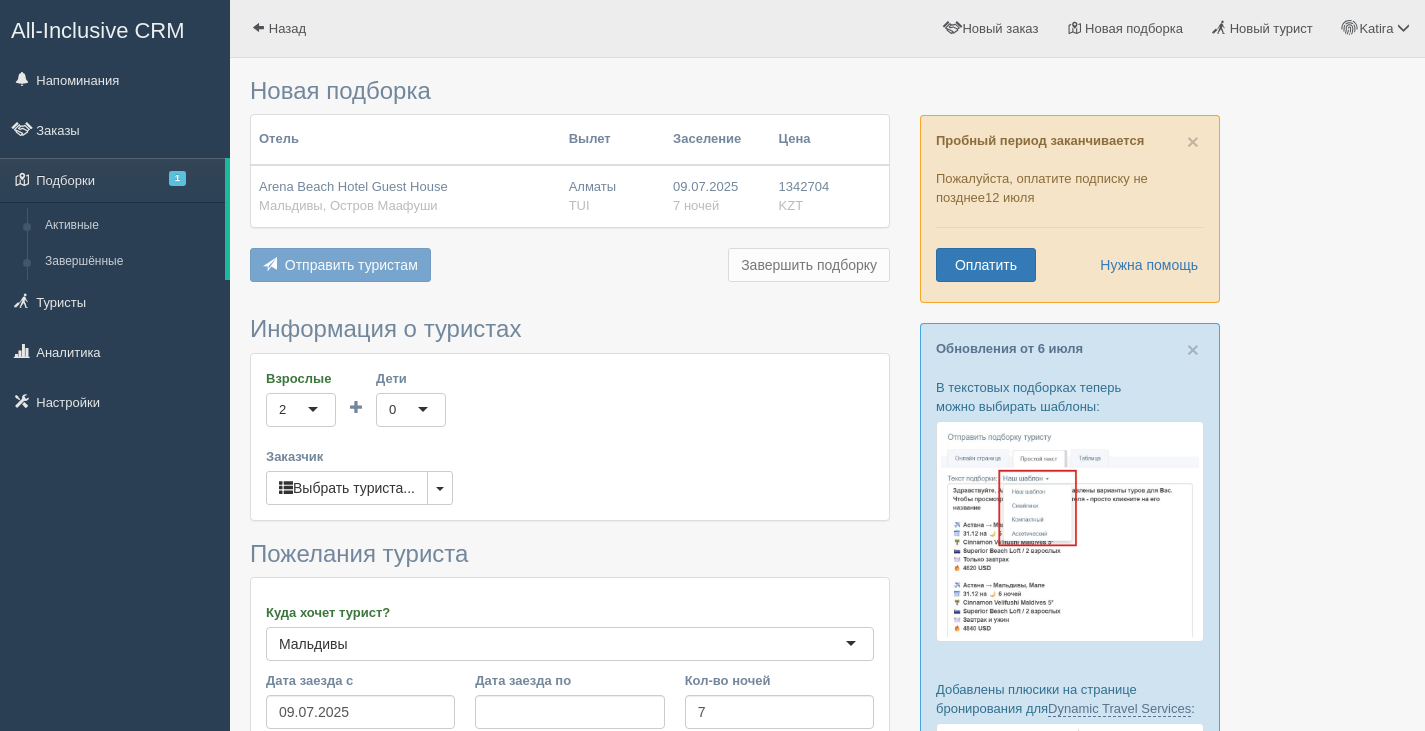 scroll, scrollTop: 300, scrollLeft: 0, axis: vertical 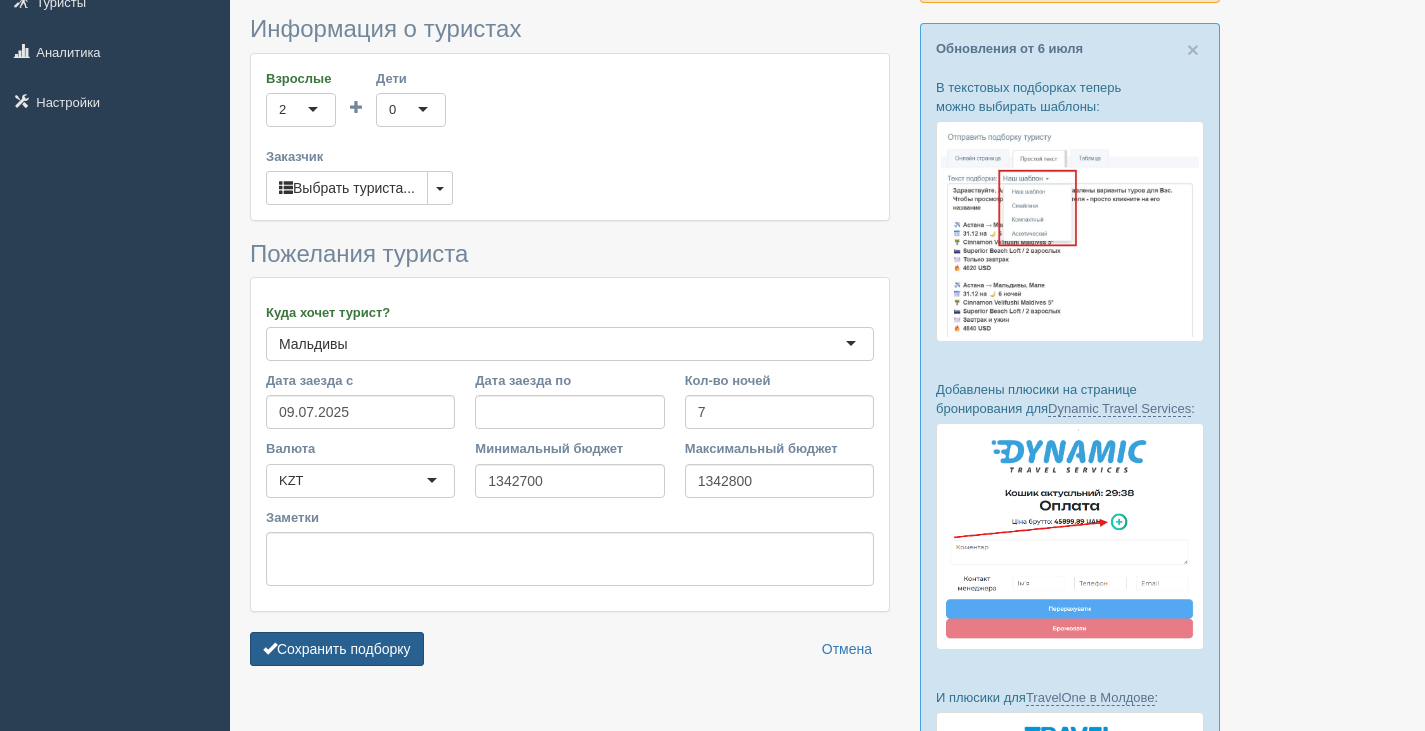 click on "Сохранить подборку" at bounding box center (337, 649) 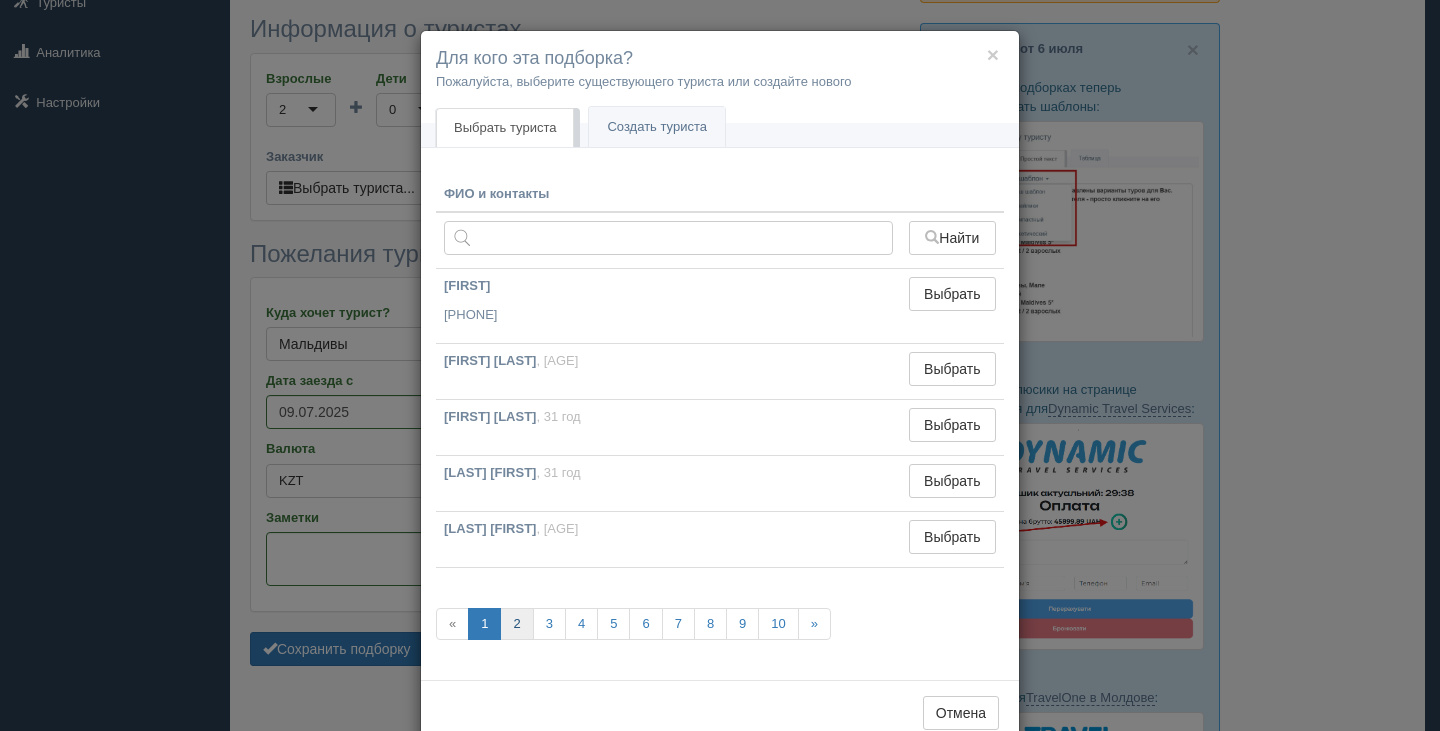 click on "2" at bounding box center (516, 624) 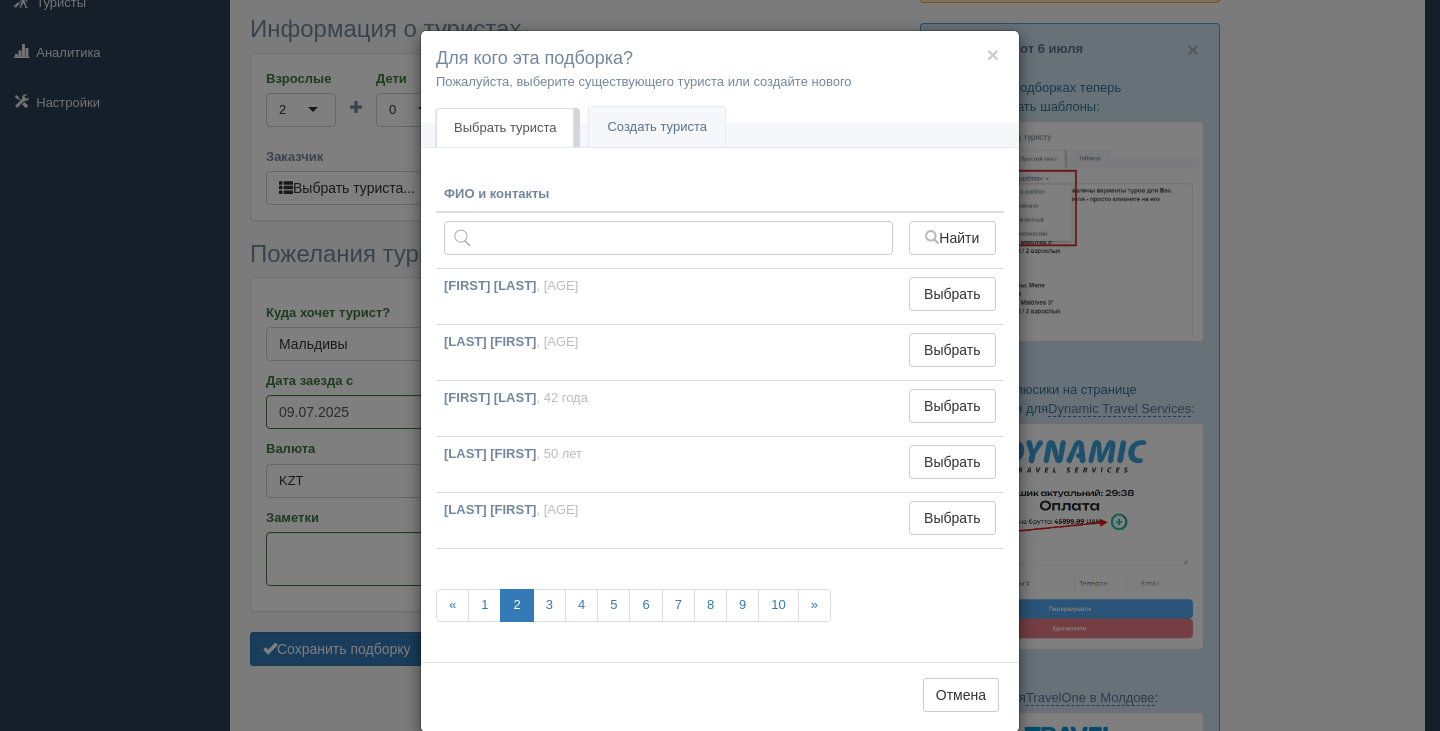 click on "ФИО и контакты  Найти
AMZE PERIZAT ,
26 лет
Выбрать
Выбран
BEKTAYEV GANI ,
51 год
Выбрать
Выбран
SUIGENBAYEV DARKHAN ,
42 года
Выбрать
Выбран
KULDYBAYEVA ASSIYA ,
50 лет
Выбрать
Выбран
BEKNAZAROV ALMASKHAN ,
33 года
Выбрать
Выбран
«
1
2
3
4
5
6
7
8
9
10
»" at bounding box center [720, 412] 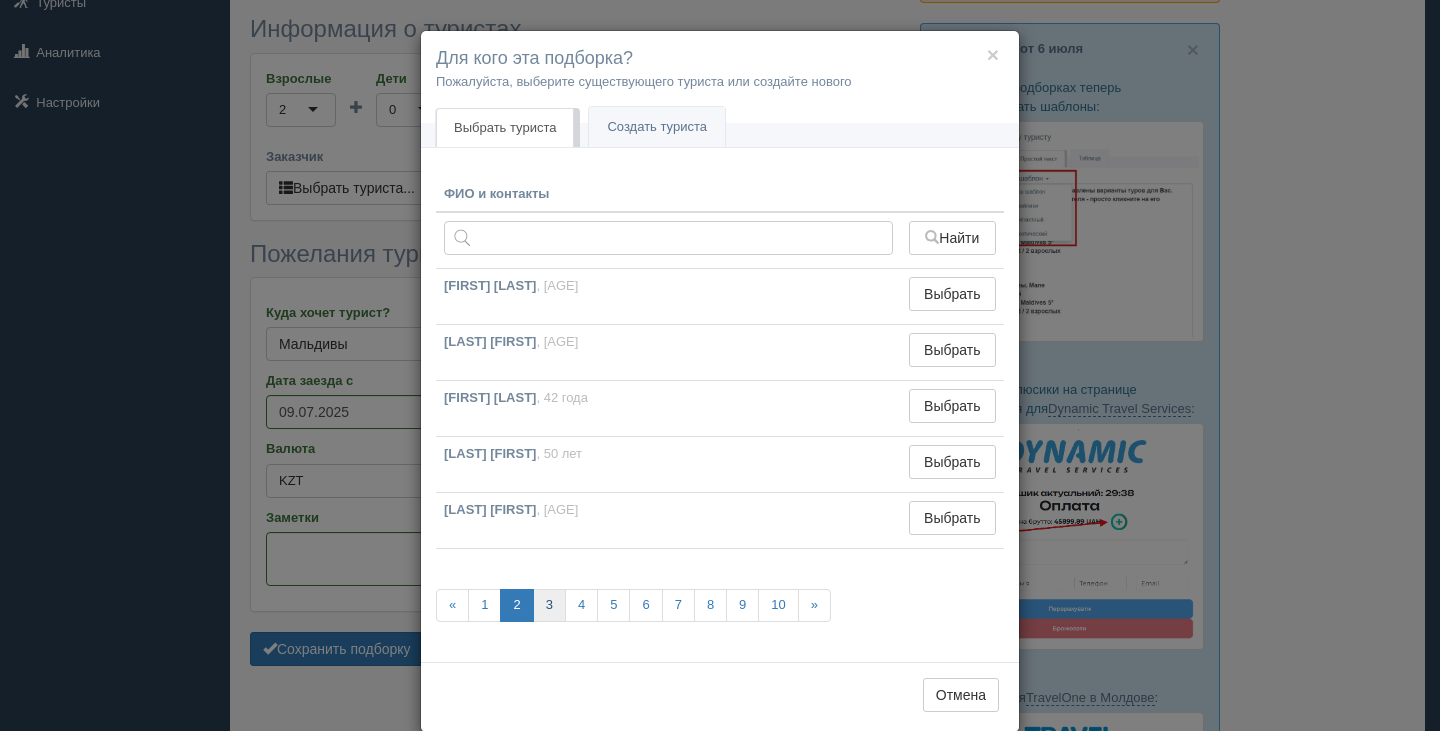 click on "3" at bounding box center [549, 605] 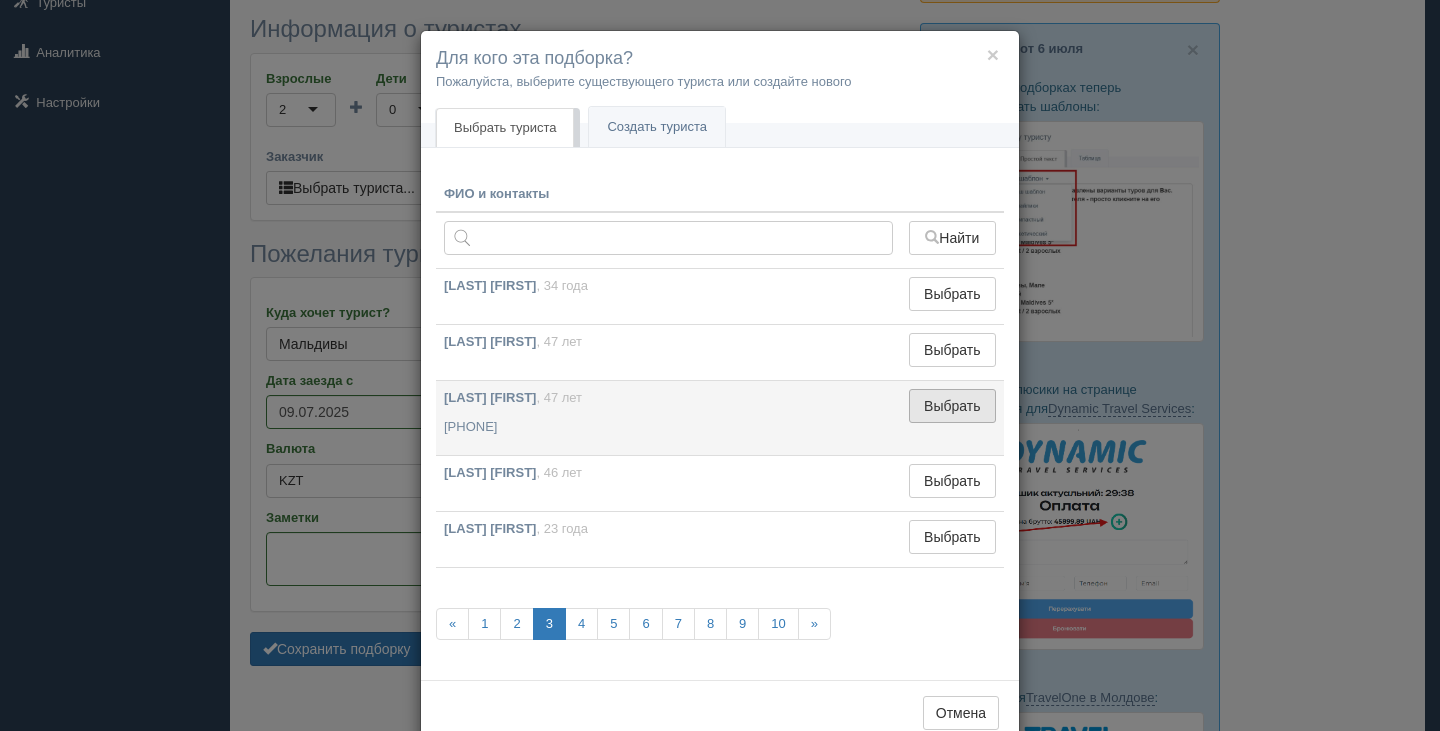 click on "Выбрать" at bounding box center [952, 406] 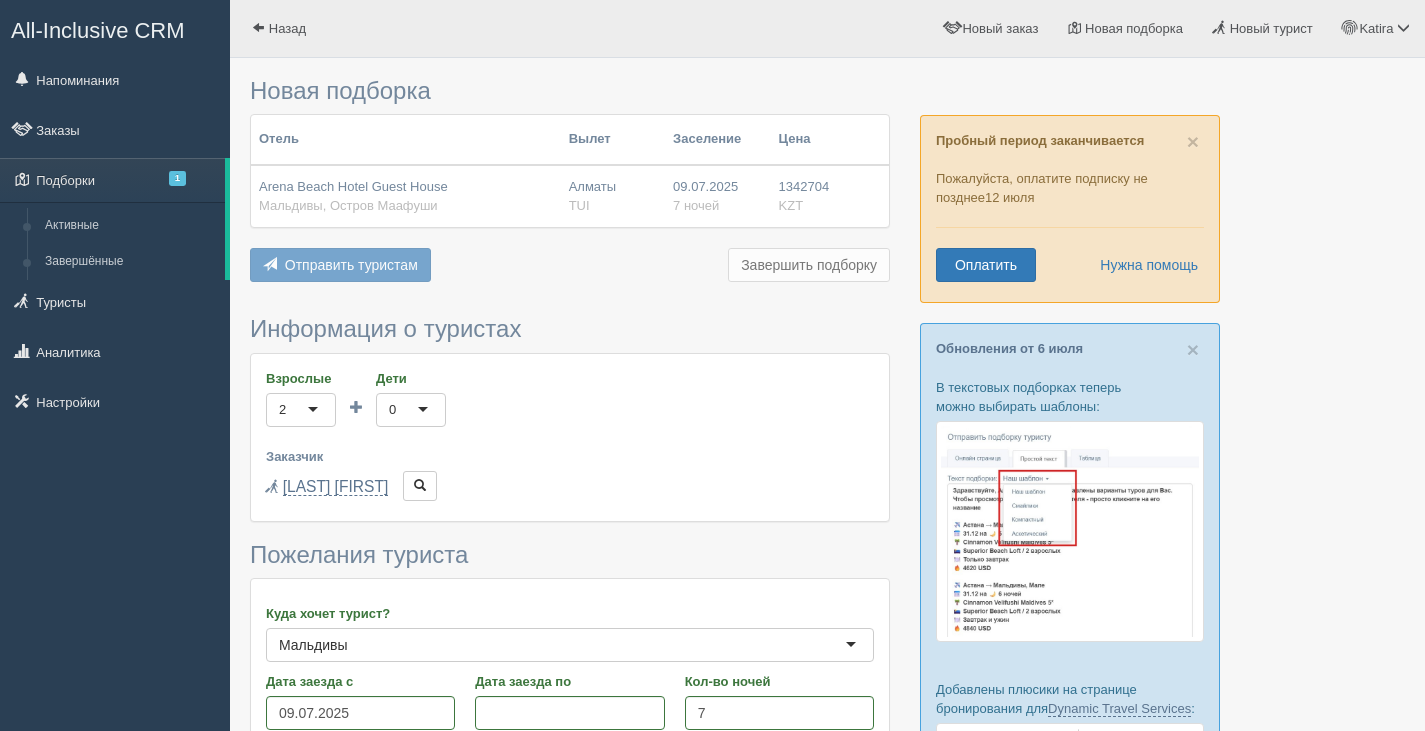 scroll, scrollTop: 300, scrollLeft: 0, axis: vertical 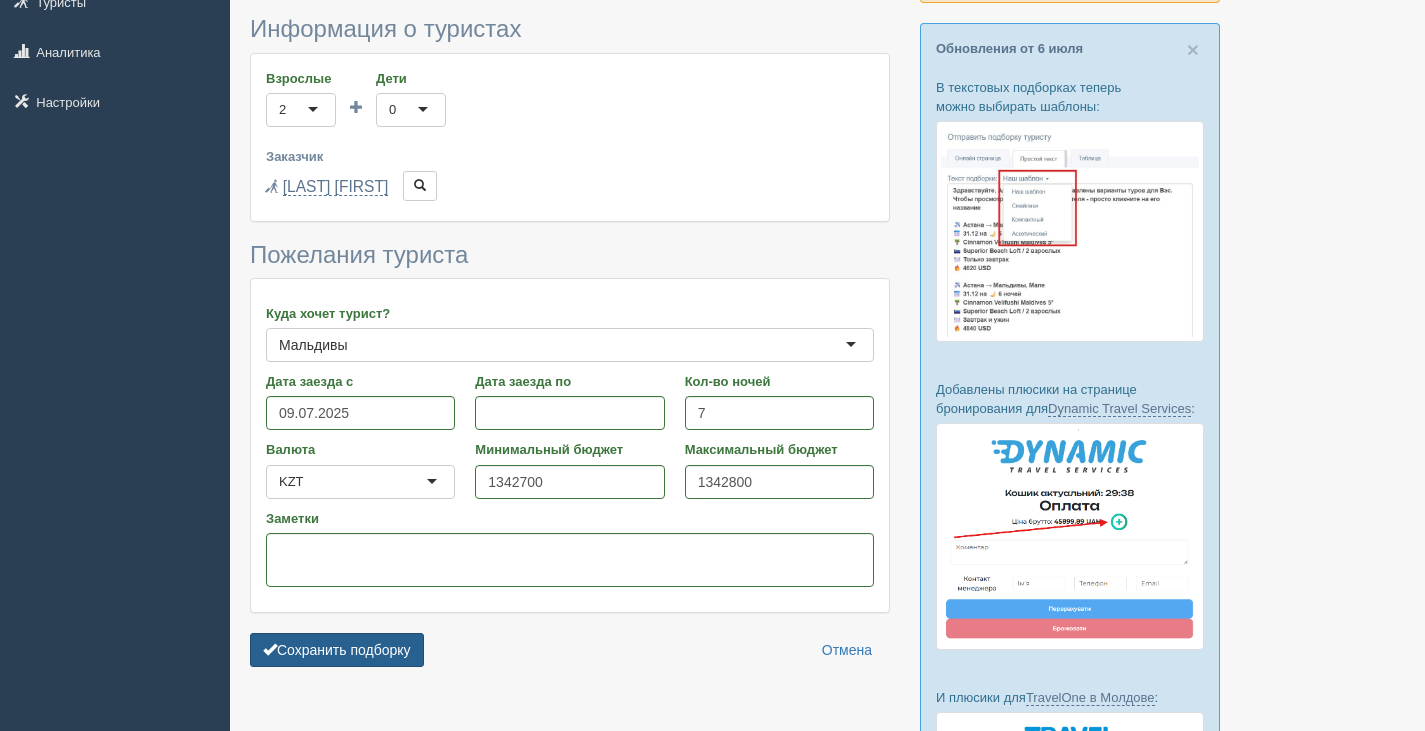 click on "Сохранить подборку" at bounding box center (337, 650) 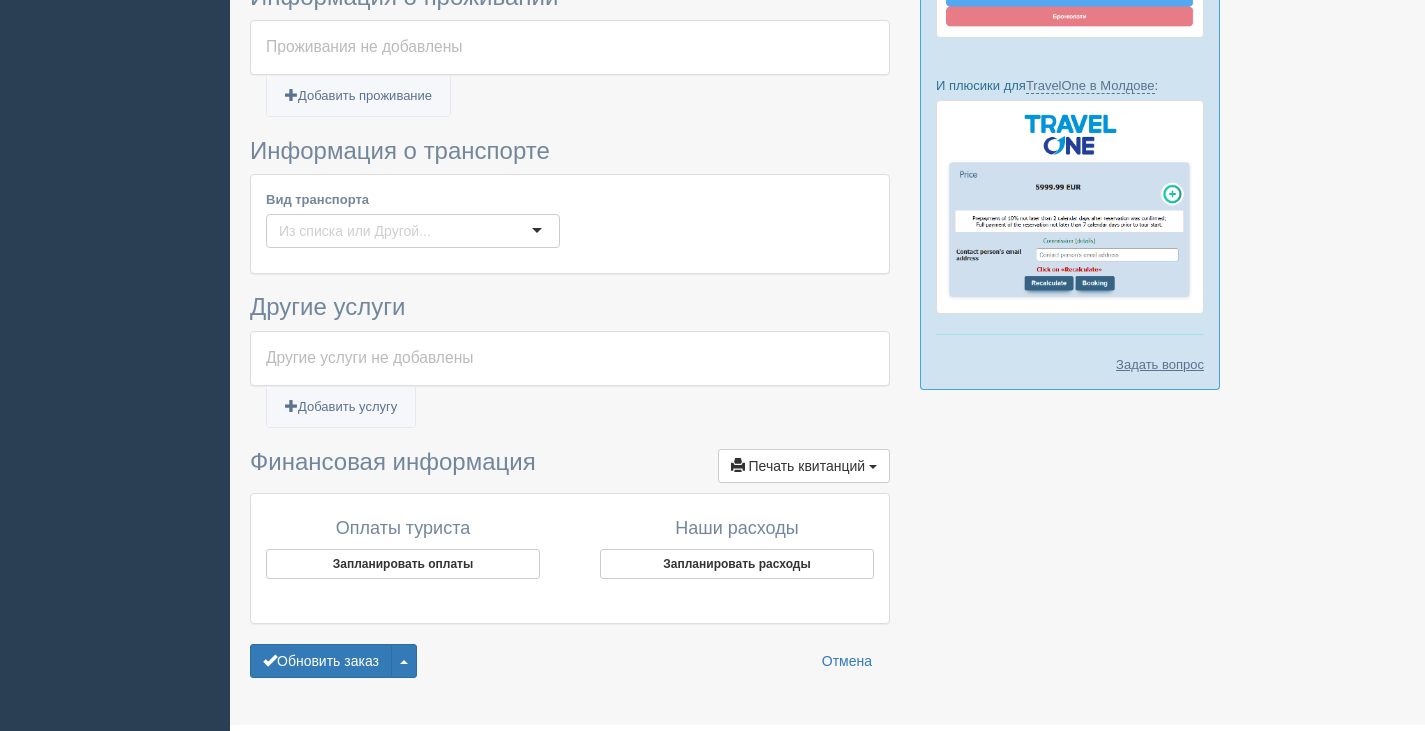 scroll, scrollTop: 958, scrollLeft: 0, axis: vertical 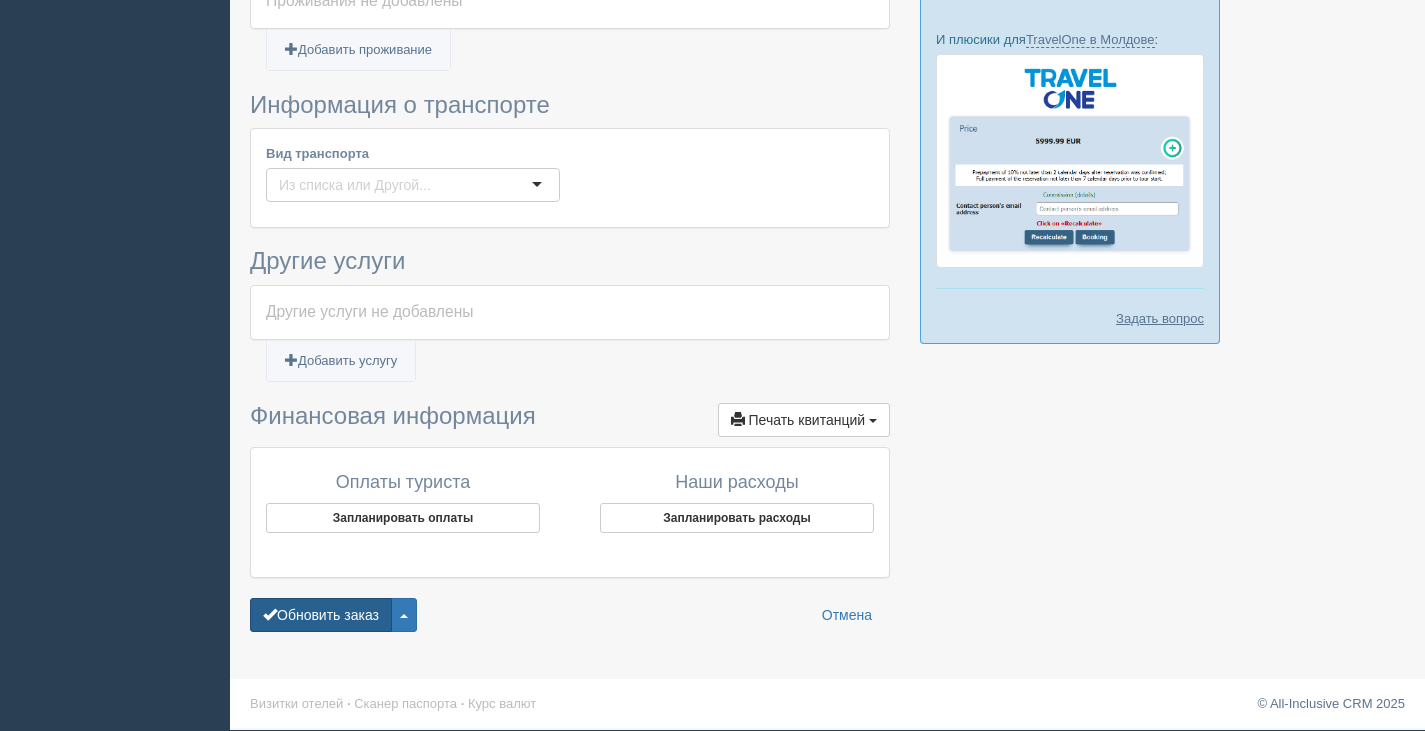 click on "Обновить заказ" at bounding box center (321, 615) 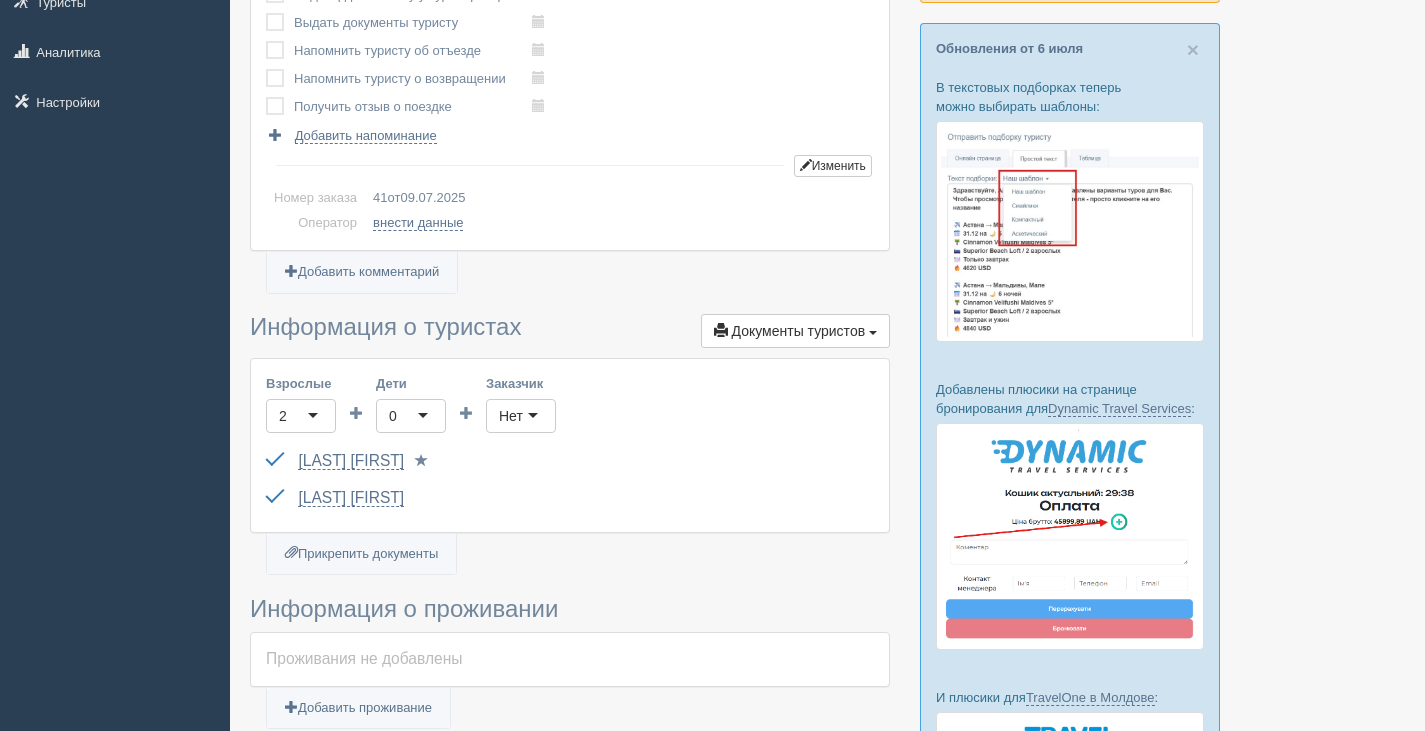 scroll, scrollTop: 0, scrollLeft: 0, axis: both 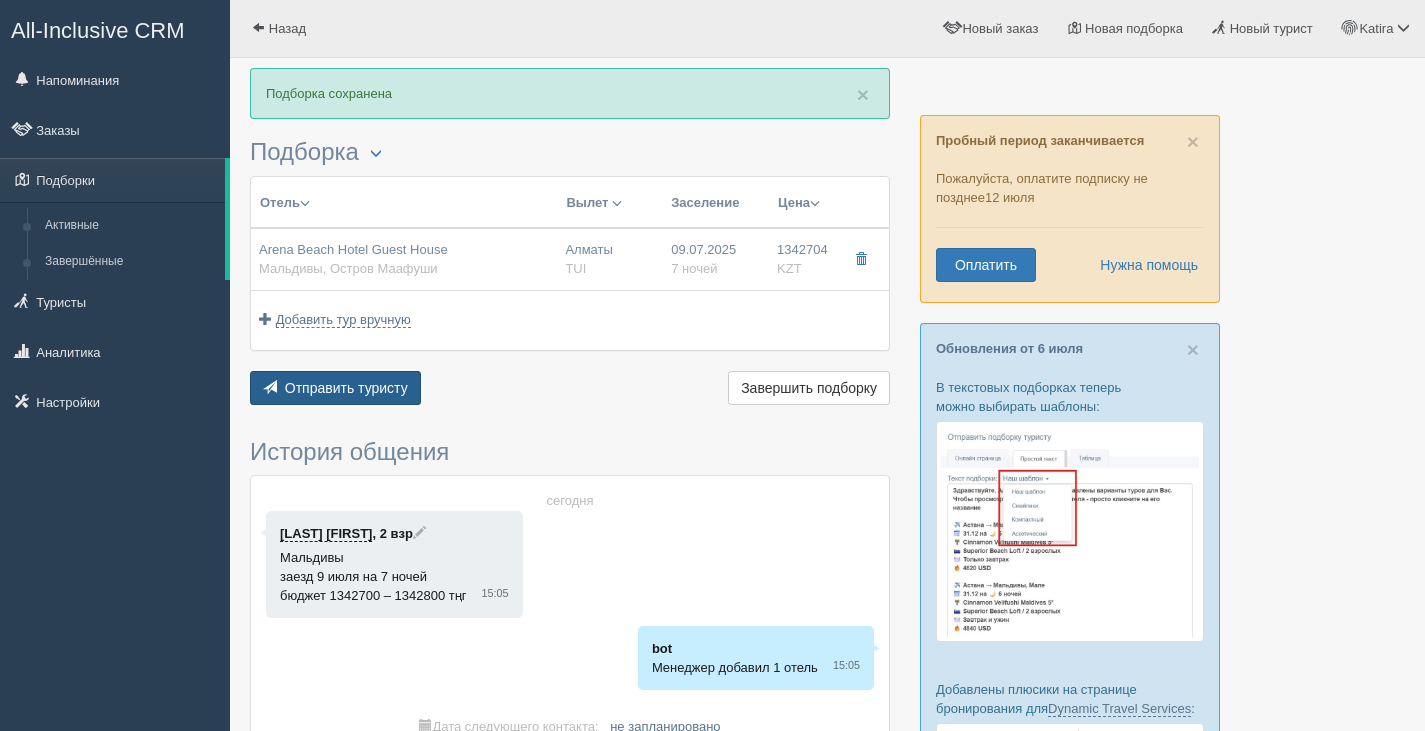 click on "Отправить туристу" at bounding box center (346, 388) 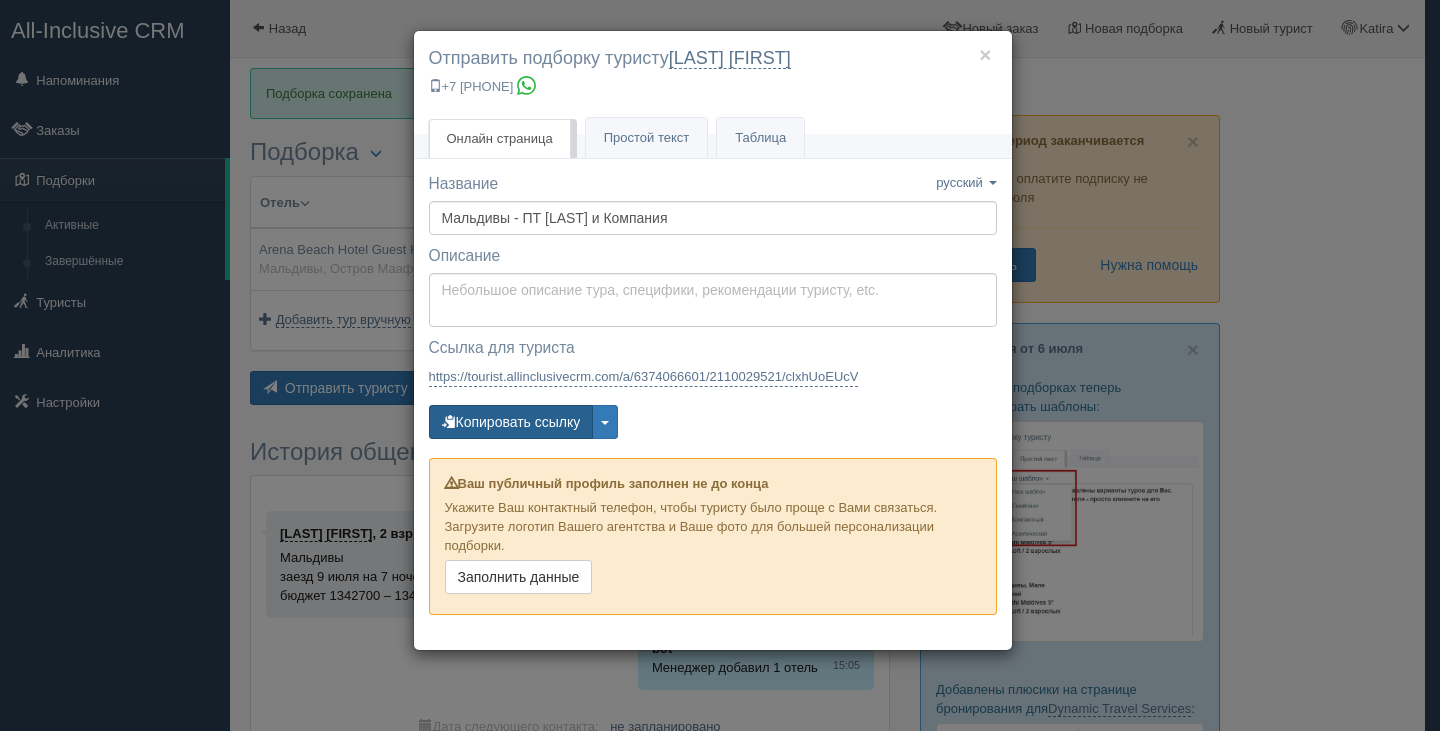 click on "Копировать ссылку" at bounding box center (511, 422) 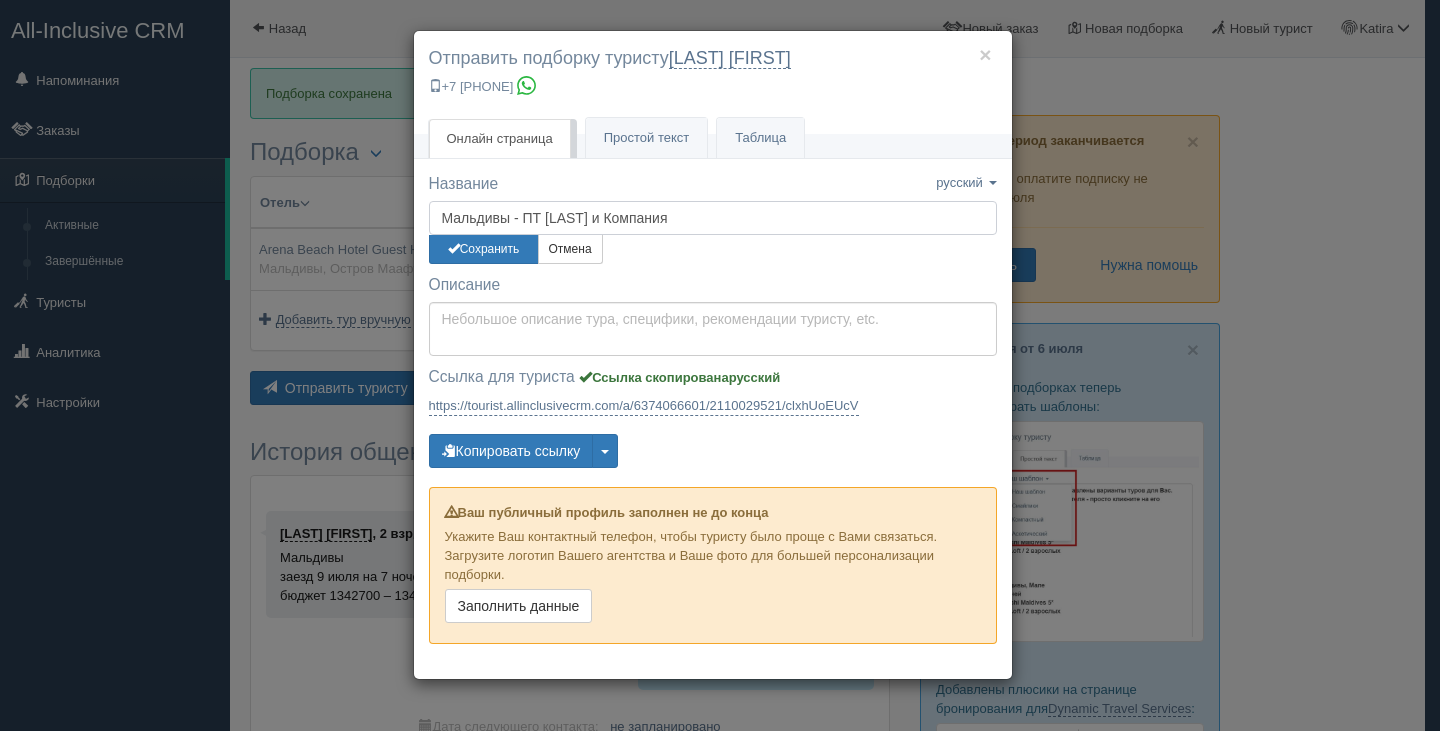 drag, startPoint x: 716, startPoint y: 217, endPoint x: 419, endPoint y: 230, distance: 297.28436 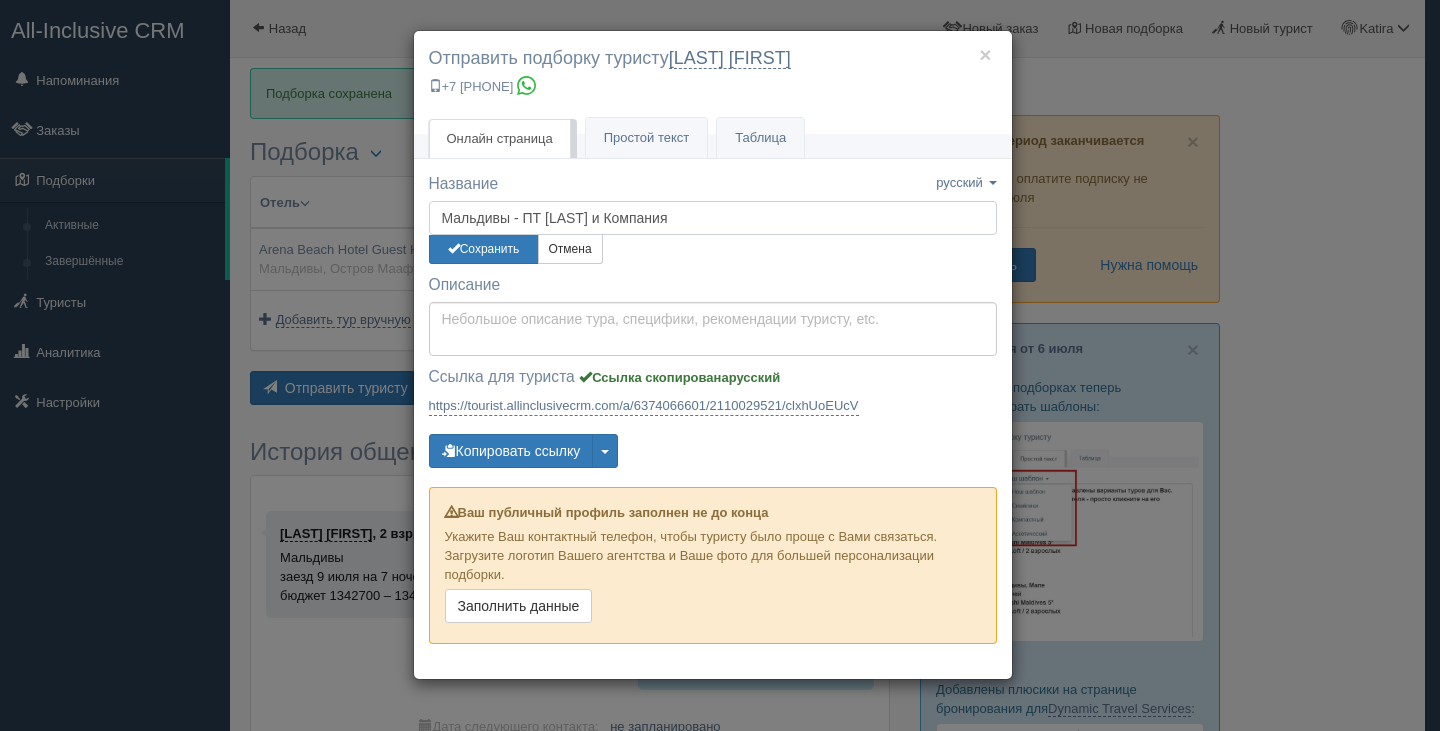 click on "Название
Название сохранено
русский
english
eesti
latviešu
polski
українська
русский
русский
english
eesti
latviešu
polski
українська
Мальдивы - ПТ [LAST] и Компания
Сохранить
Отмена
Описание
Описание сохранено" at bounding box center [713, 426] 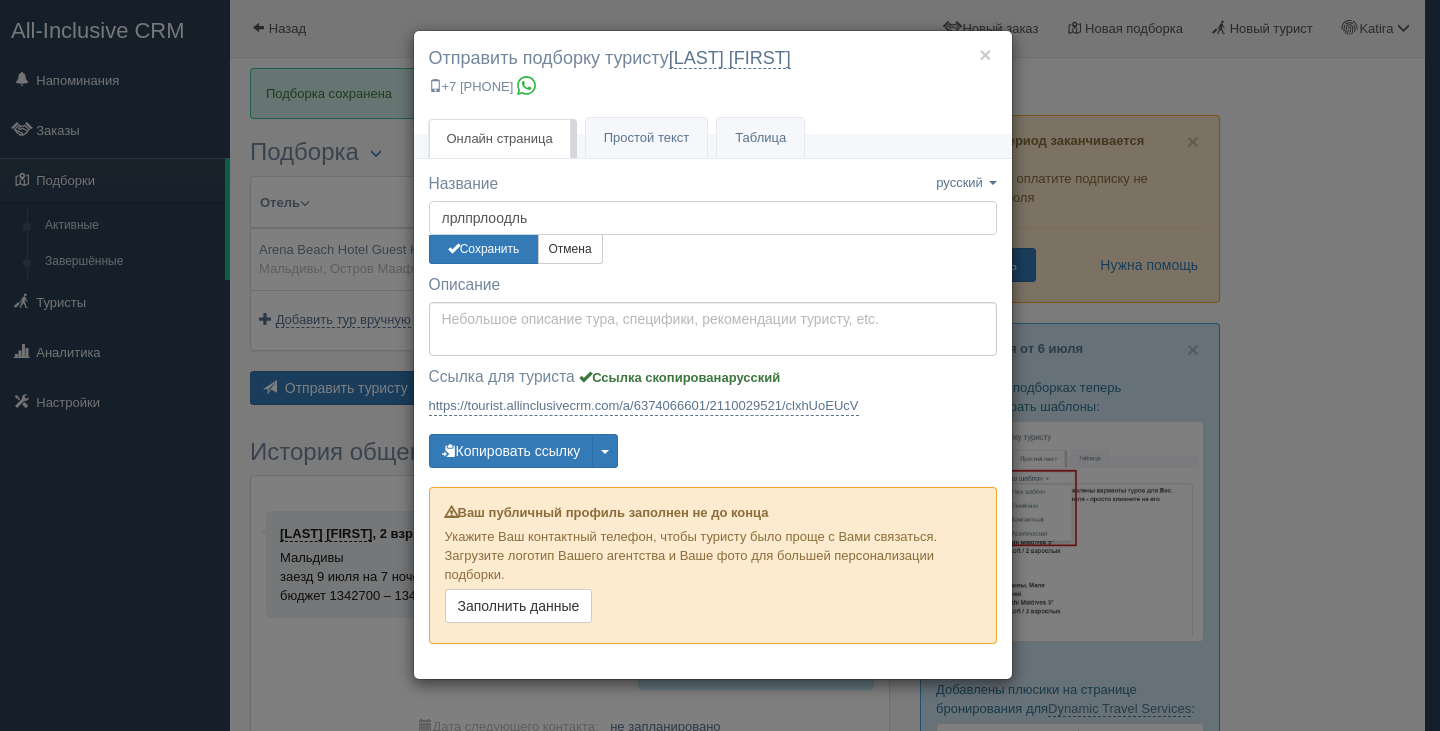 type on "лрлпрлоодль" 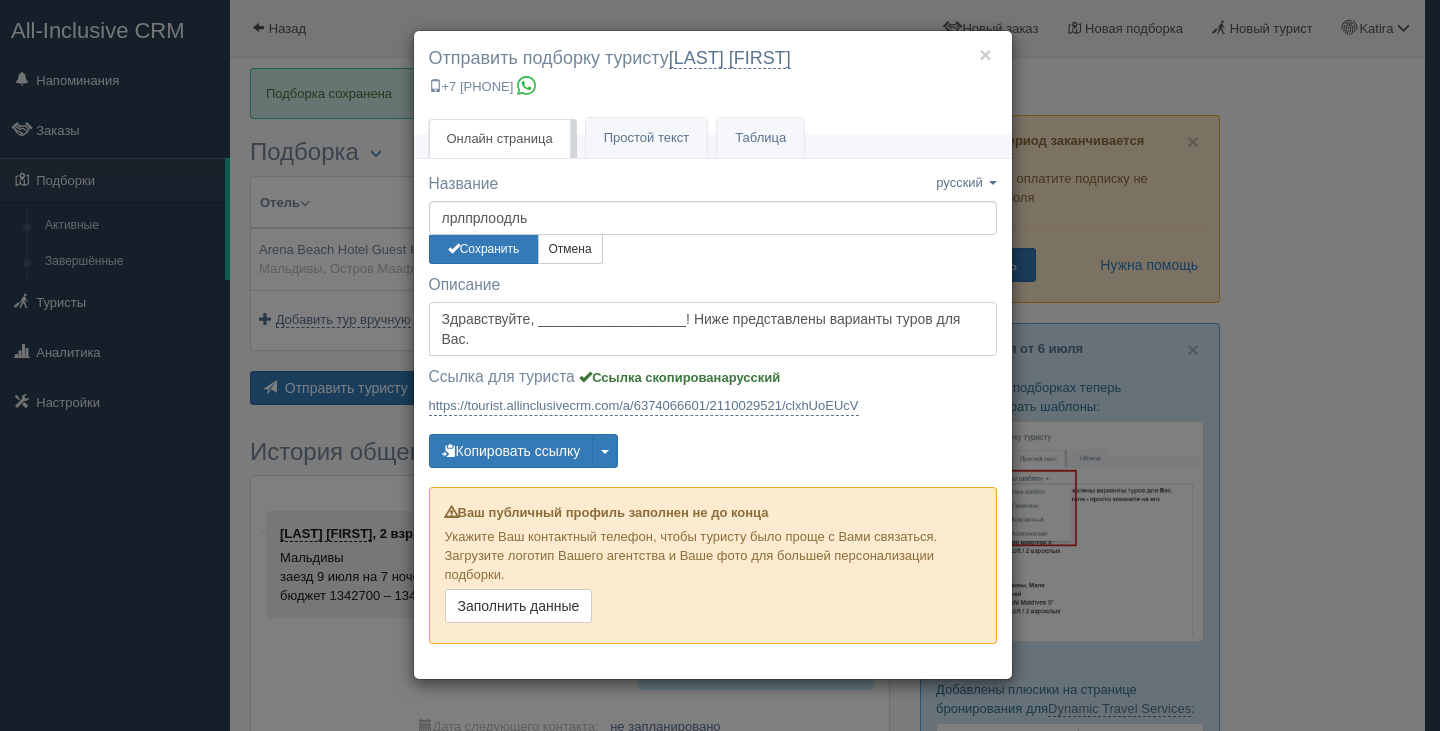 click on "Здравствуйте, ___________________! Ниже представлены варианты туров для Вас.
Для просмотра описания и фото отеля — нажмите на название. Отели, которые Вам понравились, можете отмечать ♥, а те что не понравились — удалять, нажав на корзину." at bounding box center [713, 329] 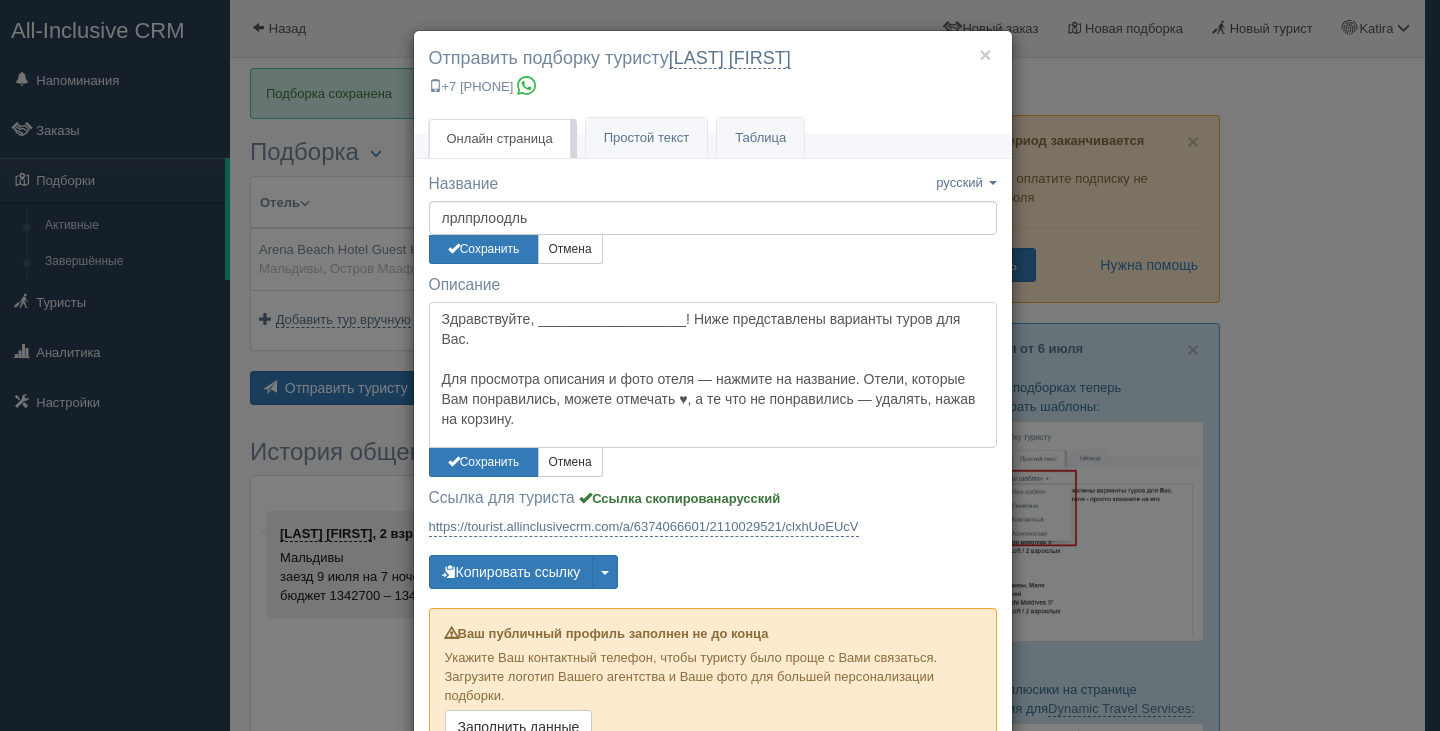 click on "Здравствуйте, ___________________! Ниже представлены варианты туров для Вас.
Для просмотра описания и фото отеля — нажмите на название. Отели, которые Вам понравились, можете отмечать ♥, а те что не понравились — удалять, нажав на корзину." at bounding box center (713, 375) 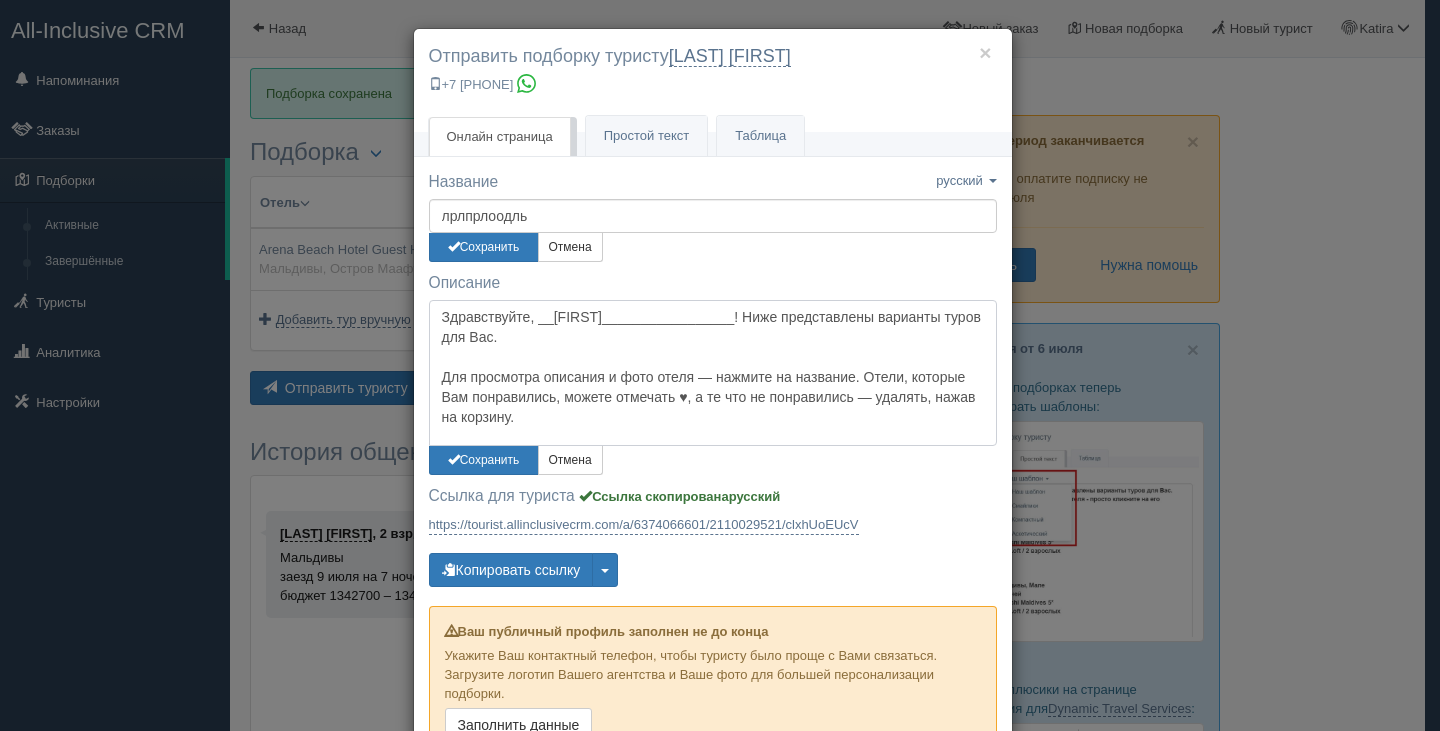 scroll, scrollTop: 0, scrollLeft: 0, axis: both 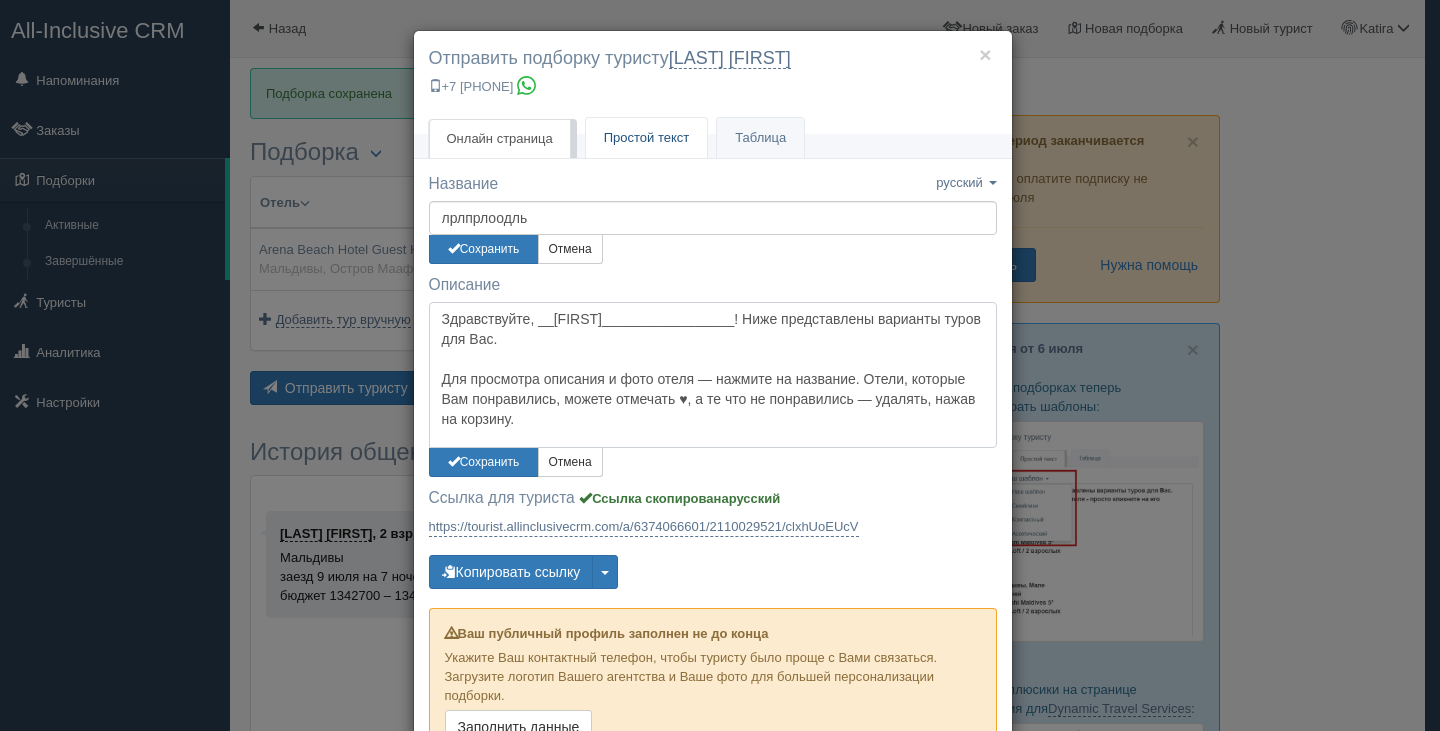 type on "Здравствуйте, __[FIRST]_________________! Ниже представлены варианты туров для Вас.
Для просмотра описания и фото отеля — нажмите на название. Отели, которые Вам понравились, можете отмечать ♥, а те что не понравились — удалять, нажав на корзину." 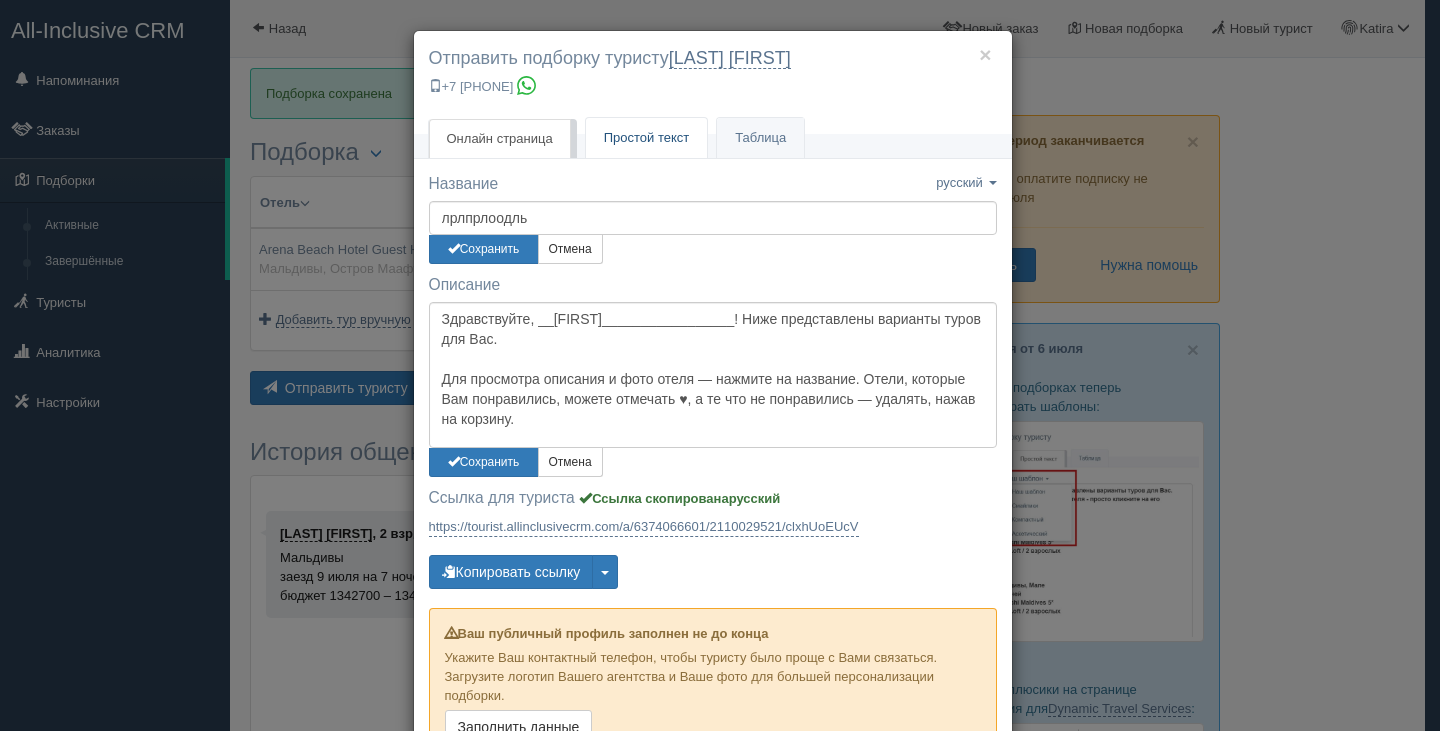 click on "Простой текст" at bounding box center [647, 137] 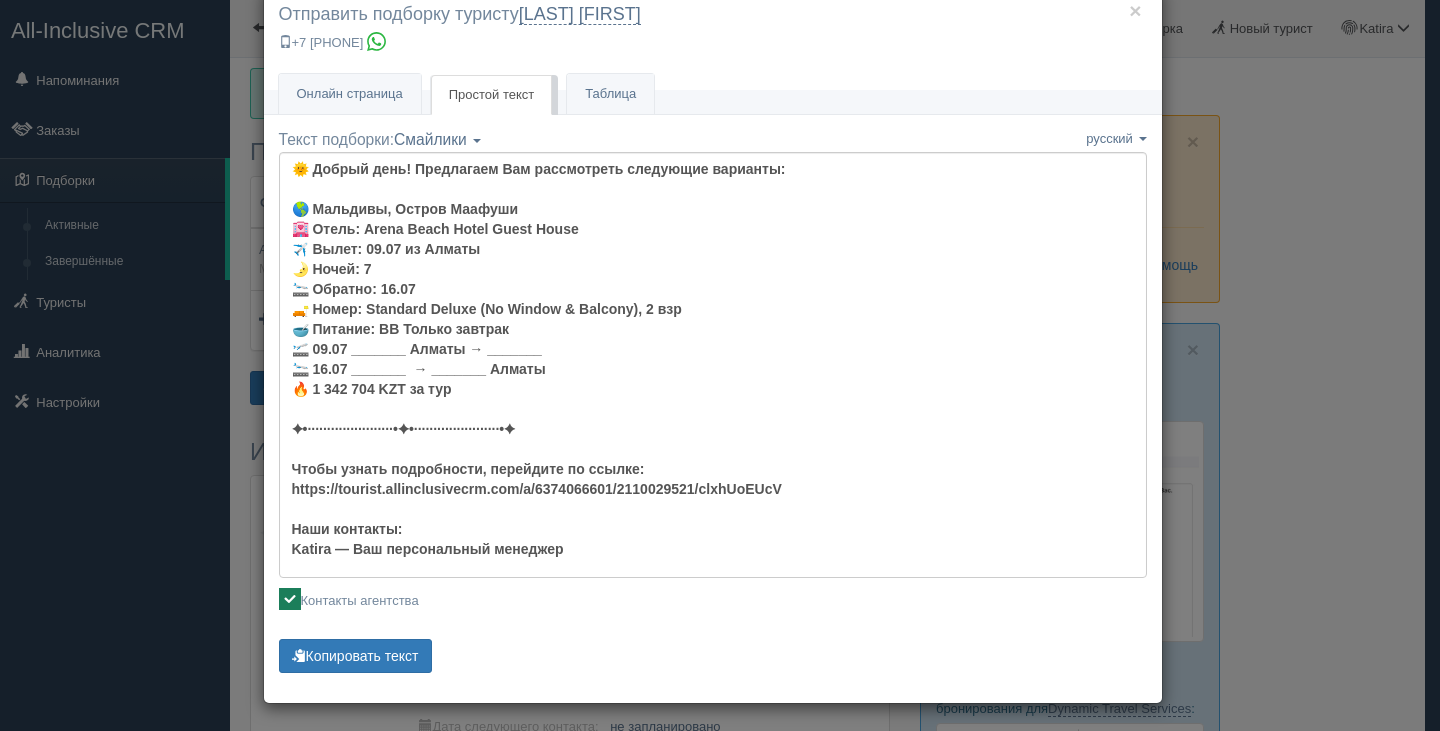scroll, scrollTop: 47, scrollLeft: 0, axis: vertical 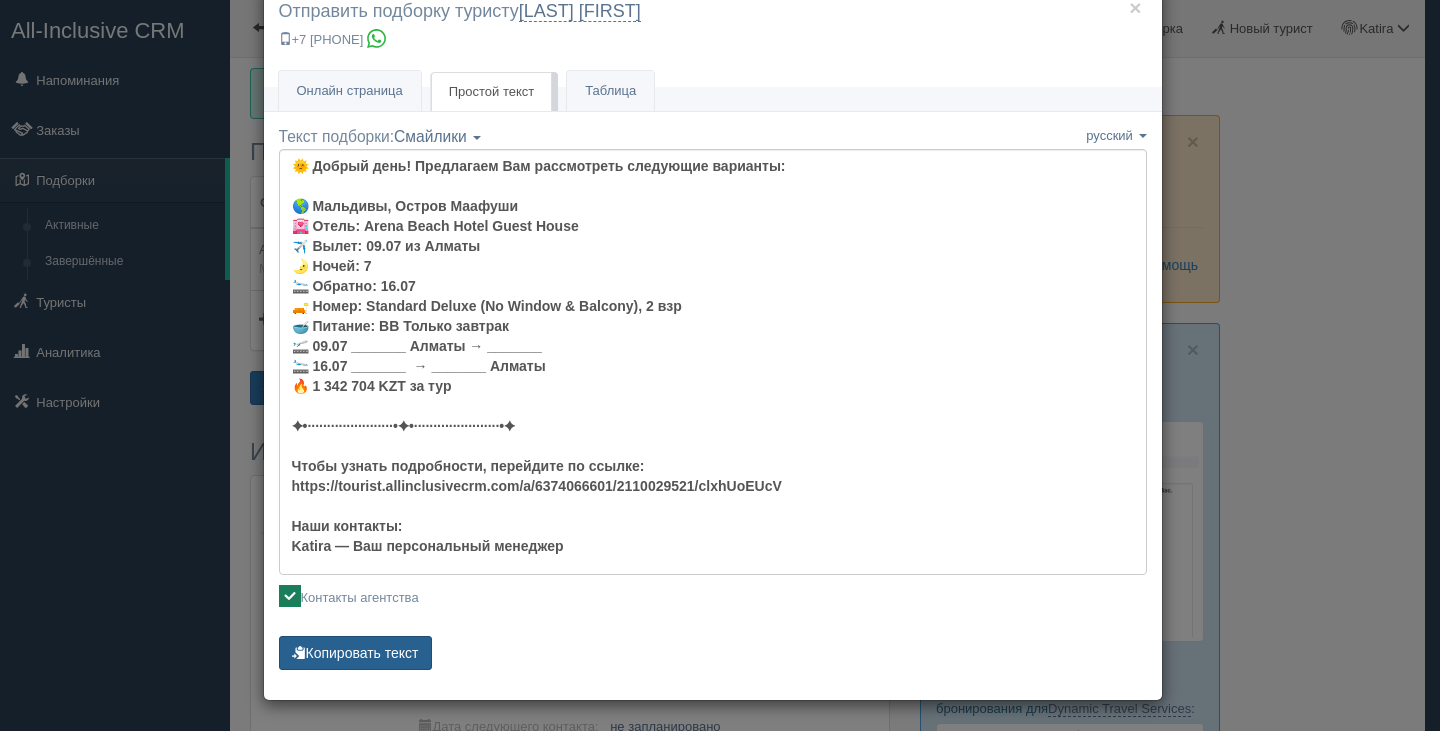 click on "Копировать текст" at bounding box center [355, 653] 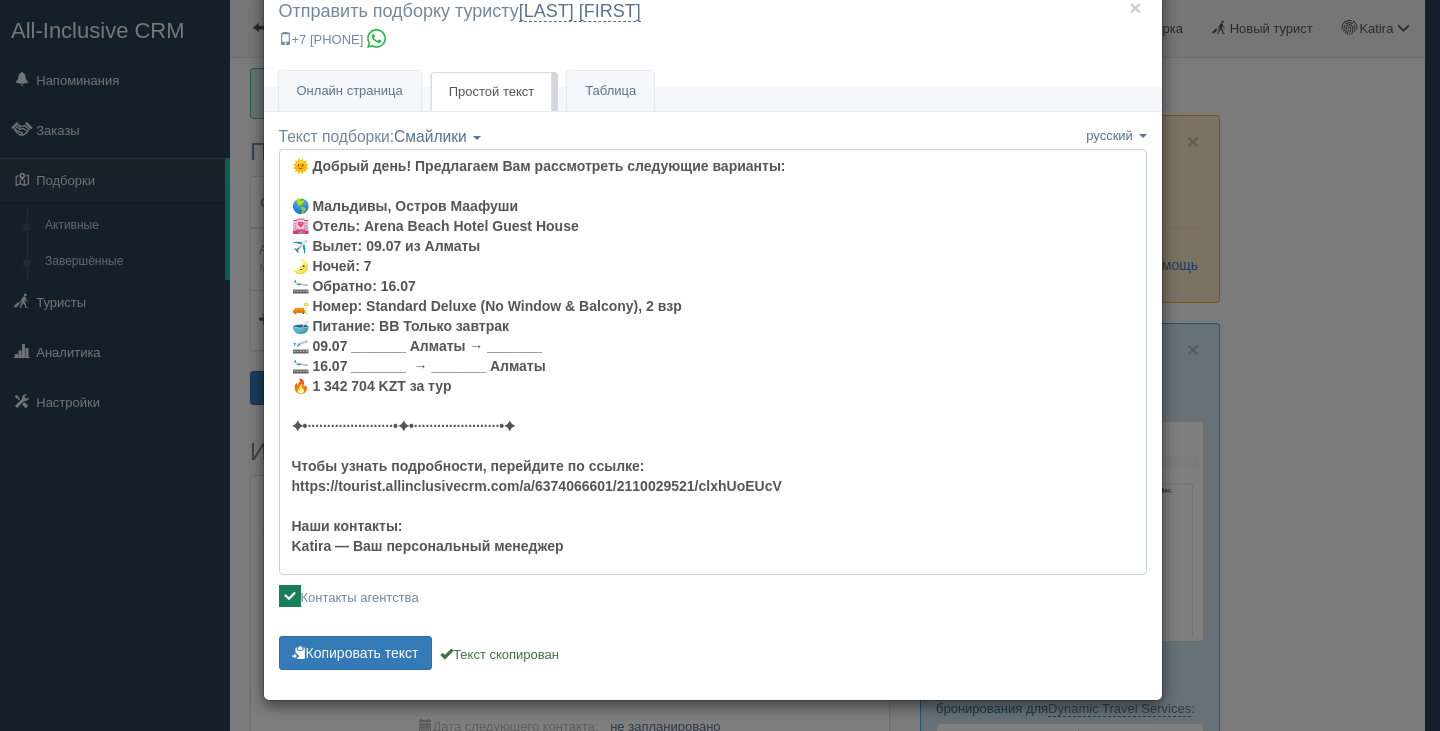 click on "🌞 Добрый день! Предлагаем Вам рассмотреть следующие варианты:
🌎 Мальдивы, Остров Маафуши
🏩 Отель: Arena Beach Hotel Guest House
✈️ Вылет: 09.07 из Алматы
🌛 Ночей: 7
🛬 Обратно: 16.07
🛋️ Номер: Standard Deluxe (No Window & Balcony), 2 взр
🥣 Питание: BB Только завтрак
🛫 09.07 _______ Алматы → _______
🛬 16.07 _______  → _______ Алматы
🔥 1 342 704 KZT за тур
✦•······················•✦•······················•✦
Чтобы узнать подробности, перейдите по ссылке:
https://tourist.allinclusivecrm.com/a/6374066601/2110029521/clxhUoEUcV
Наши контакты:
Katira — Ваш персональный менеджер" at bounding box center [713, 362] 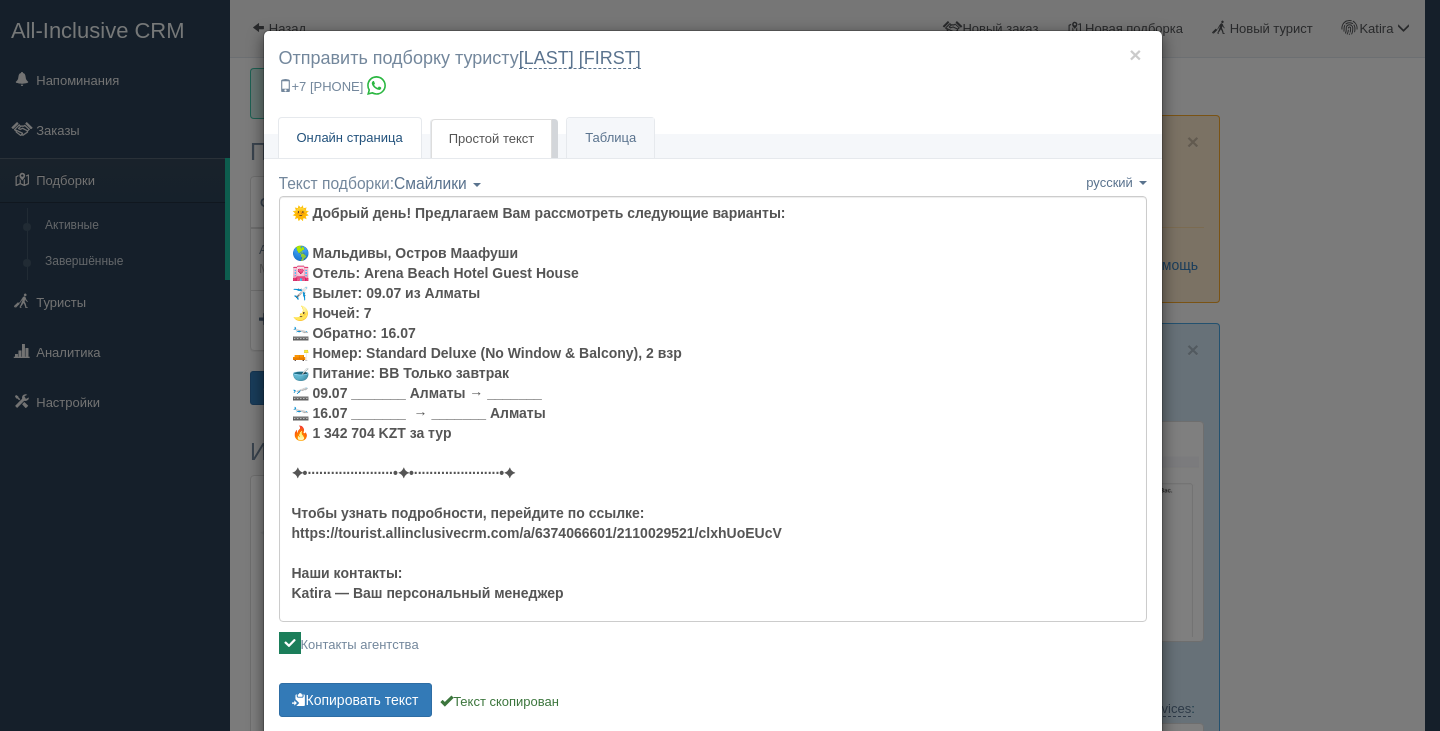 click on "Онлайн страница" at bounding box center [350, 137] 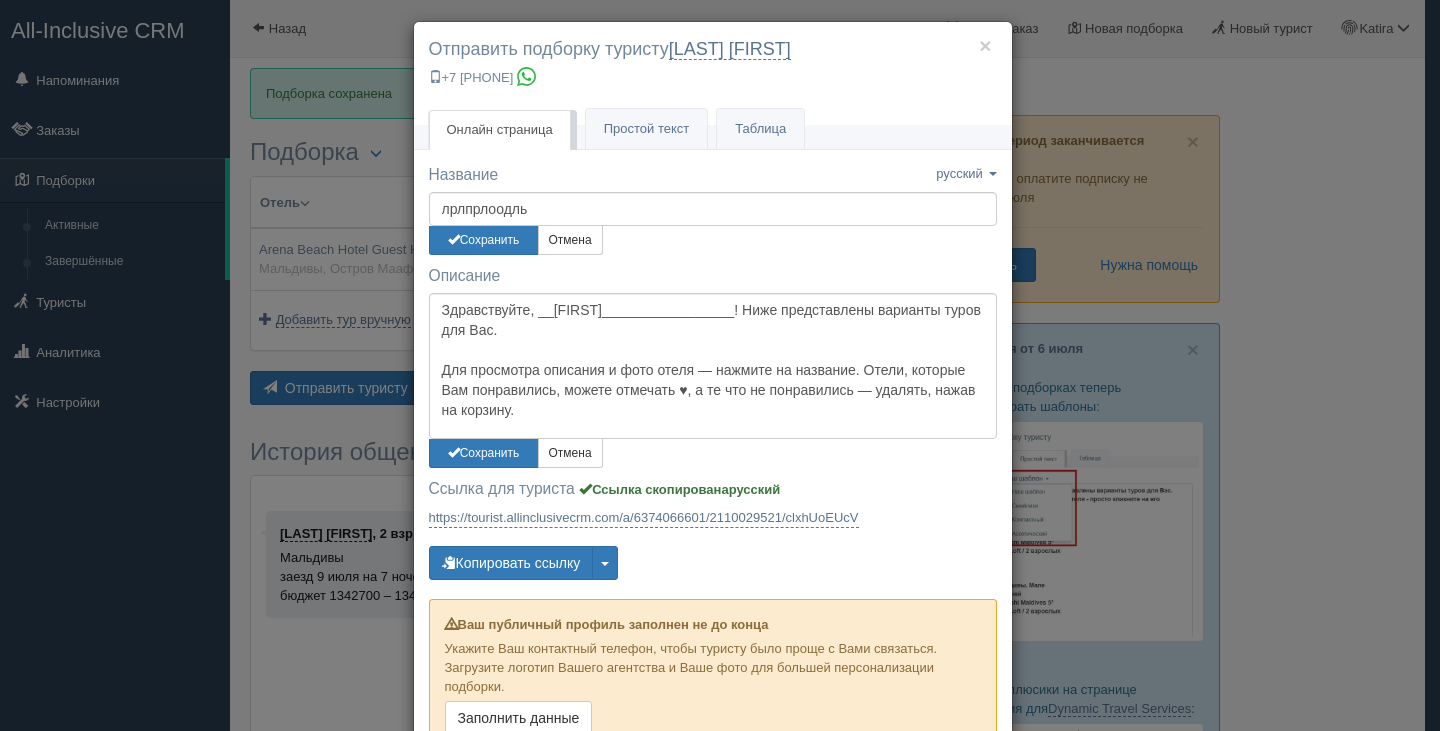 scroll, scrollTop: 0, scrollLeft: 0, axis: both 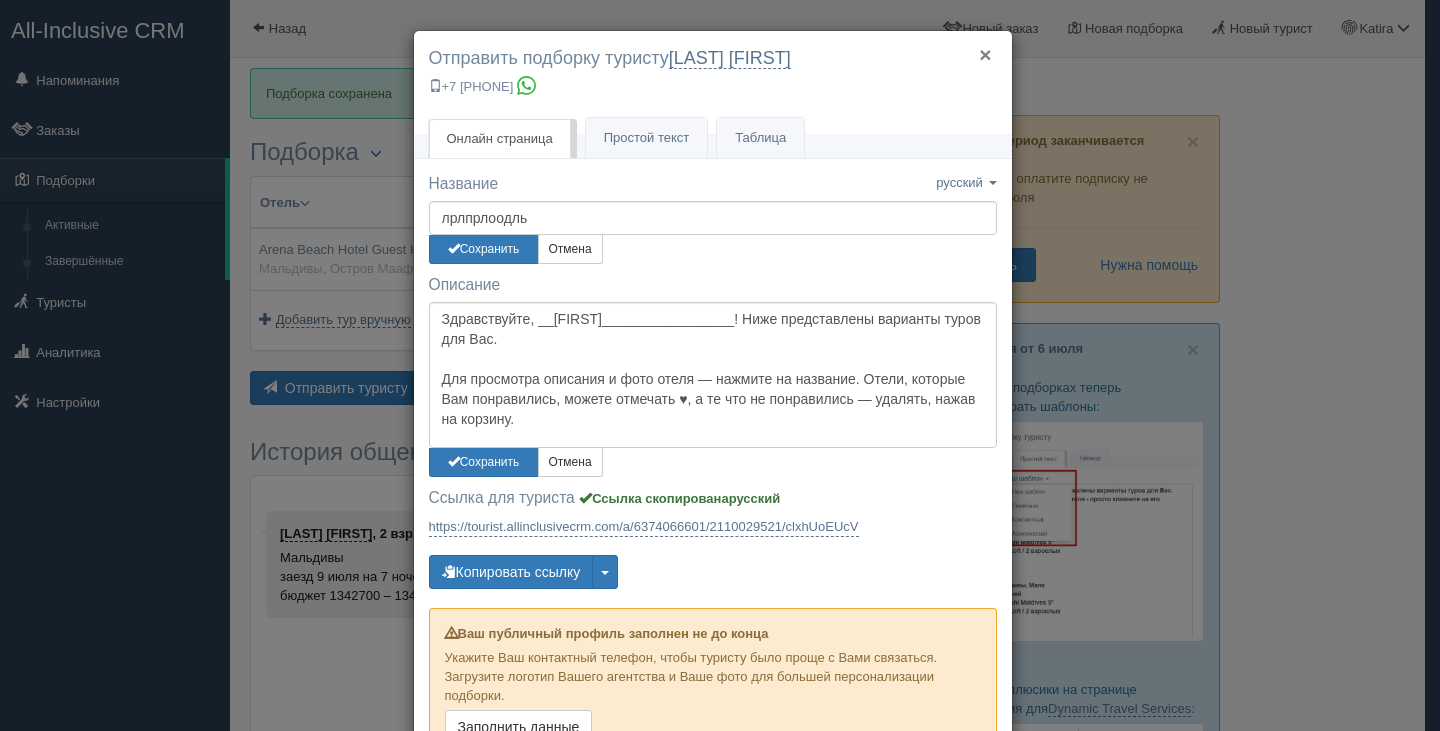 click on "×" at bounding box center [985, 54] 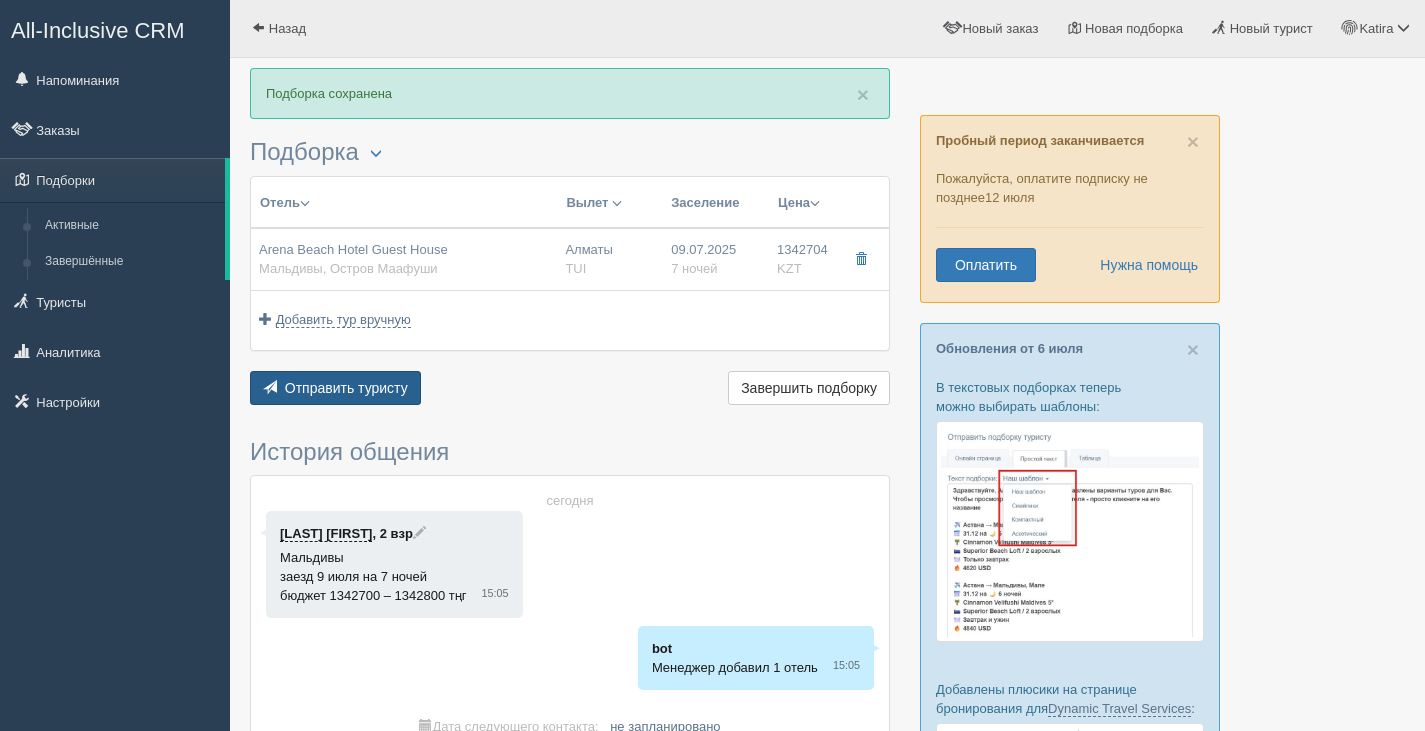 click on "Отправить туристу" at bounding box center (346, 388) 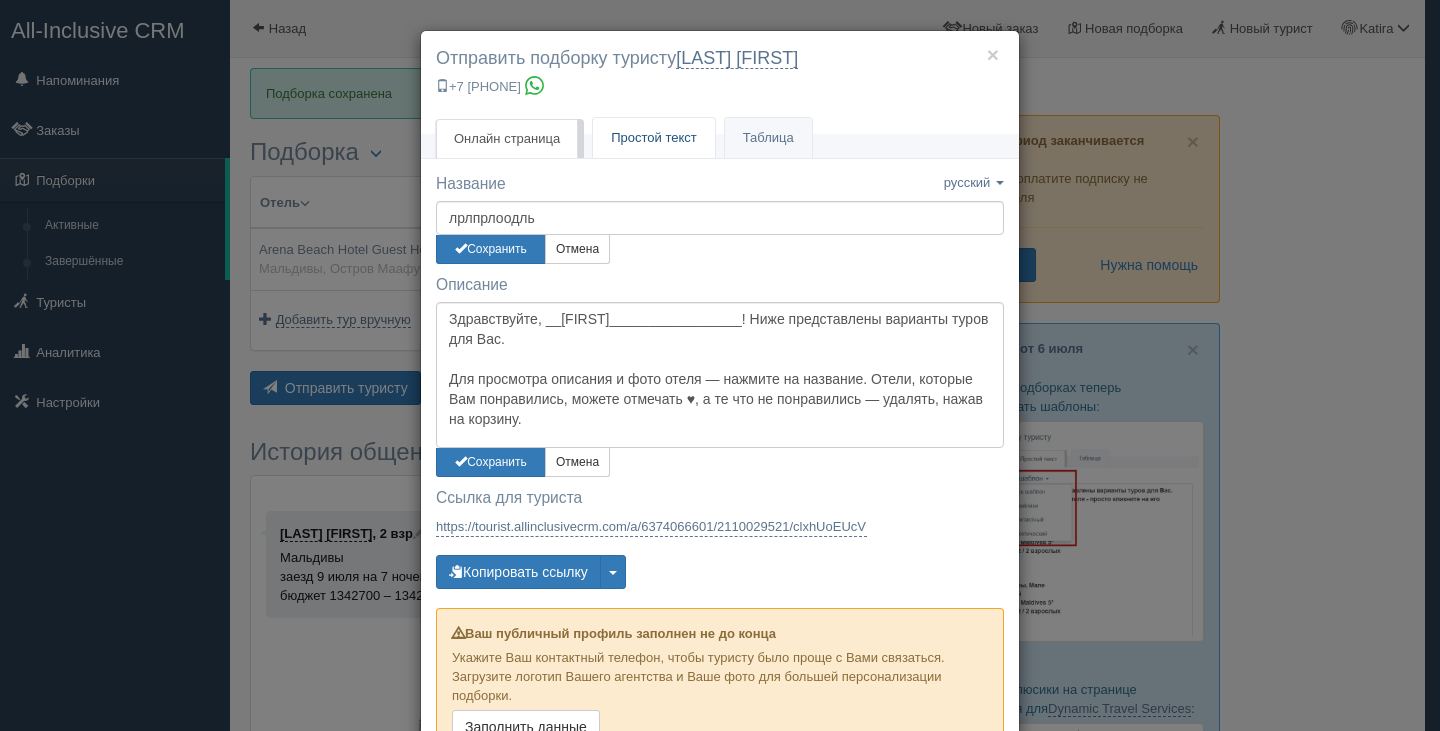 click on "Простой текст" at bounding box center [654, 137] 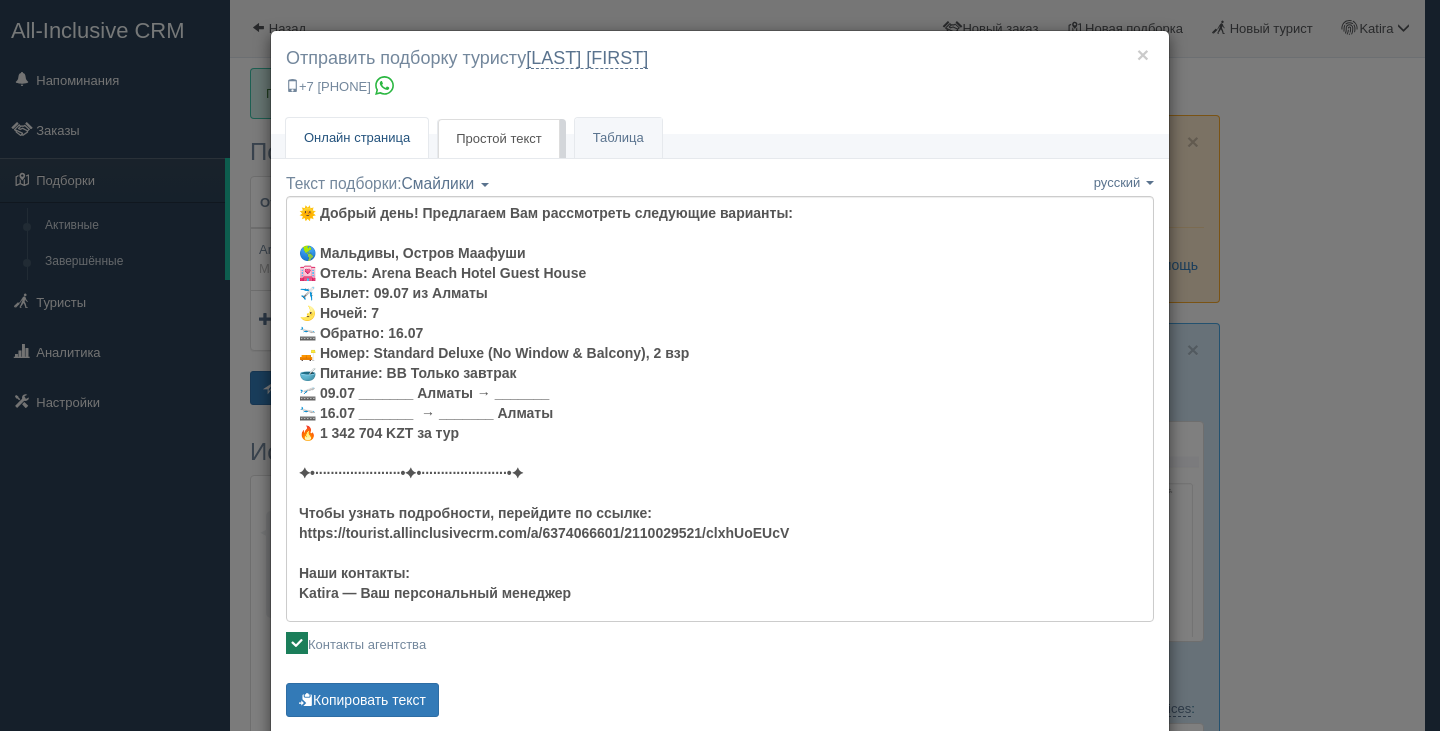 click on "Онлайн страница" at bounding box center (357, 137) 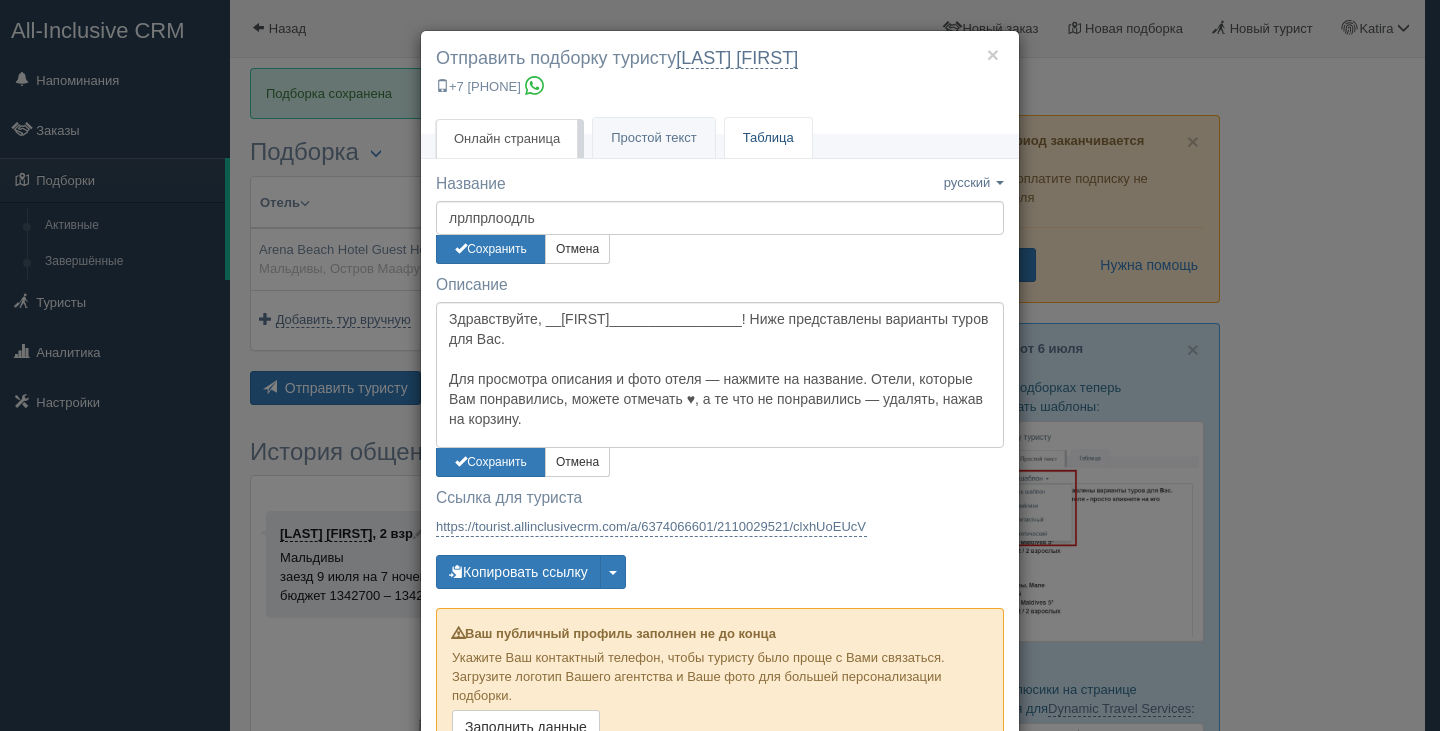 click on "Таблица" at bounding box center (768, 138) 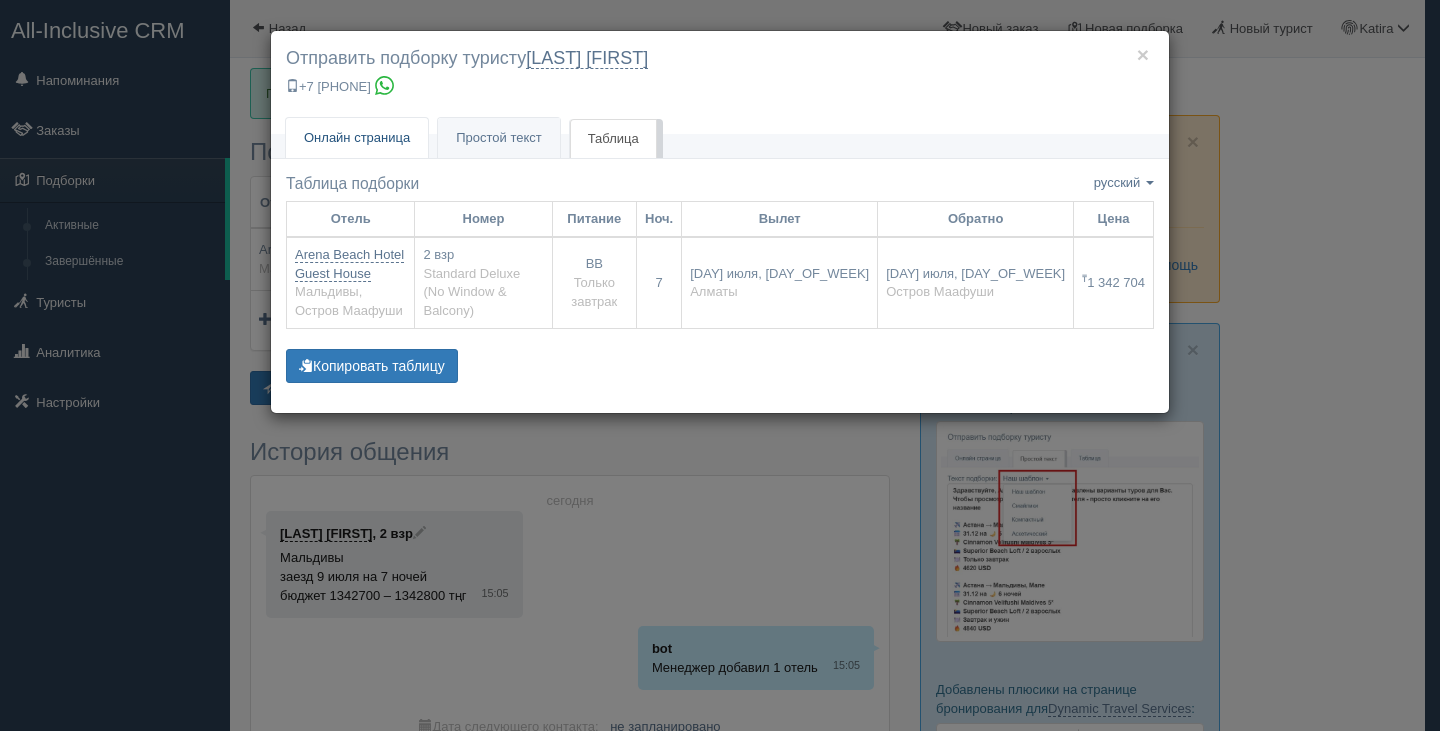 click on "Онлайн страница" at bounding box center (357, 137) 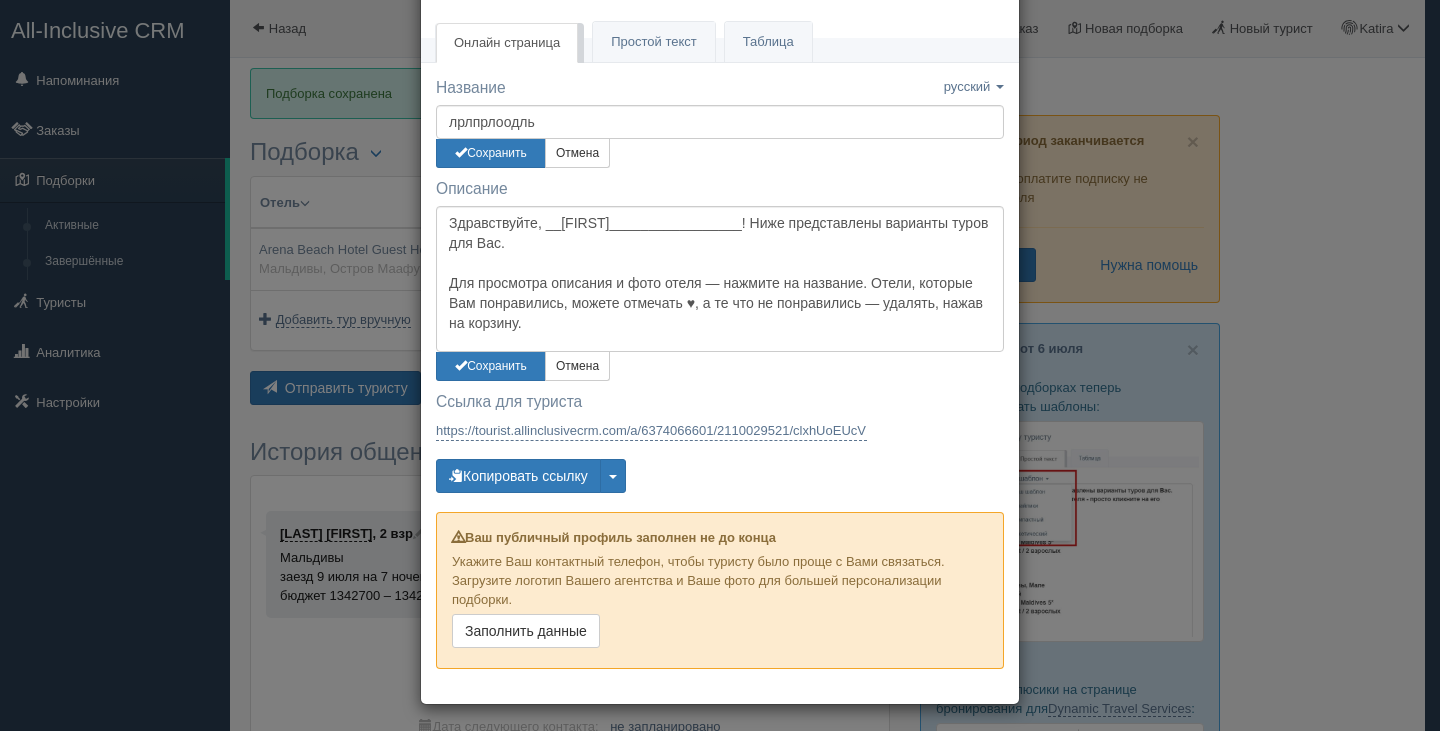 scroll, scrollTop: 100, scrollLeft: 0, axis: vertical 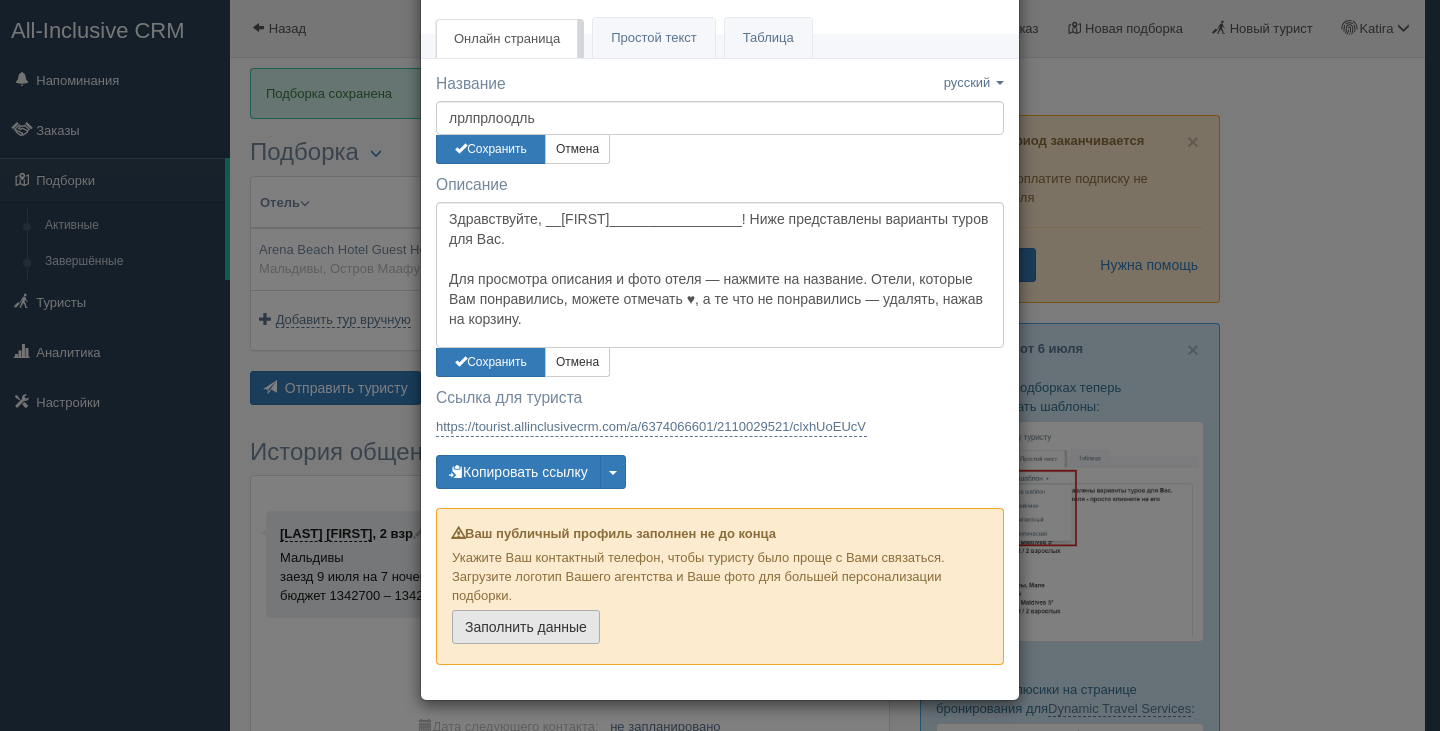 click on "Заполнить данные" at bounding box center [526, 627] 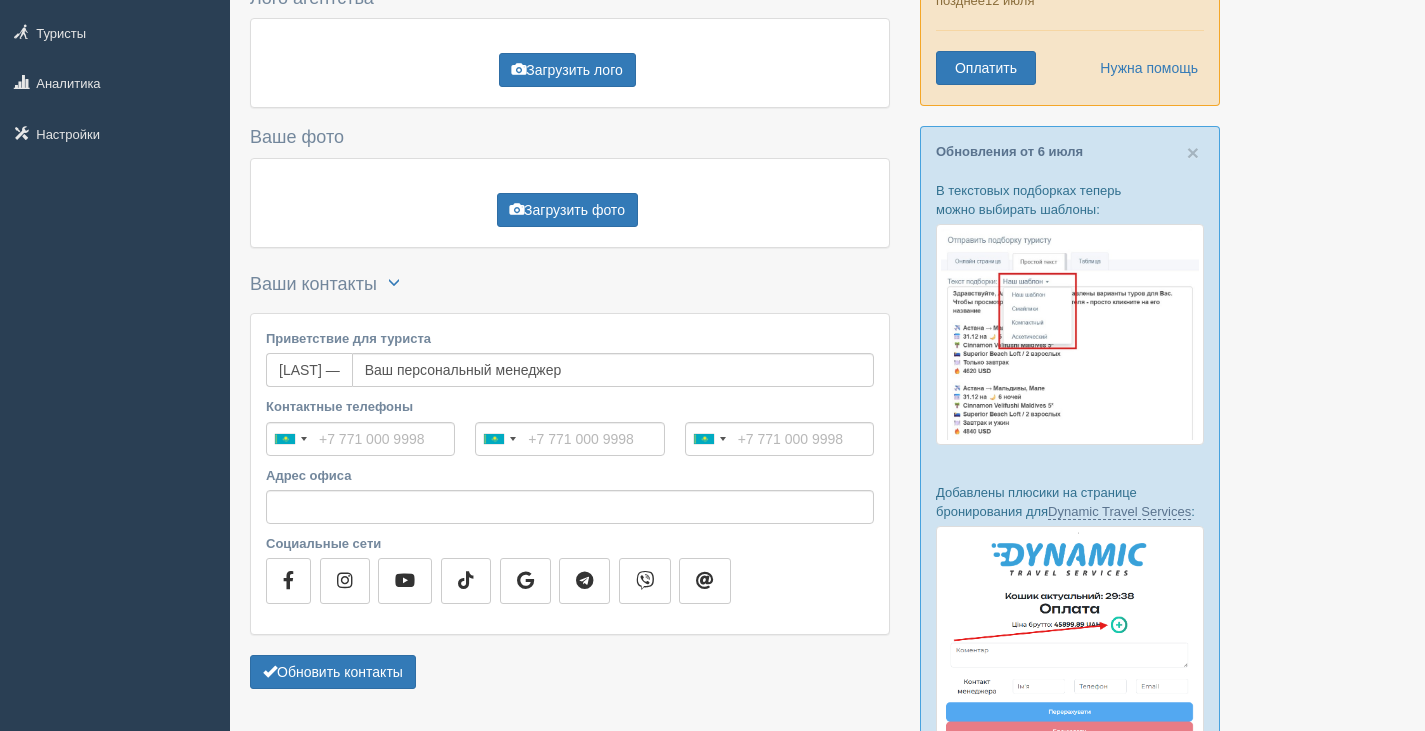 scroll, scrollTop: 0, scrollLeft: 0, axis: both 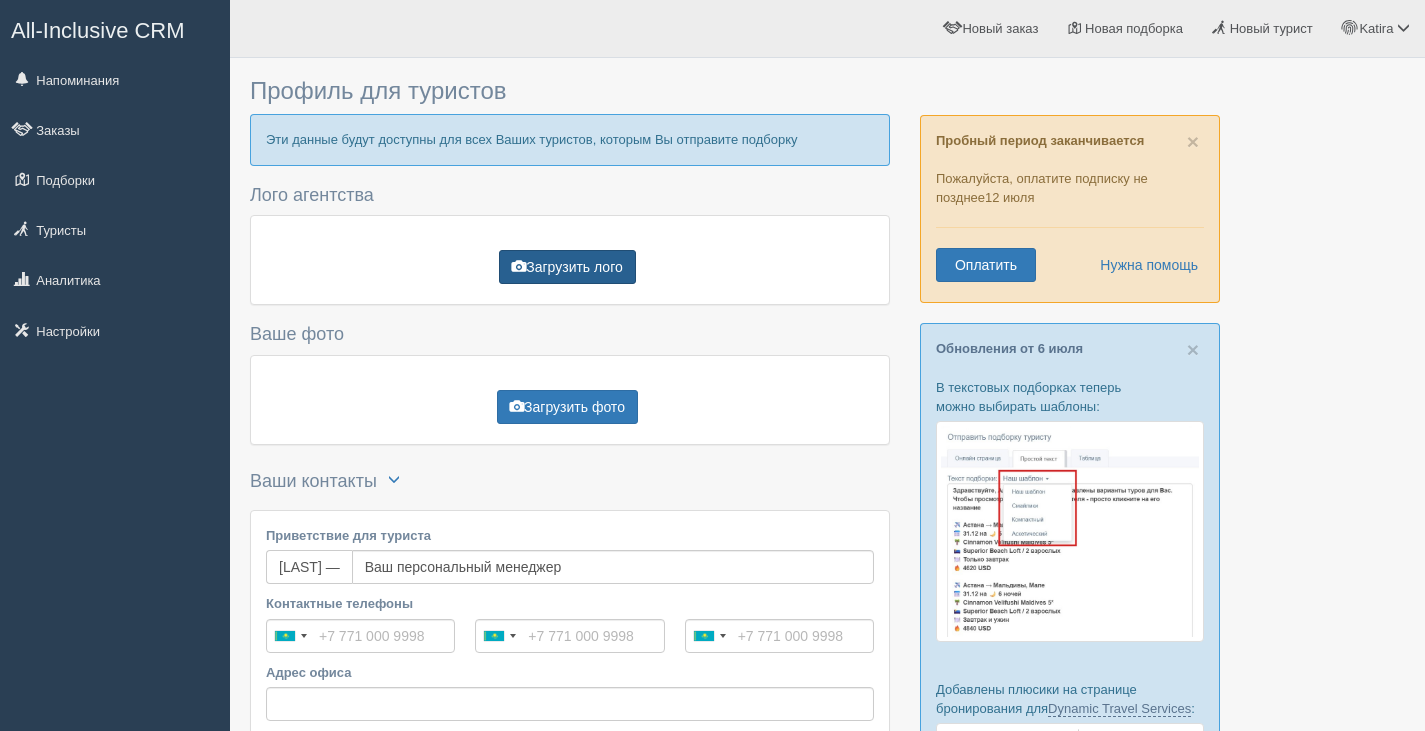 click on "Загрузить лого" at bounding box center [567, 267] 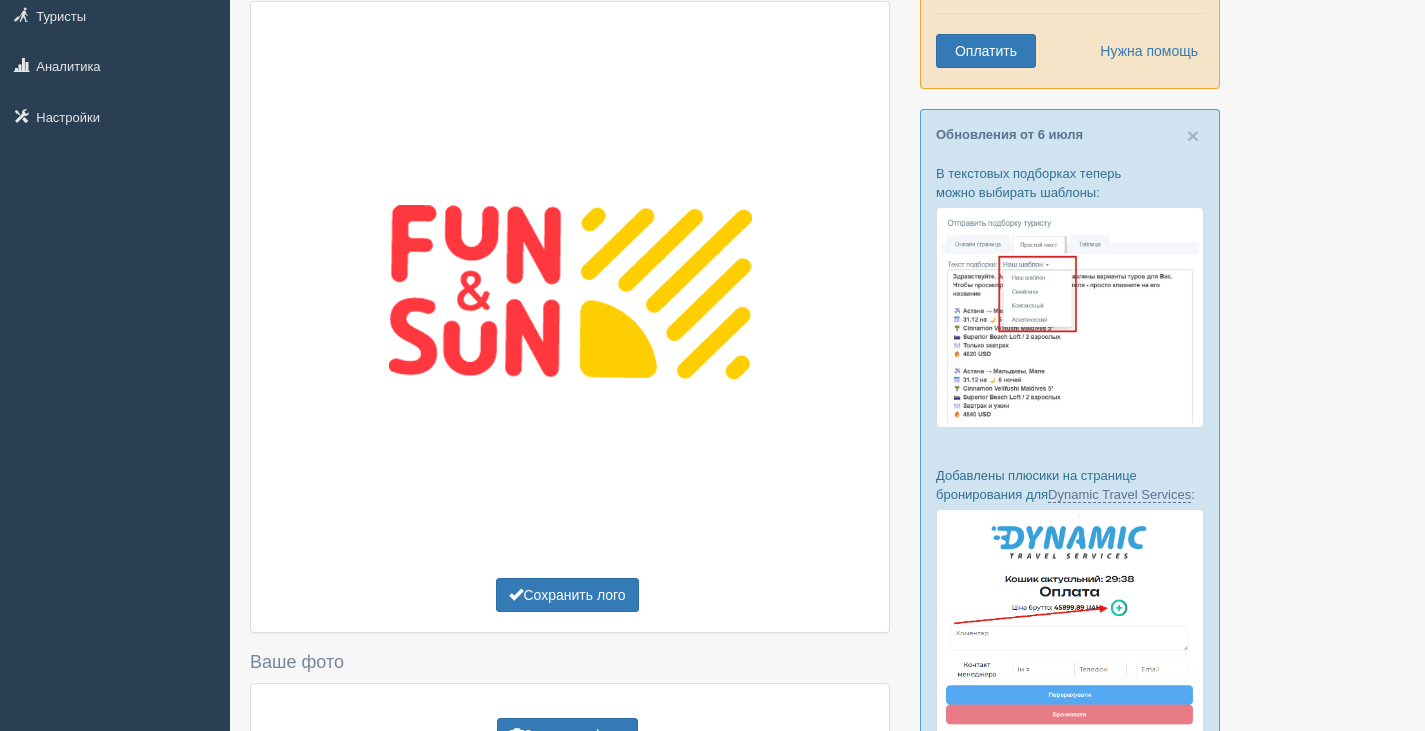 scroll, scrollTop: 215, scrollLeft: 0, axis: vertical 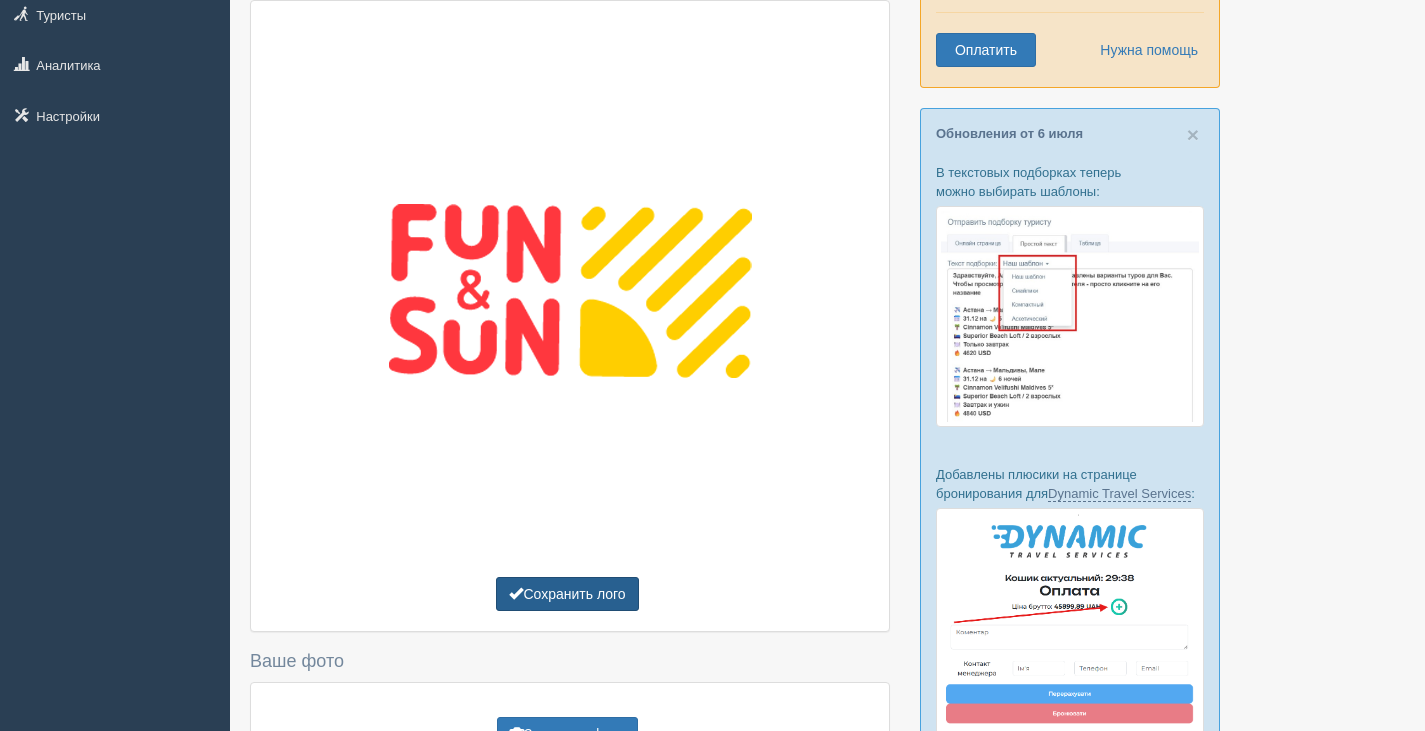 click on "Сохранить лого" at bounding box center (567, 594) 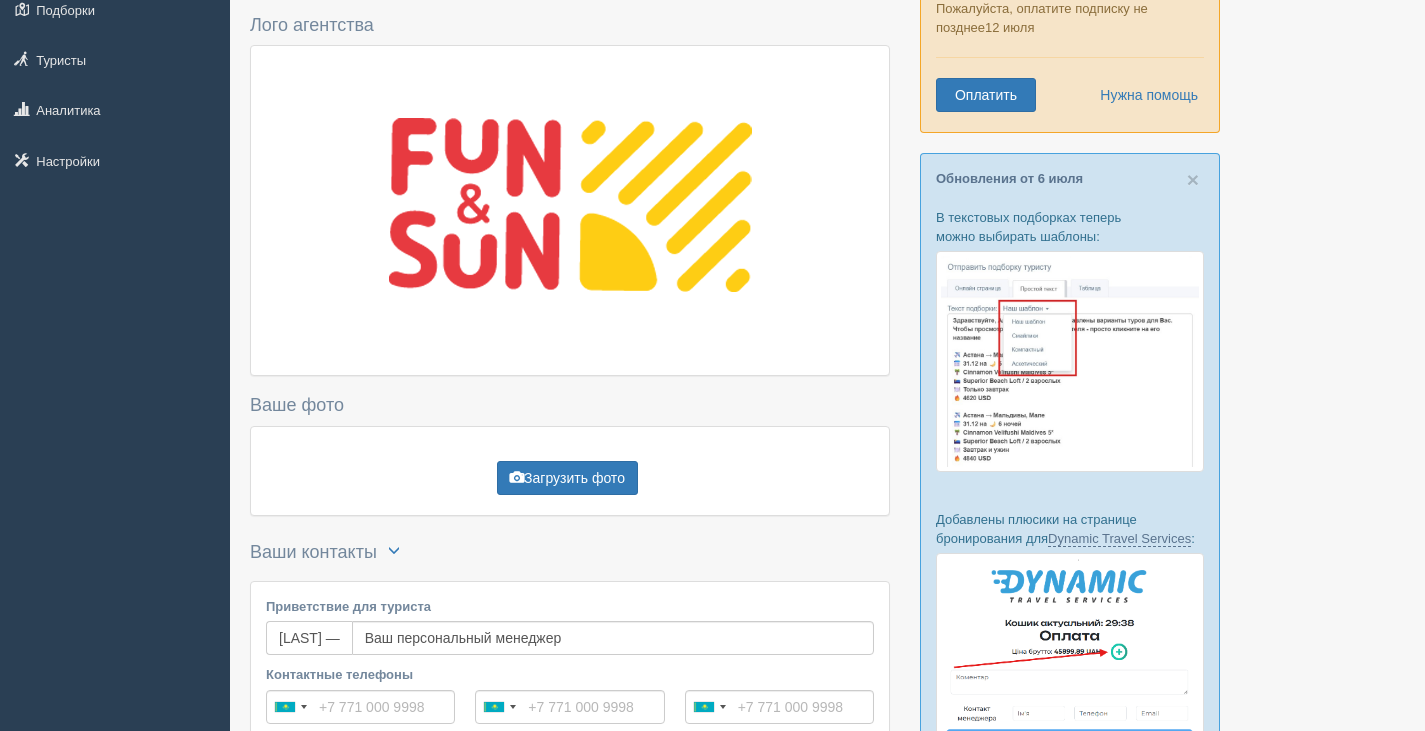 scroll, scrollTop: 200, scrollLeft: 0, axis: vertical 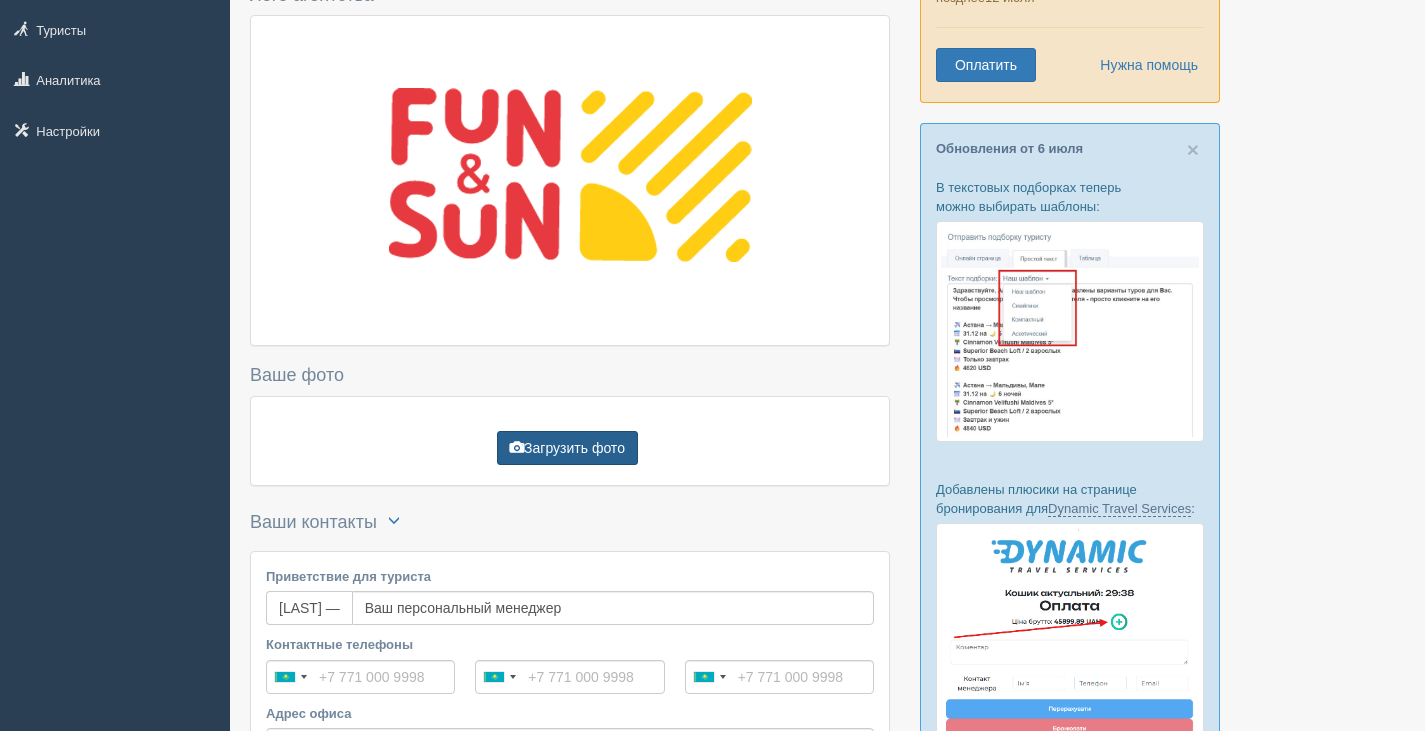 click on "Загрузить фото" at bounding box center [567, 448] 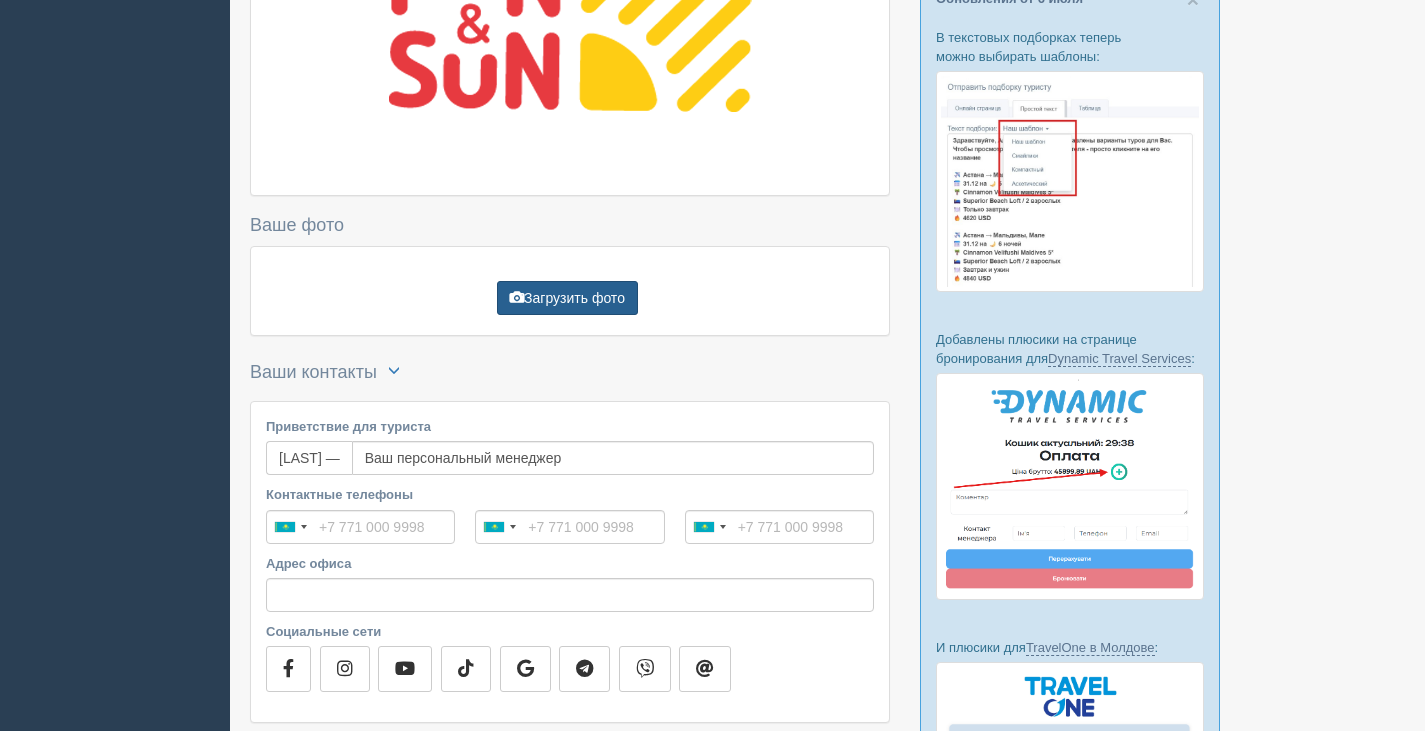 scroll, scrollTop: 400, scrollLeft: 0, axis: vertical 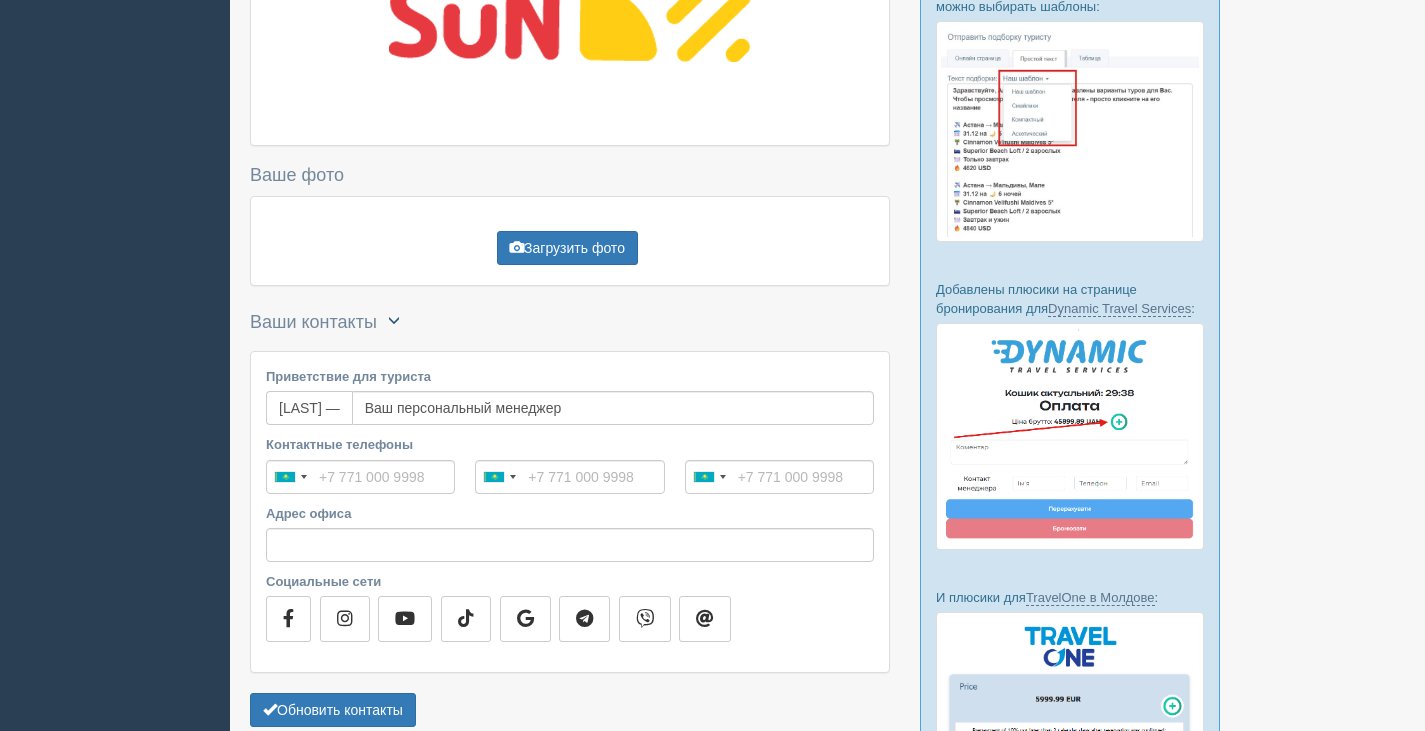 click at bounding box center [394, 320] 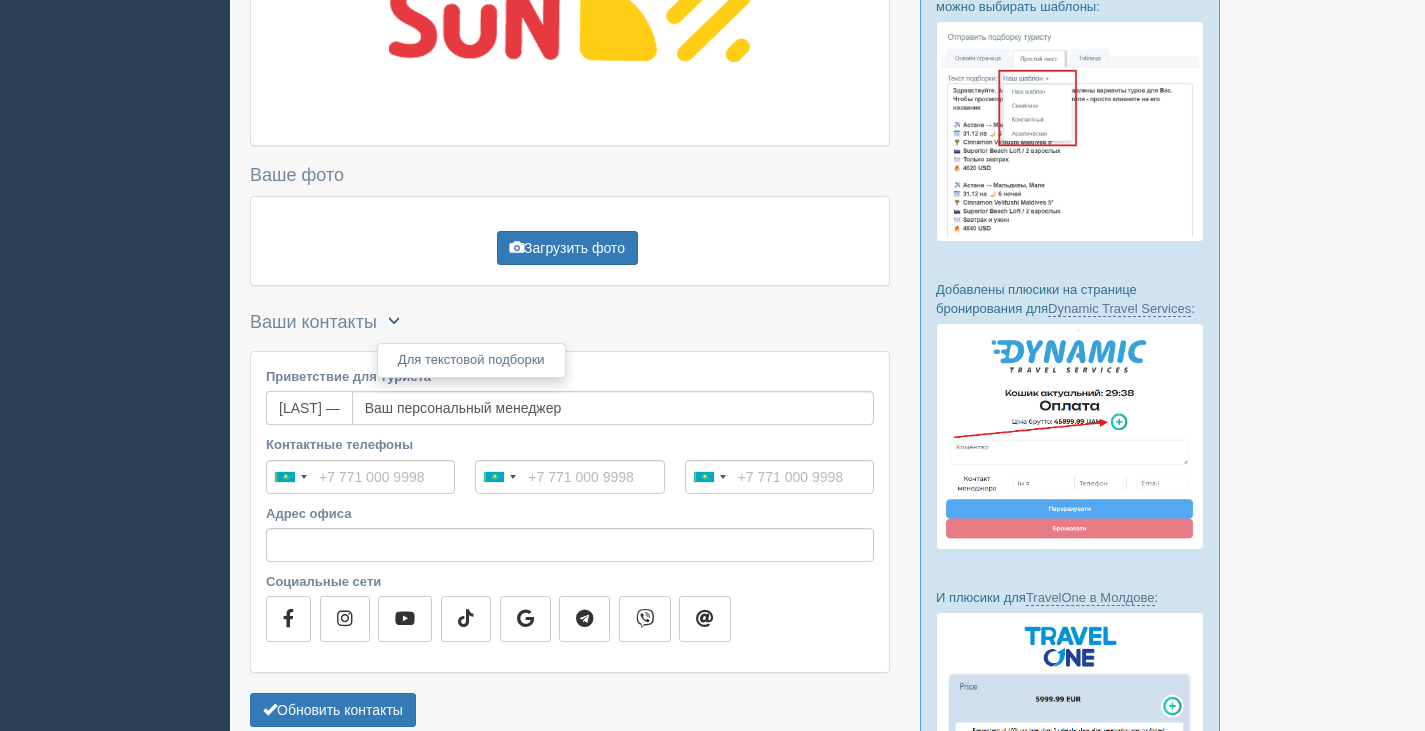 click at bounding box center (394, 320) 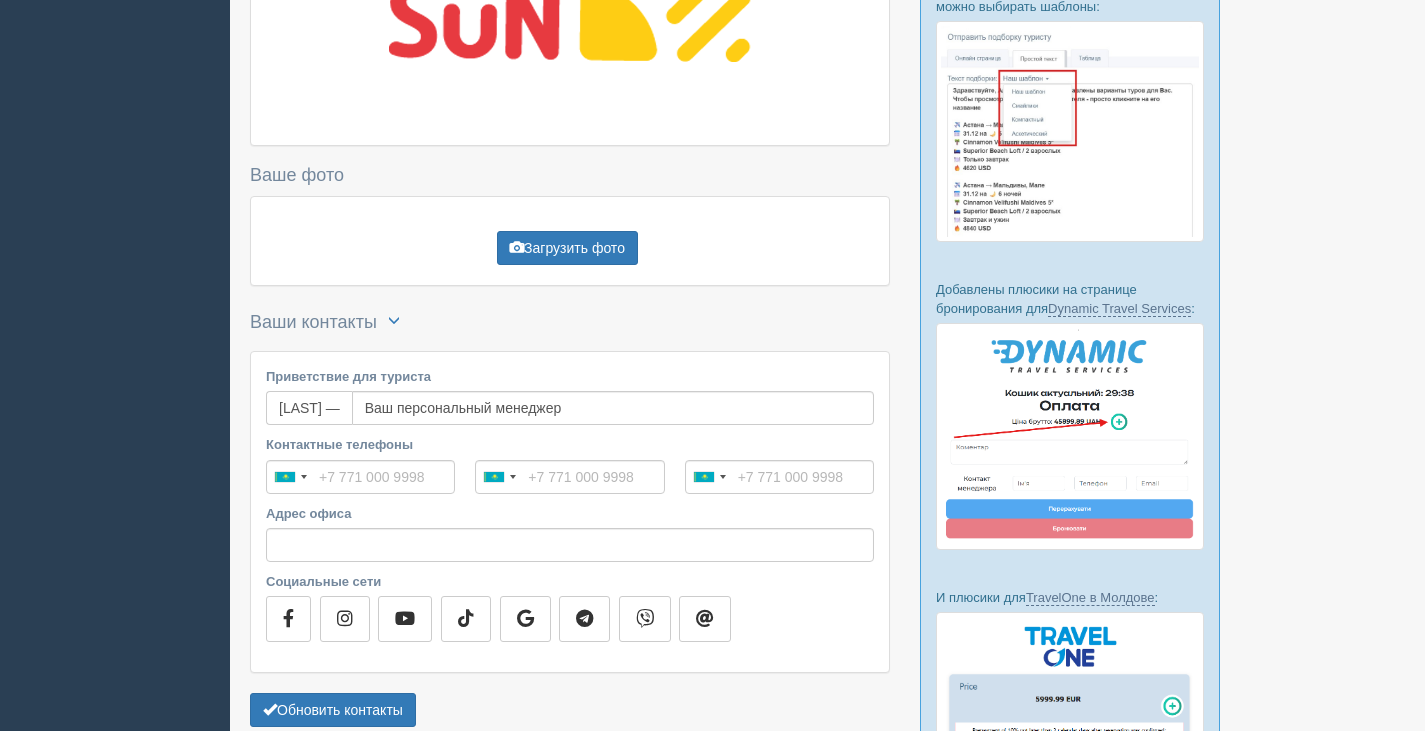 click on "[LAST]        —" at bounding box center (309, 408) 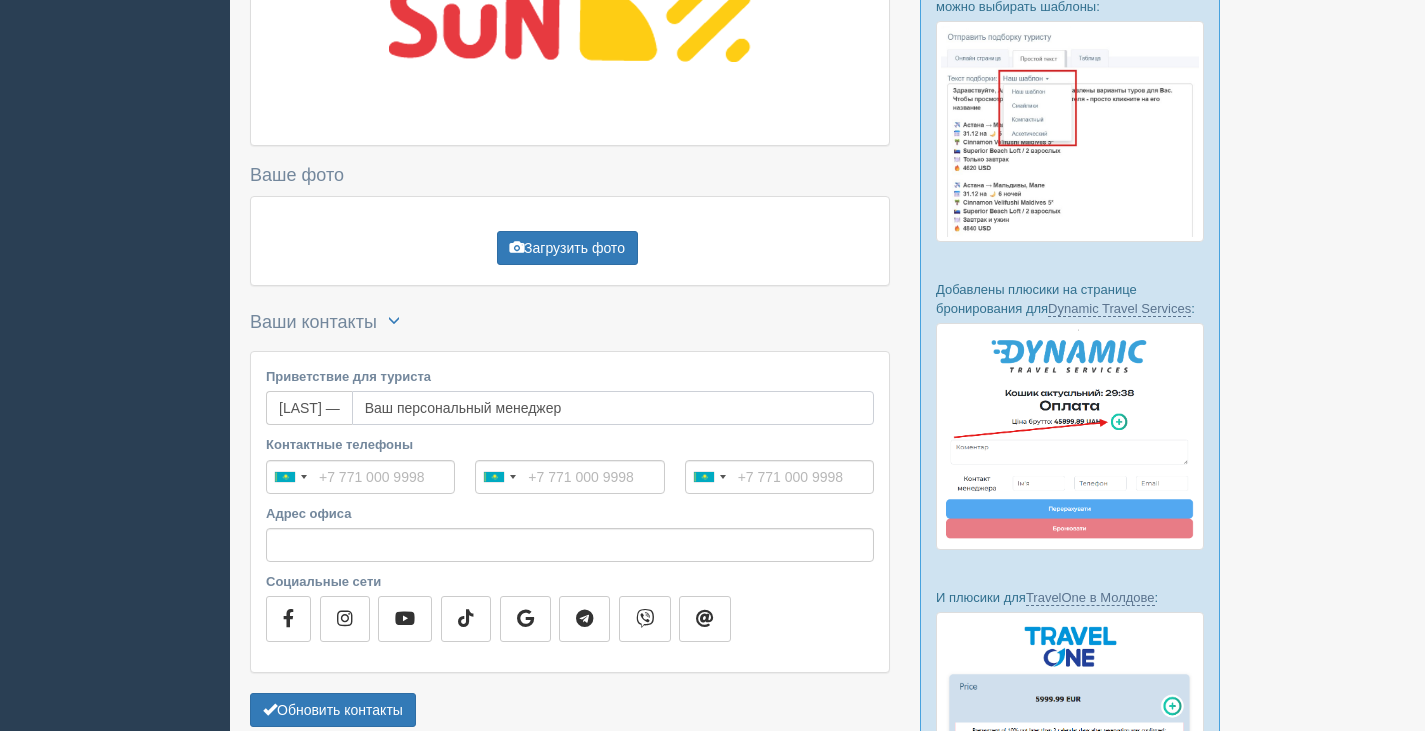 click on "Ваш персональный менеджер" at bounding box center (613, 408) 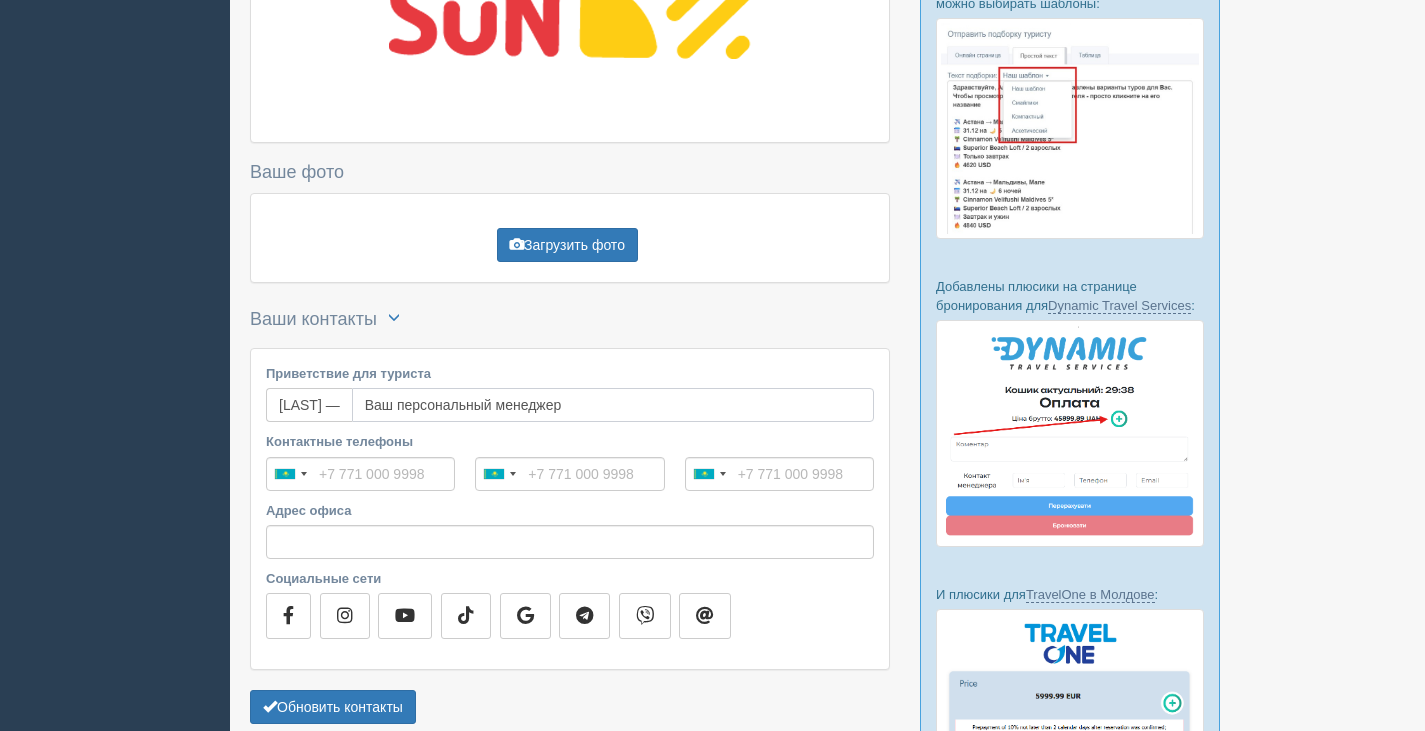 scroll, scrollTop: 381, scrollLeft: 0, axis: vertical 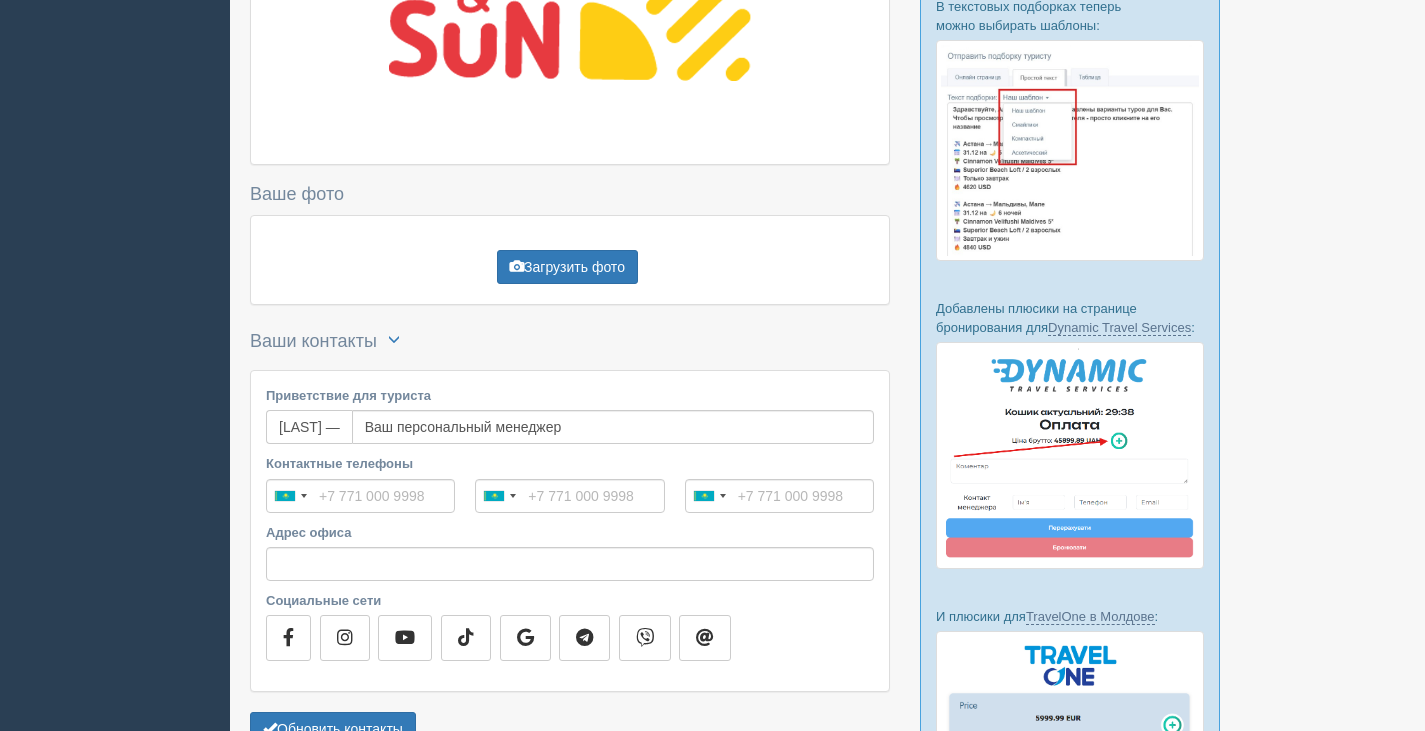 click on "Katira        —" at bounding box center [309, 427] 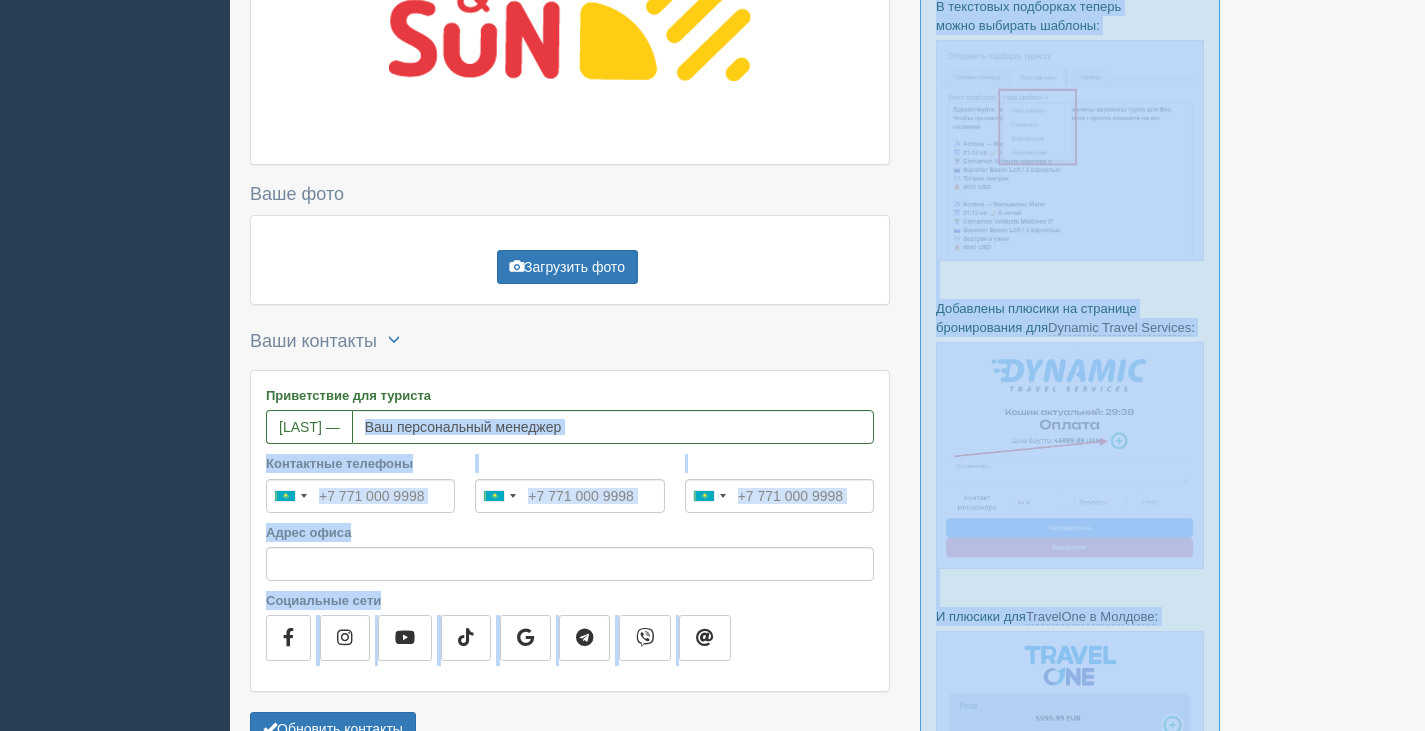 drag, startPoint x: 316, startPoint y: 423, endPoint x: 244, endPoint y: 405, distance: 74.215904 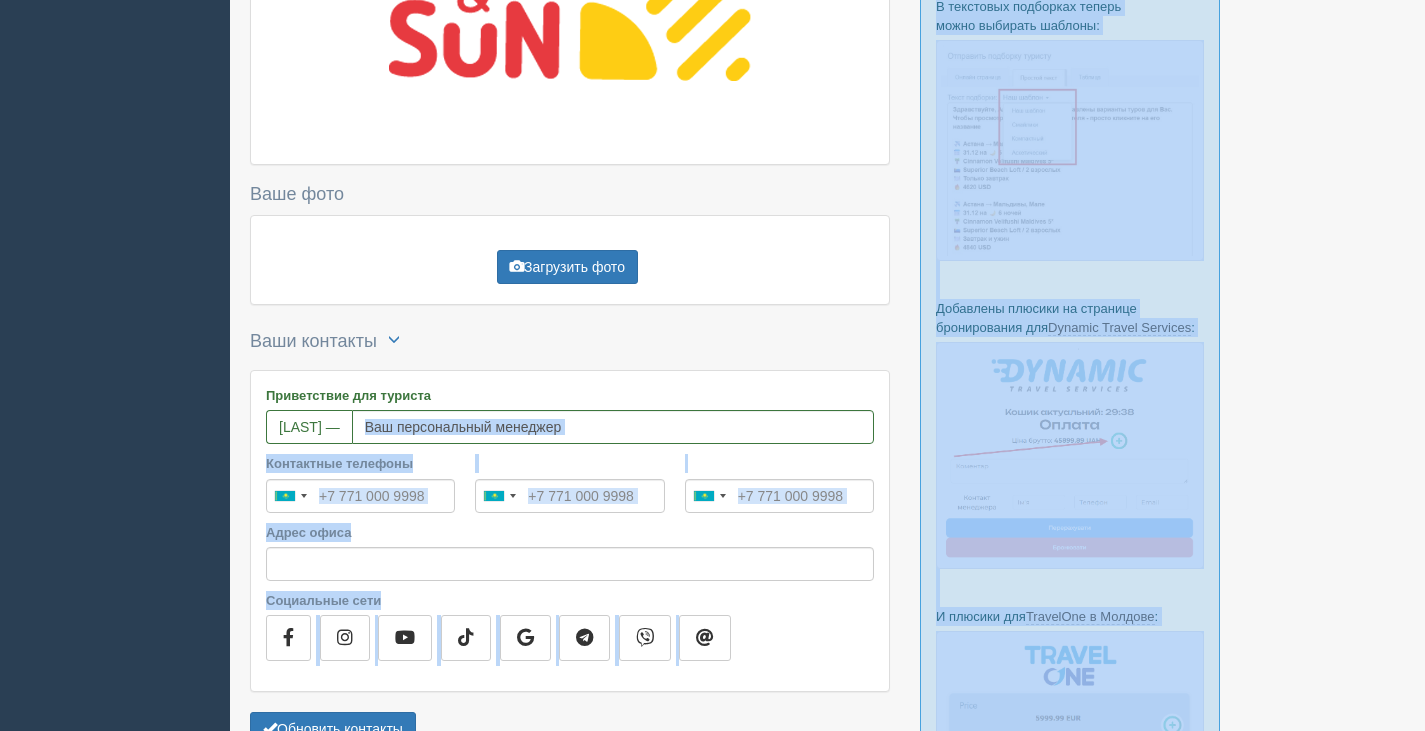 click on "Профиль для туристов
Эти данные будут доступны для всех Ваших туристов, которым Вы отправите подборку
Лого агентства
Ваше фото
Загрузить фото
Сохранить фото
Ваши контакты
Для текстовой подборки" at bounding box center (827, 324) 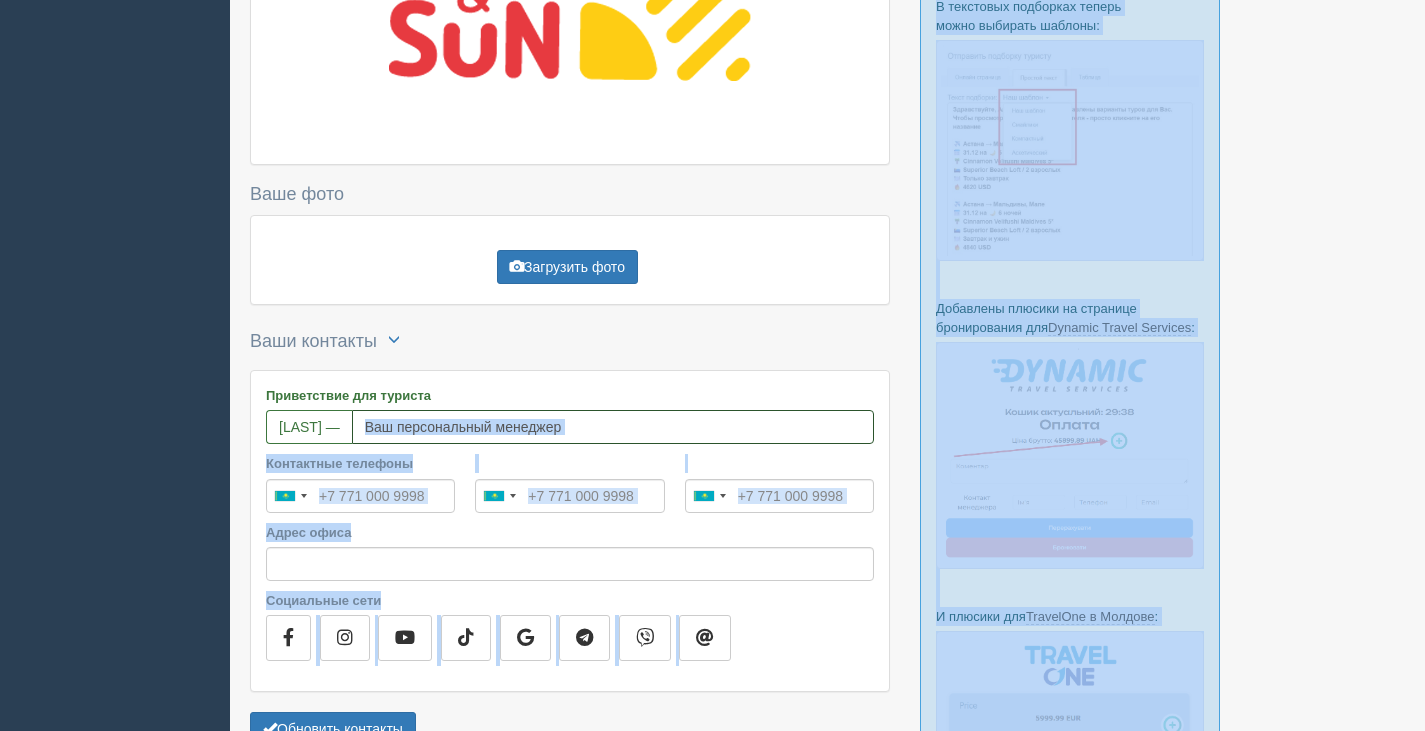 click on "Ваш персональный менеджер" at bounding box center (613, 427) 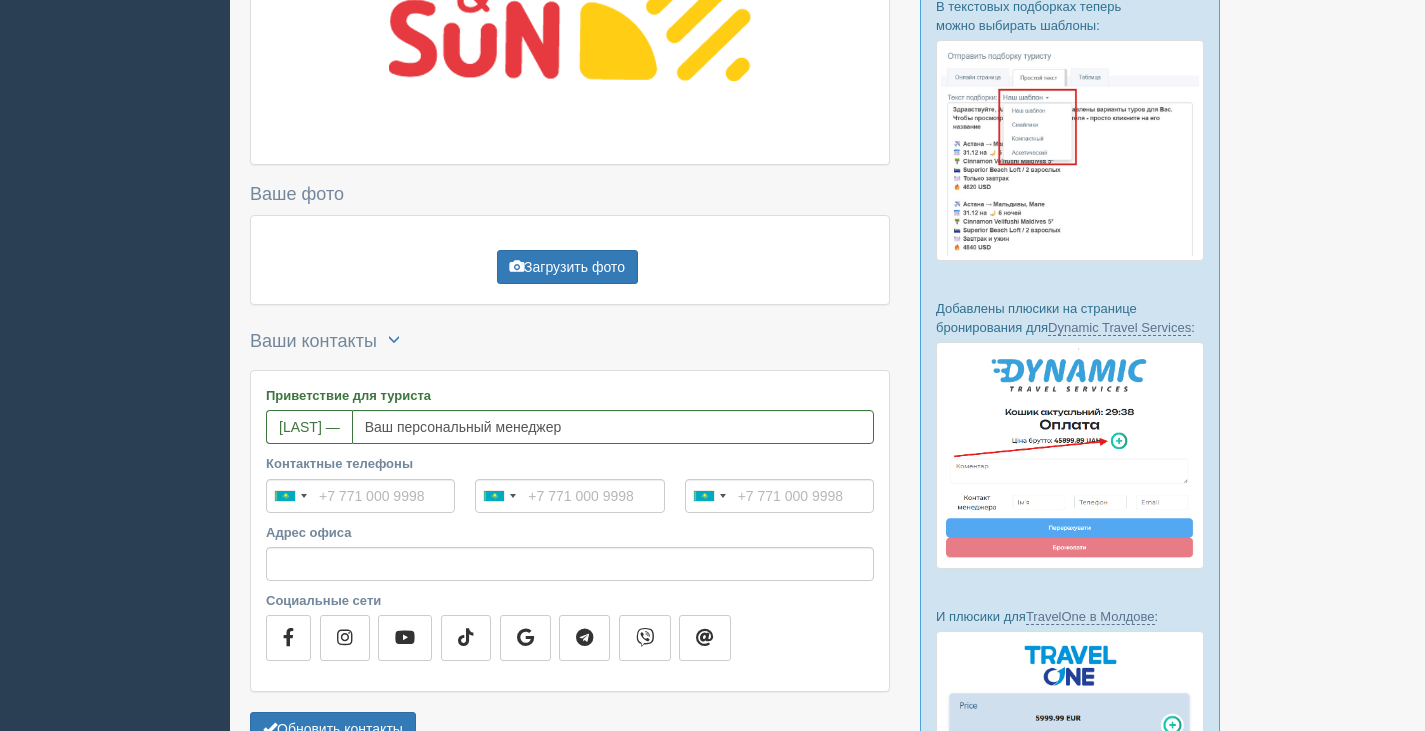 click on "Katira        —" at bounding box center [309, 427] 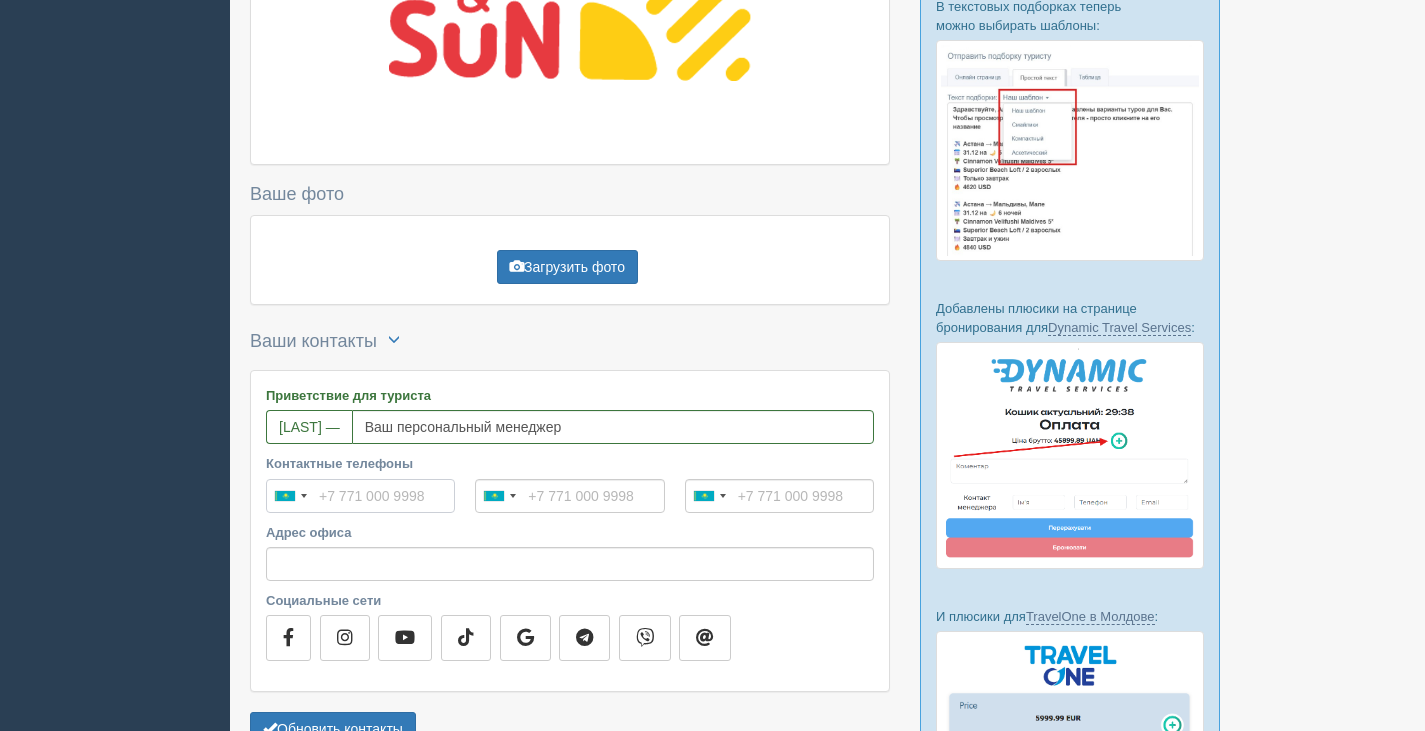 click on "Контактные телефоны" at bounding box center [360, 496] 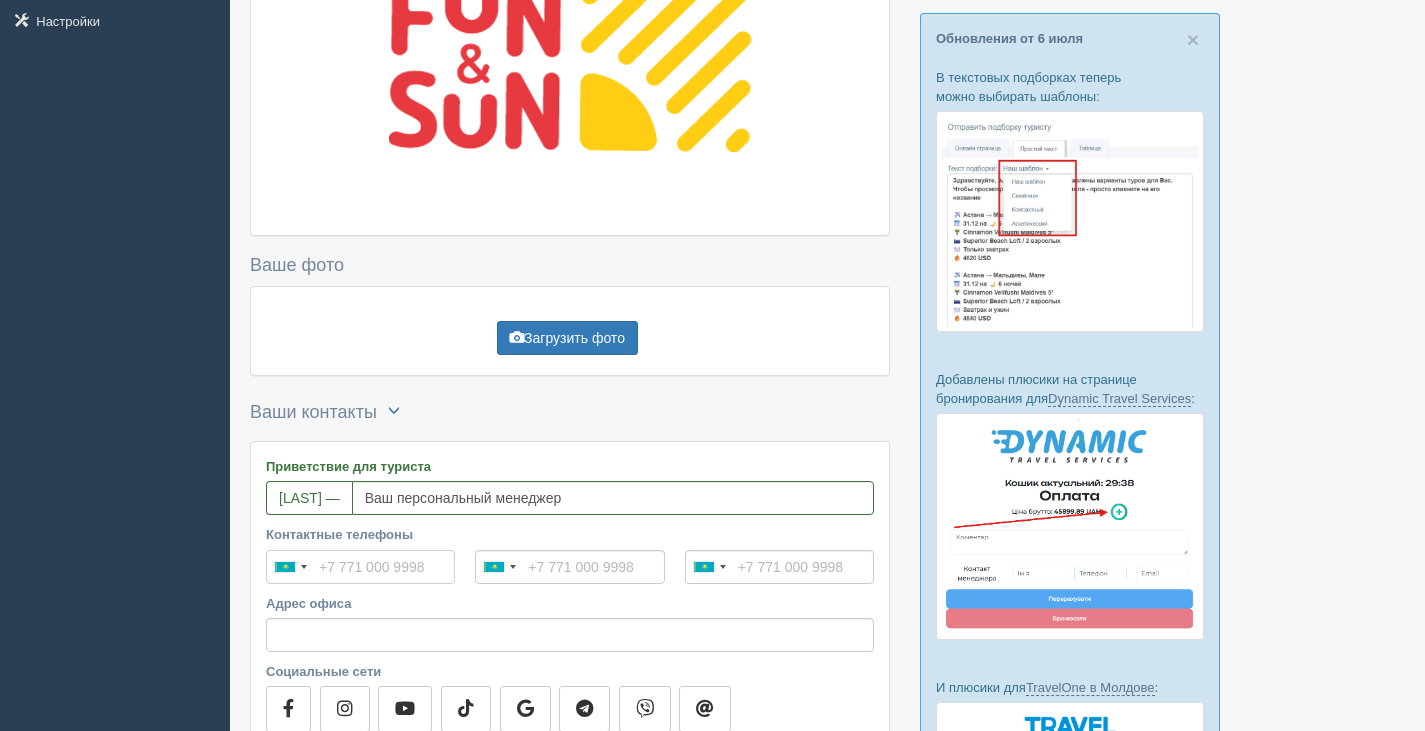 scroll, scrollTop: 281, scrollLeft: 0, axis: vertical 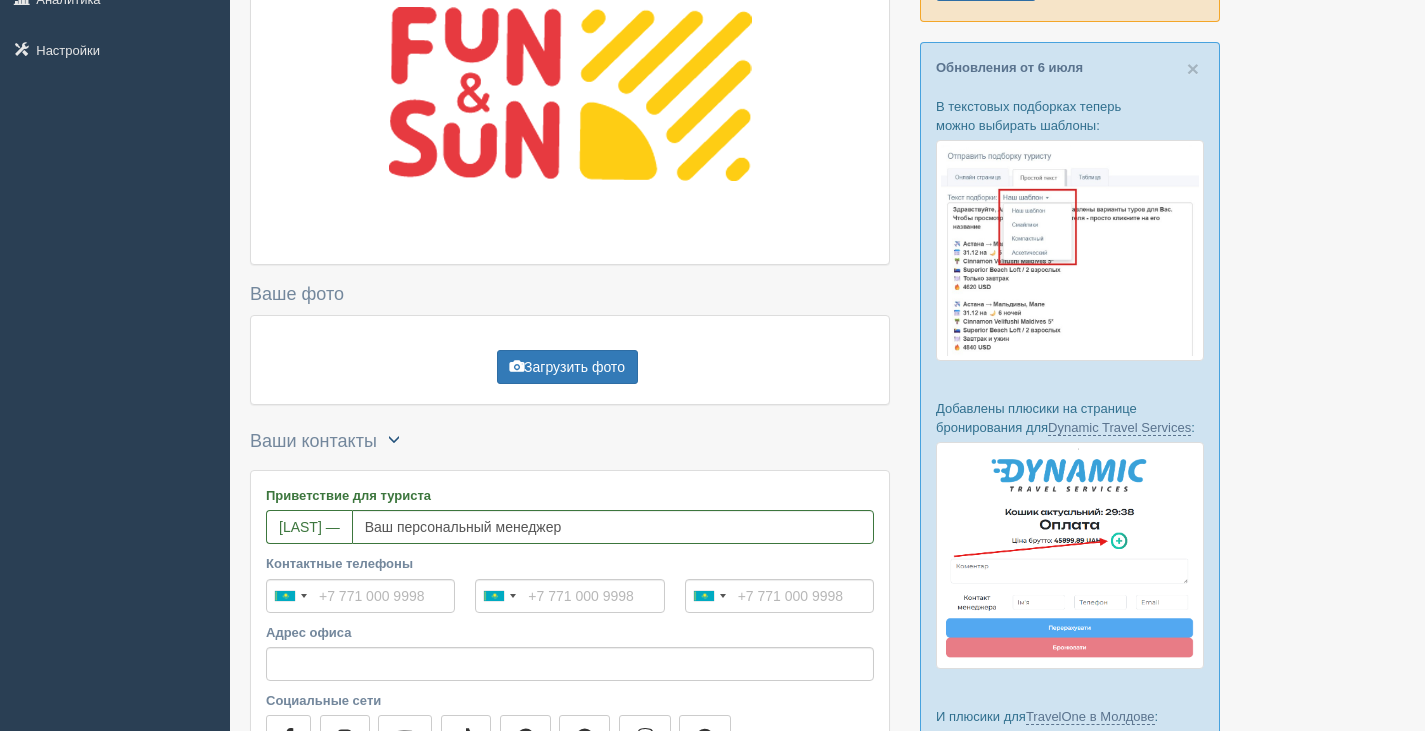 click at bounding box center [394, 439] 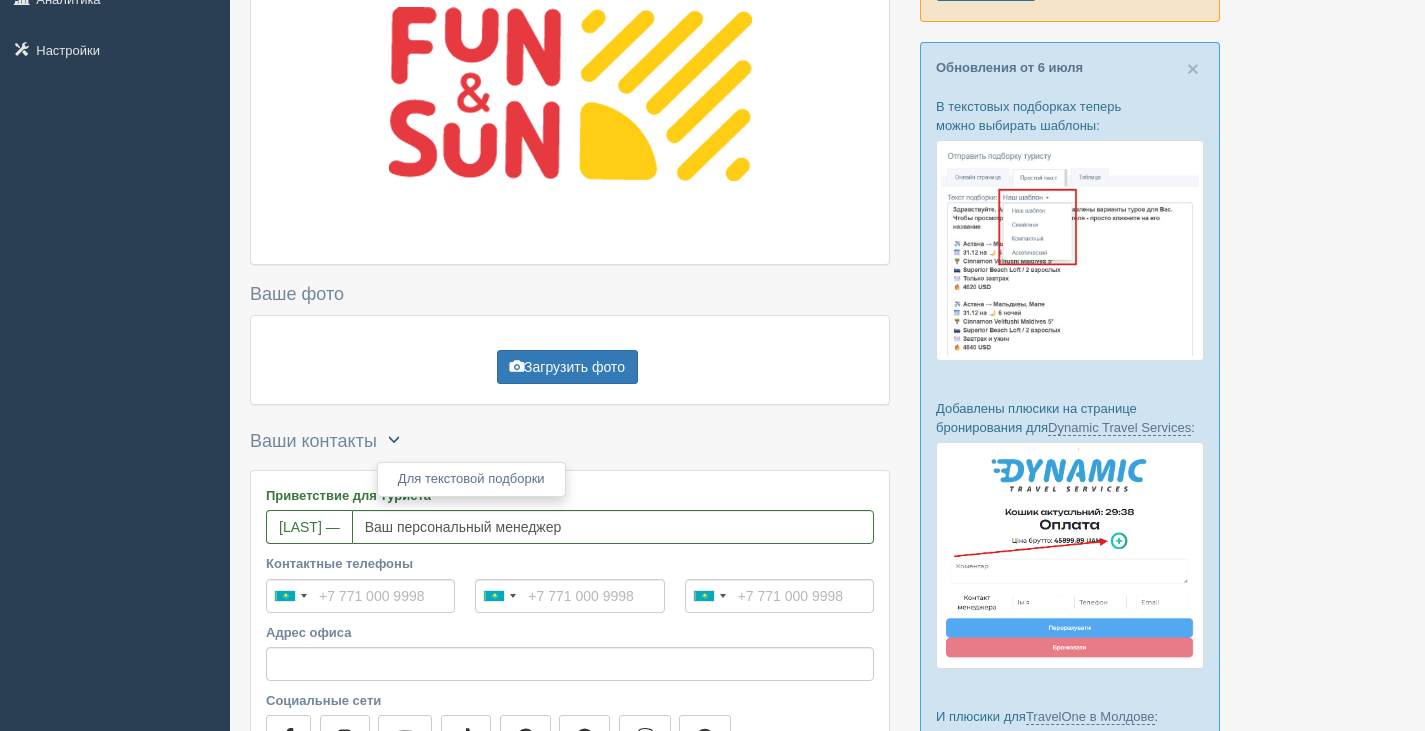 click at bounding box center (394, 439) 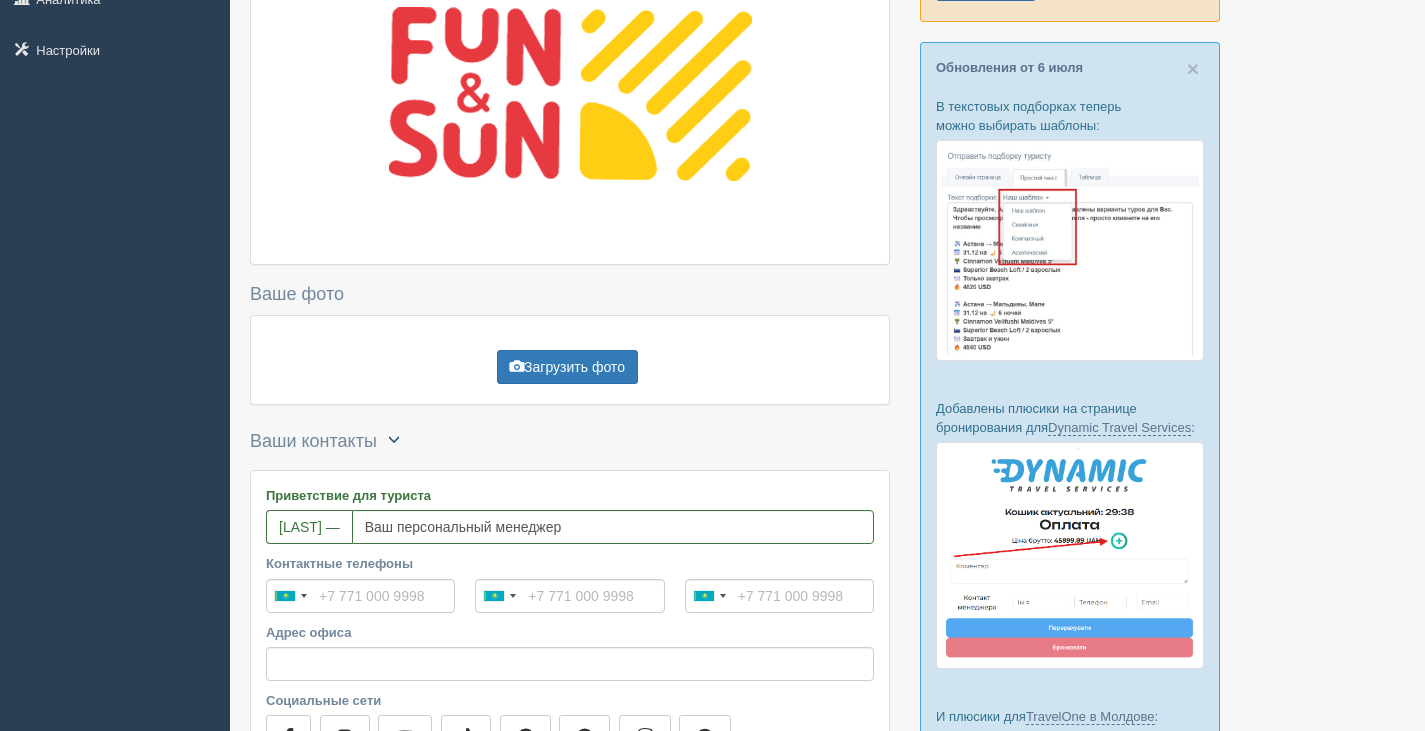 click at bounding box center (394, 439) 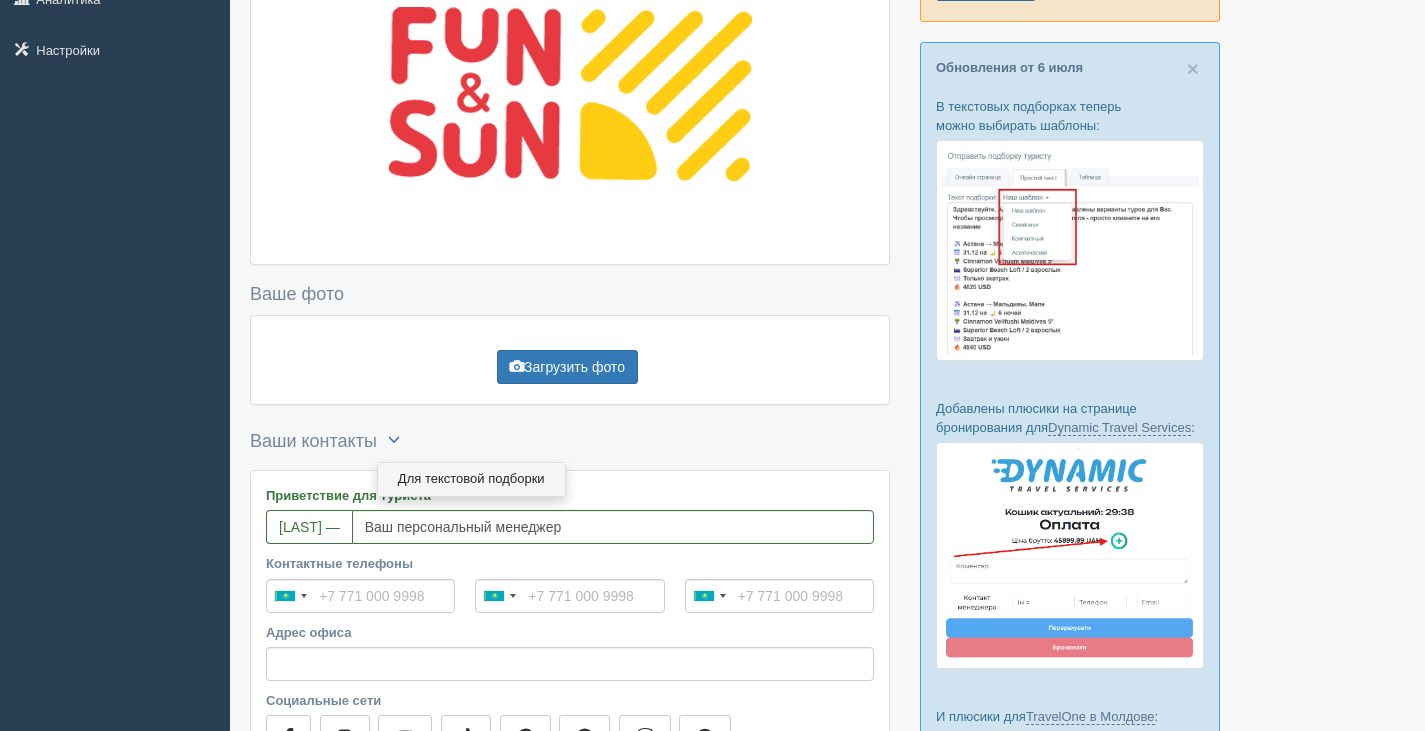 click on "Для текстовой подборки" at bounding box center [471, 479] 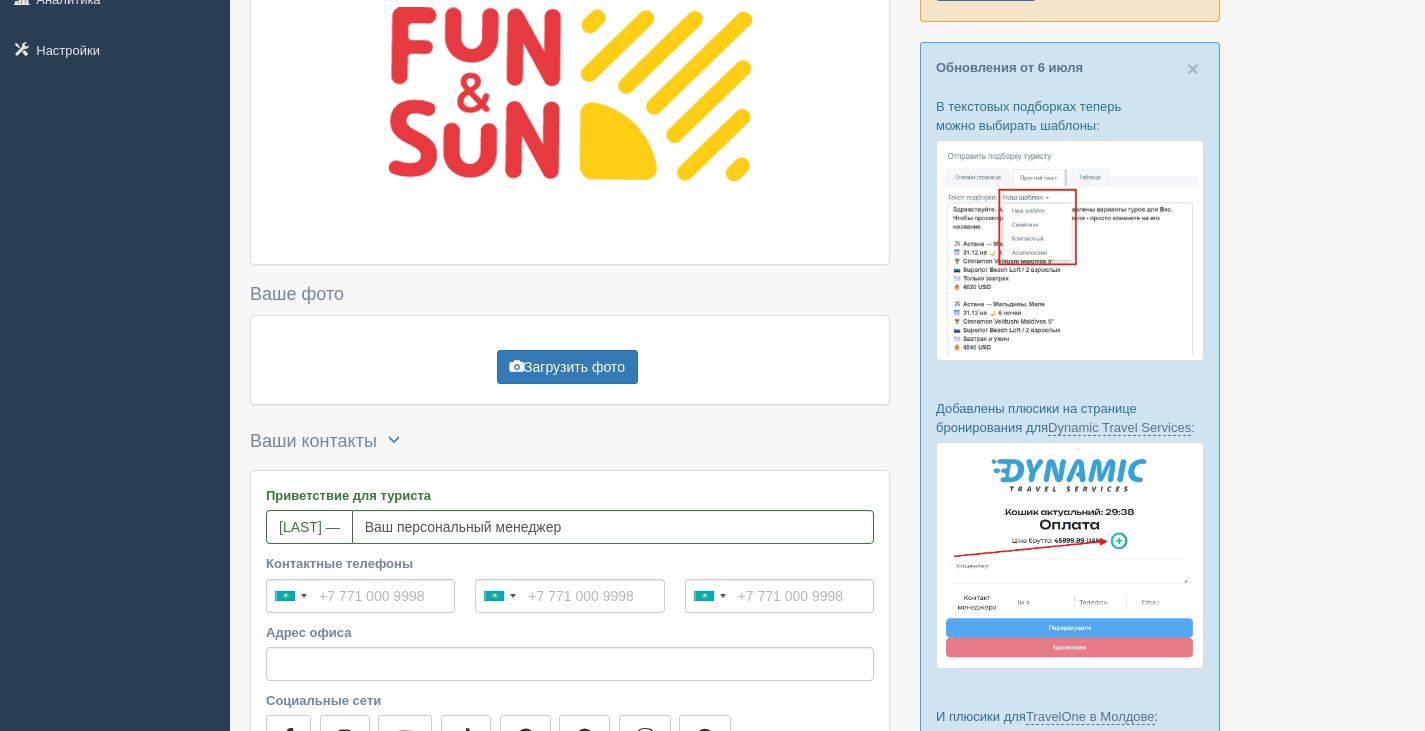 scroll, scrollTop: 0, scrollLeft: 0, axis: both 